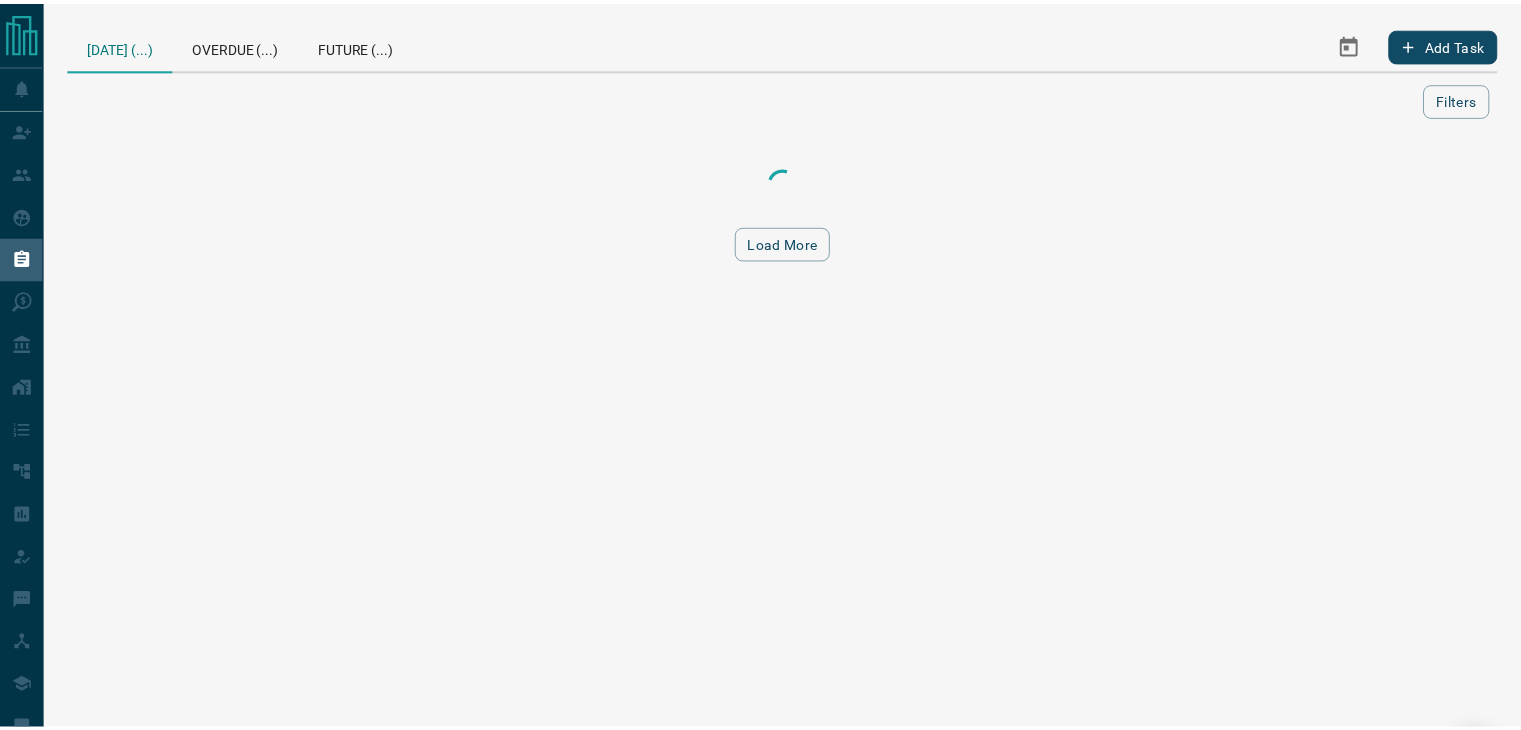 scroll, scrollTop: 0, scrollLeft: 0, axis: both 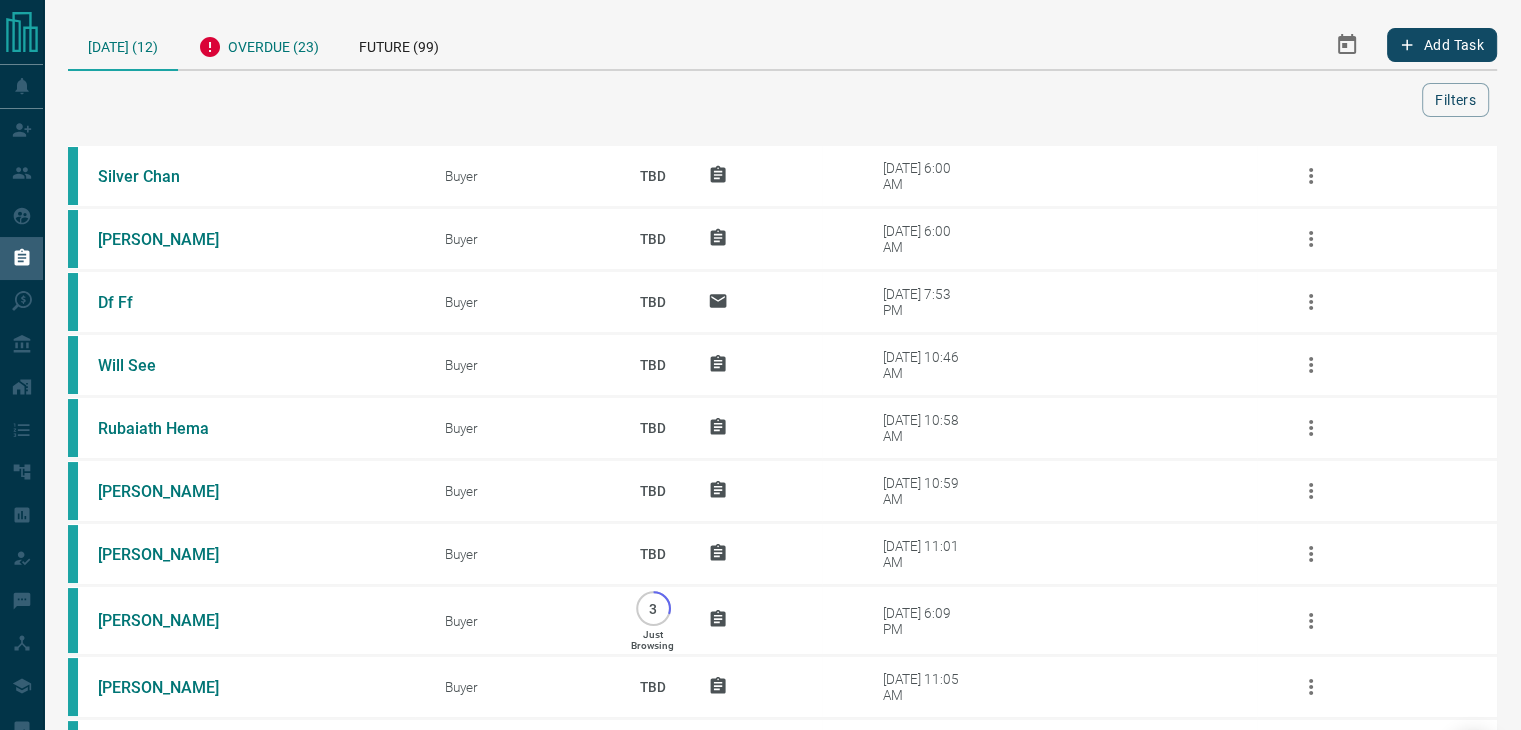click on "Overdue (23)" at bounding box center [258, 44] 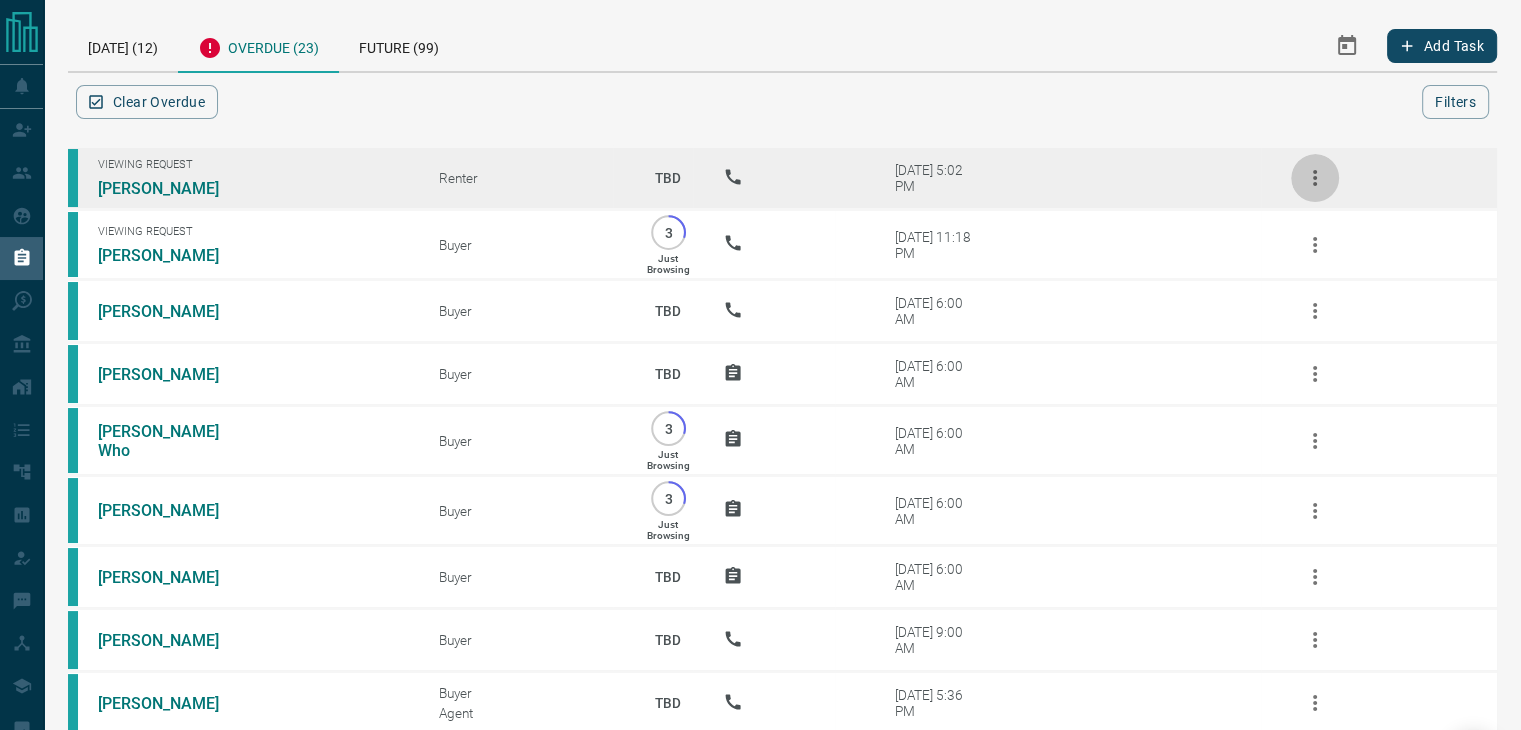 click 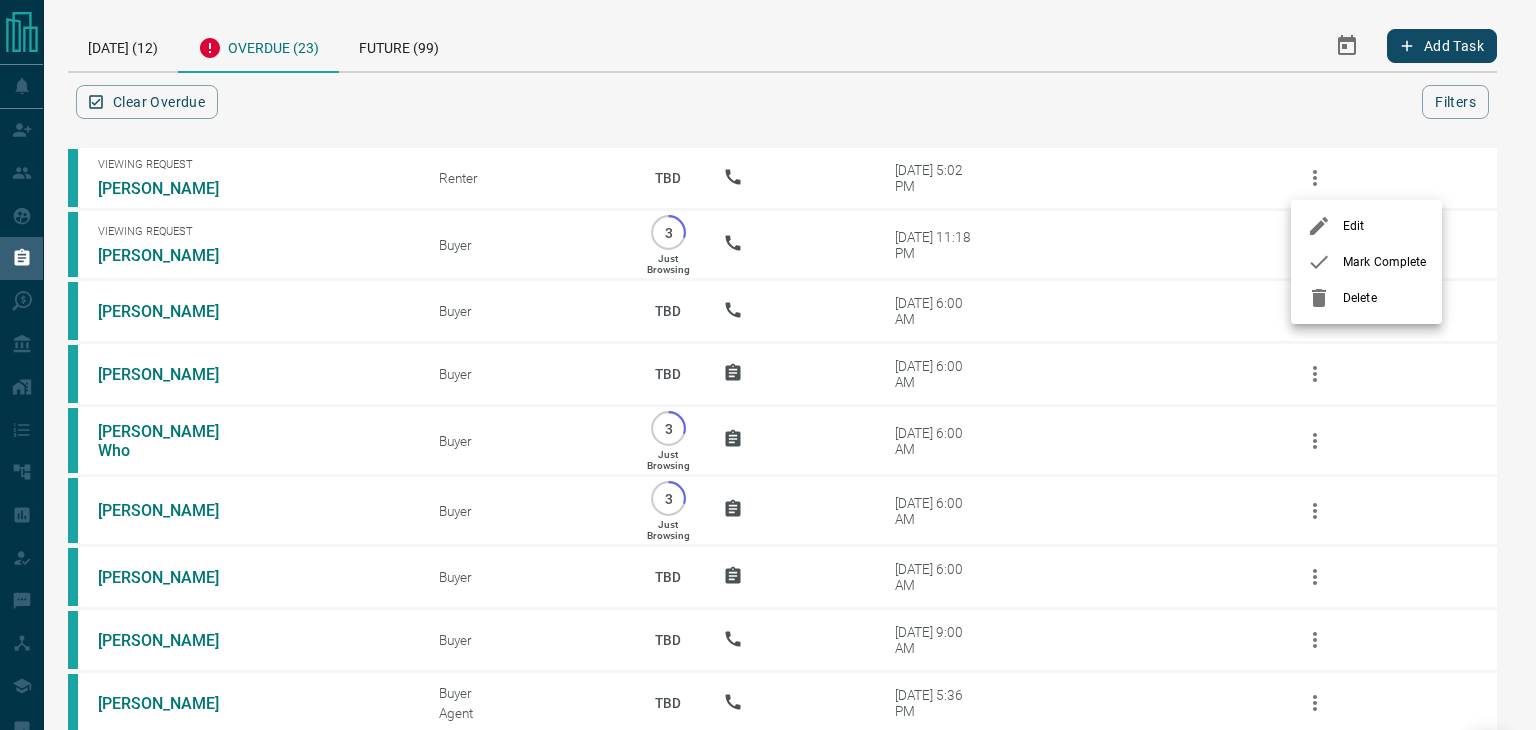 click 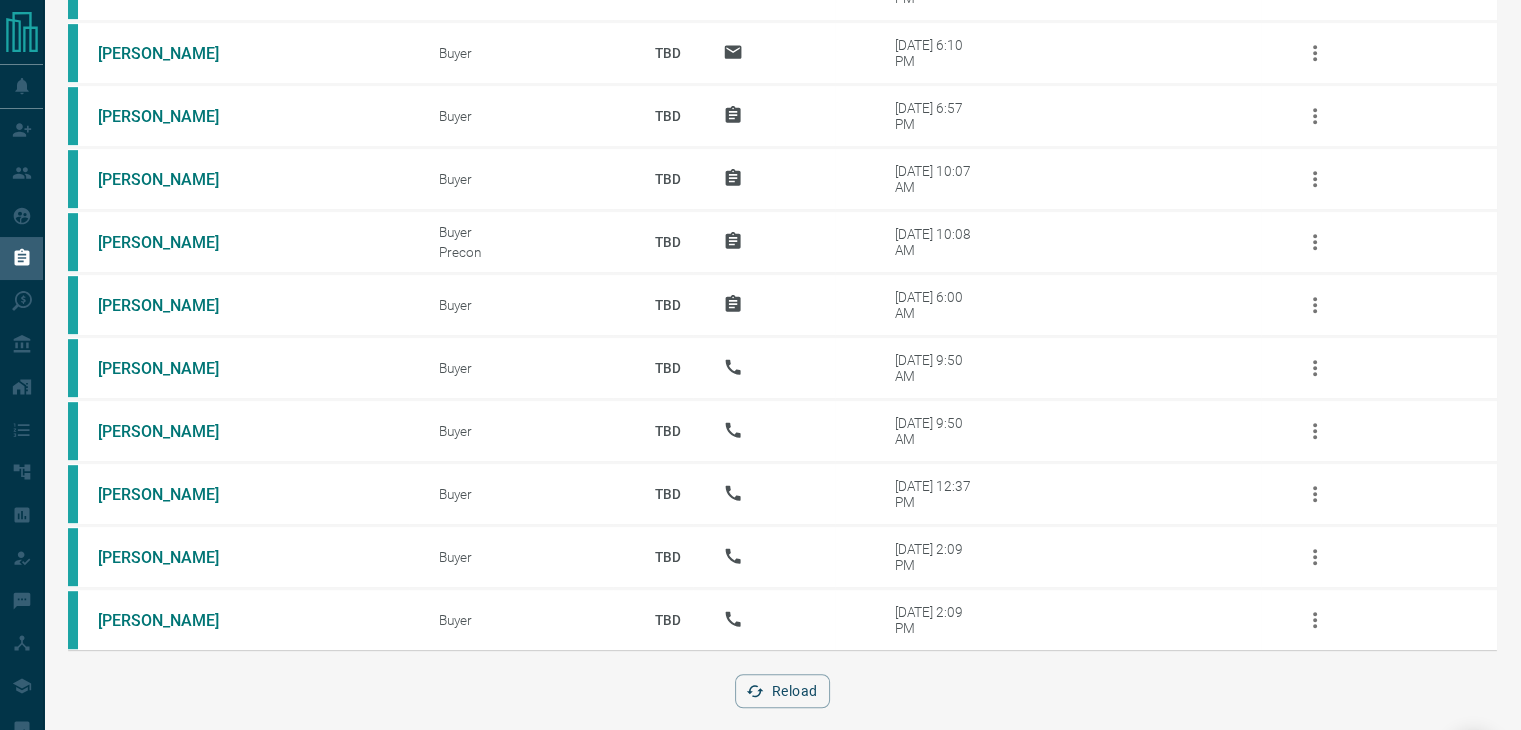 scroll, scrollTop: 978, scrollLeft: 0, axis: vertical 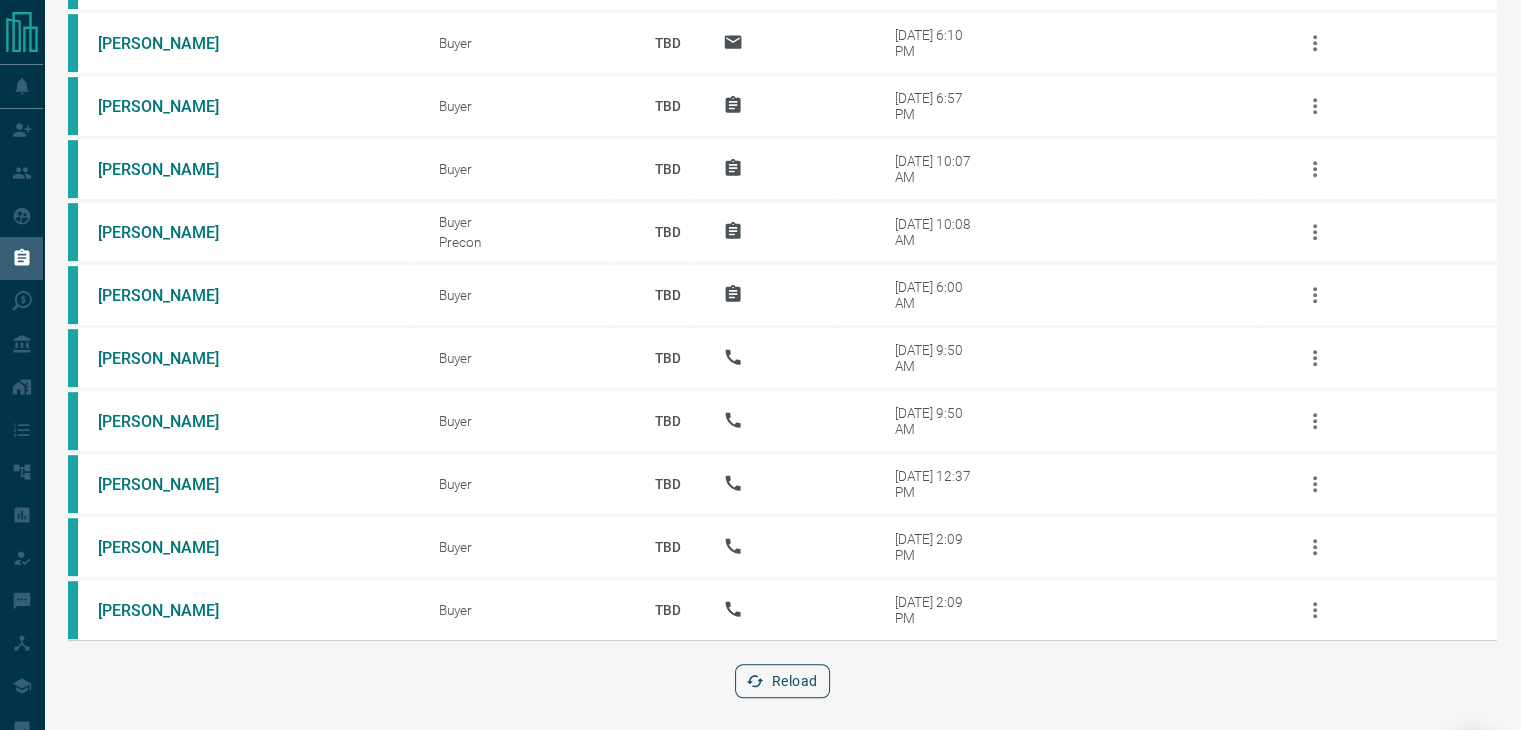 click on "Reload" at bounding box center [782, 681] 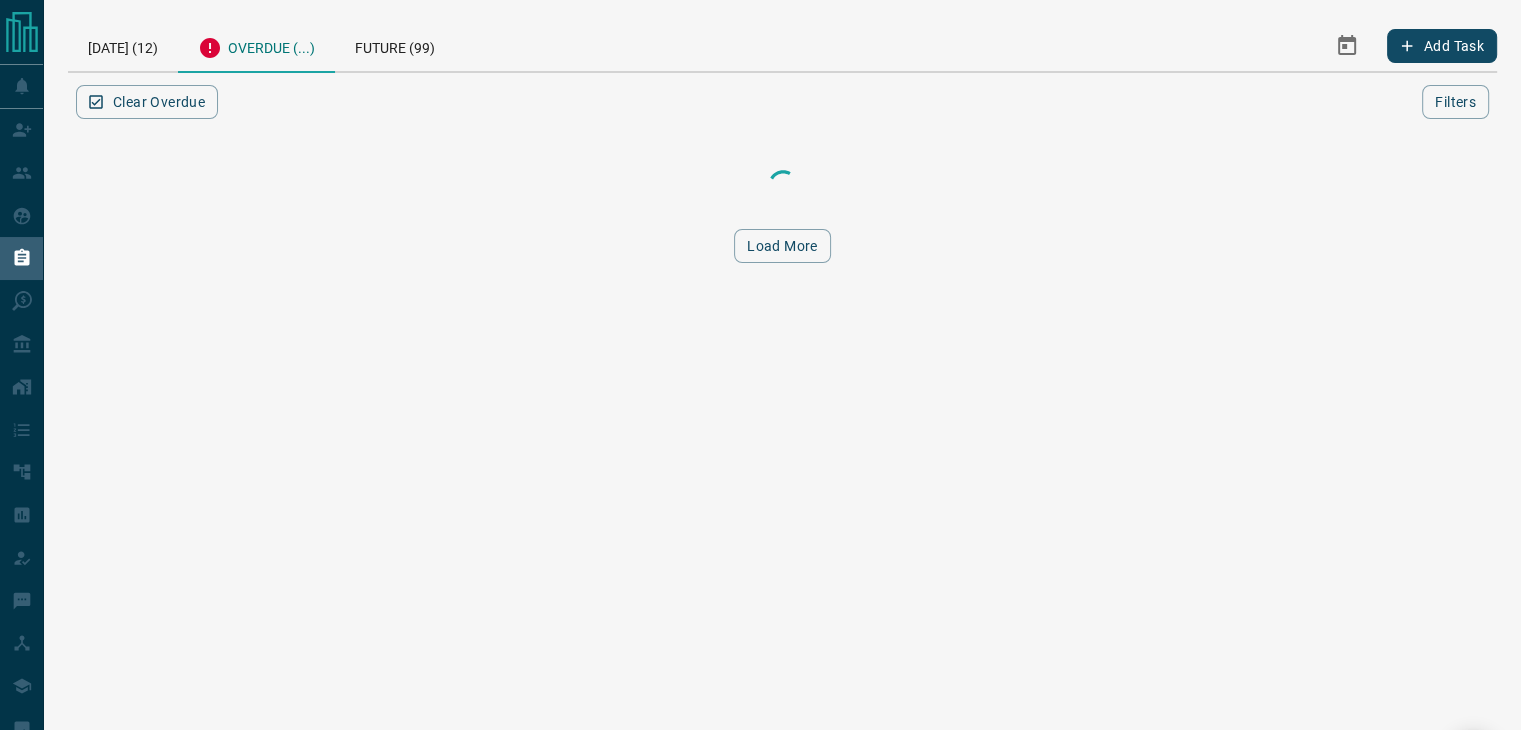 scroll, scrollTop: 0, scrollLeft: 0, axis: both 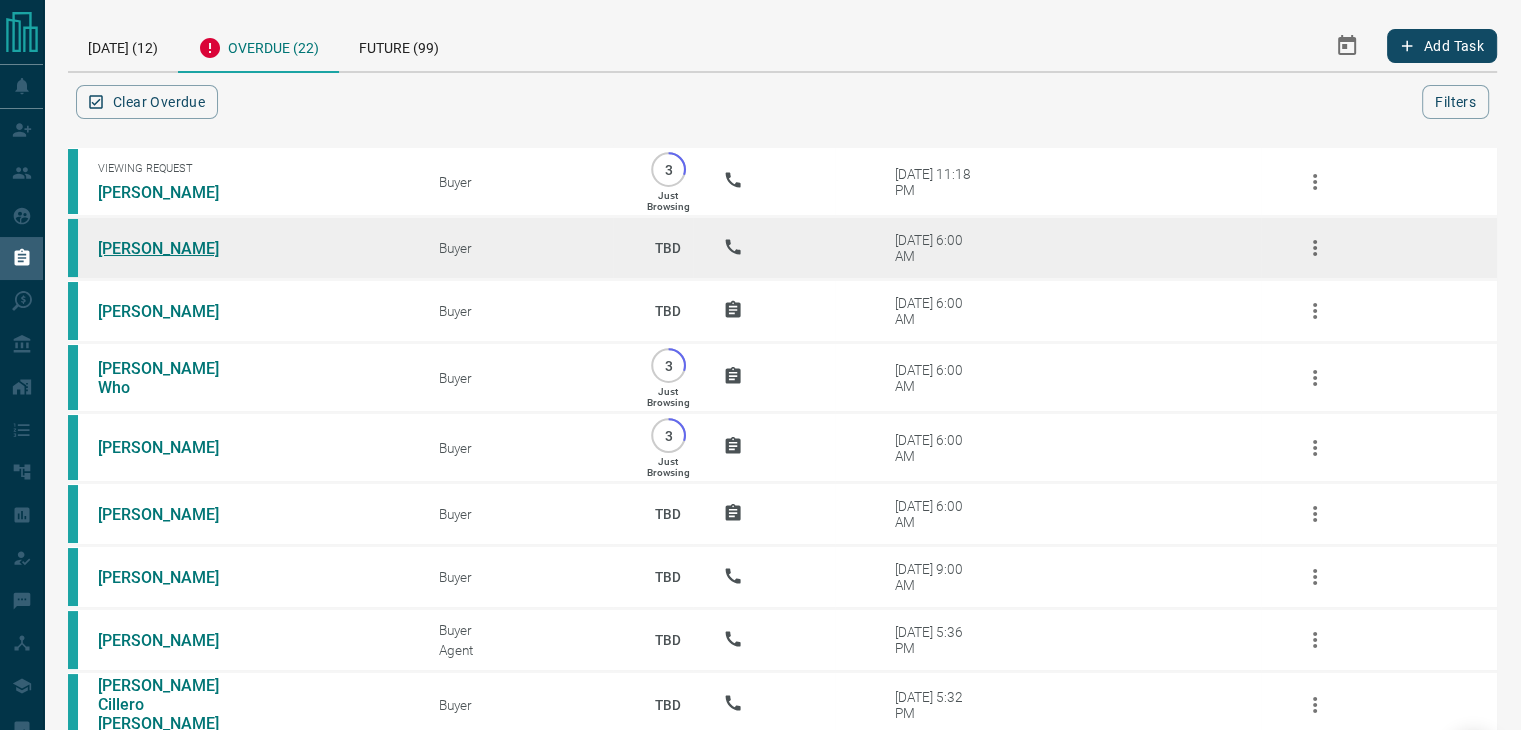 click on "[PERSON_NAME]" at bounding box center (173, 248) 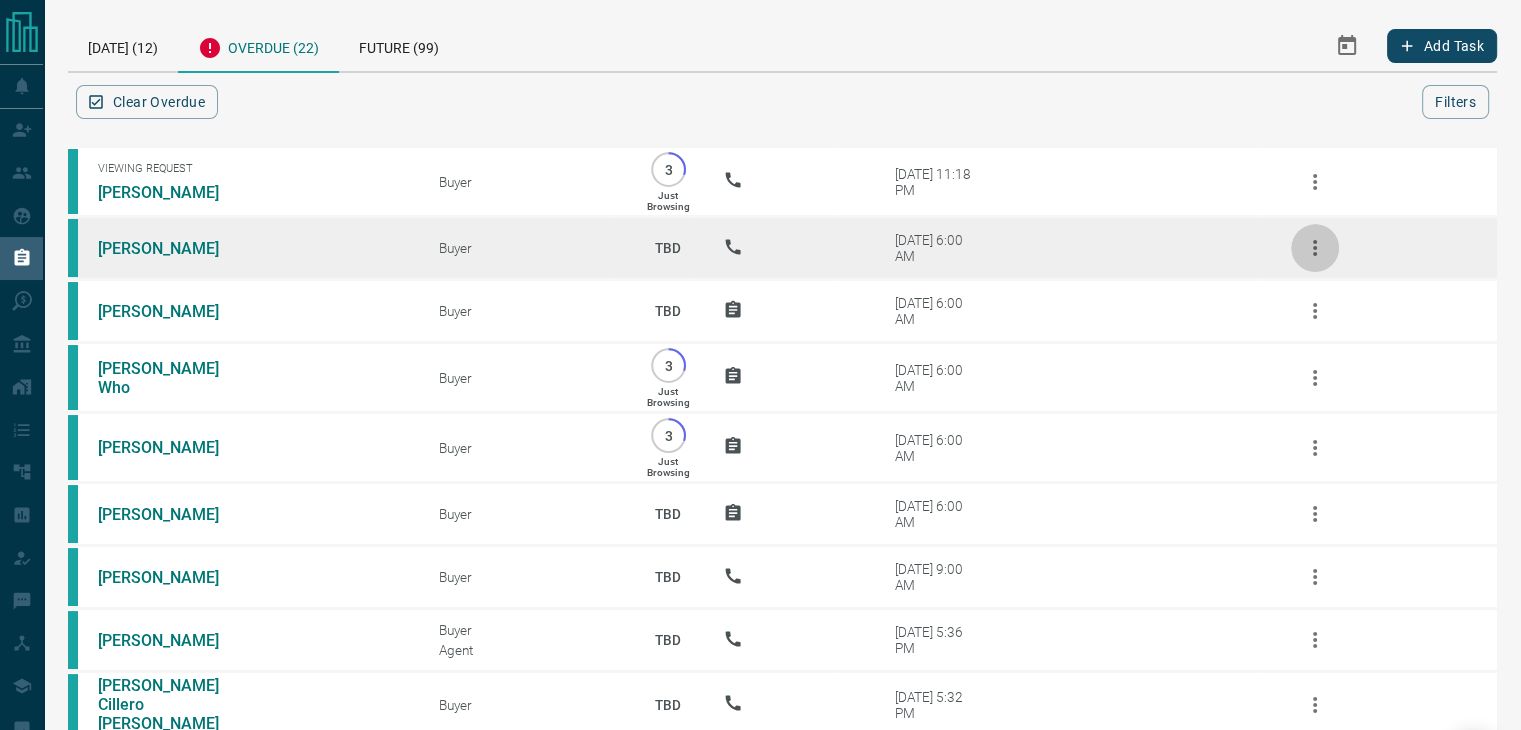 click 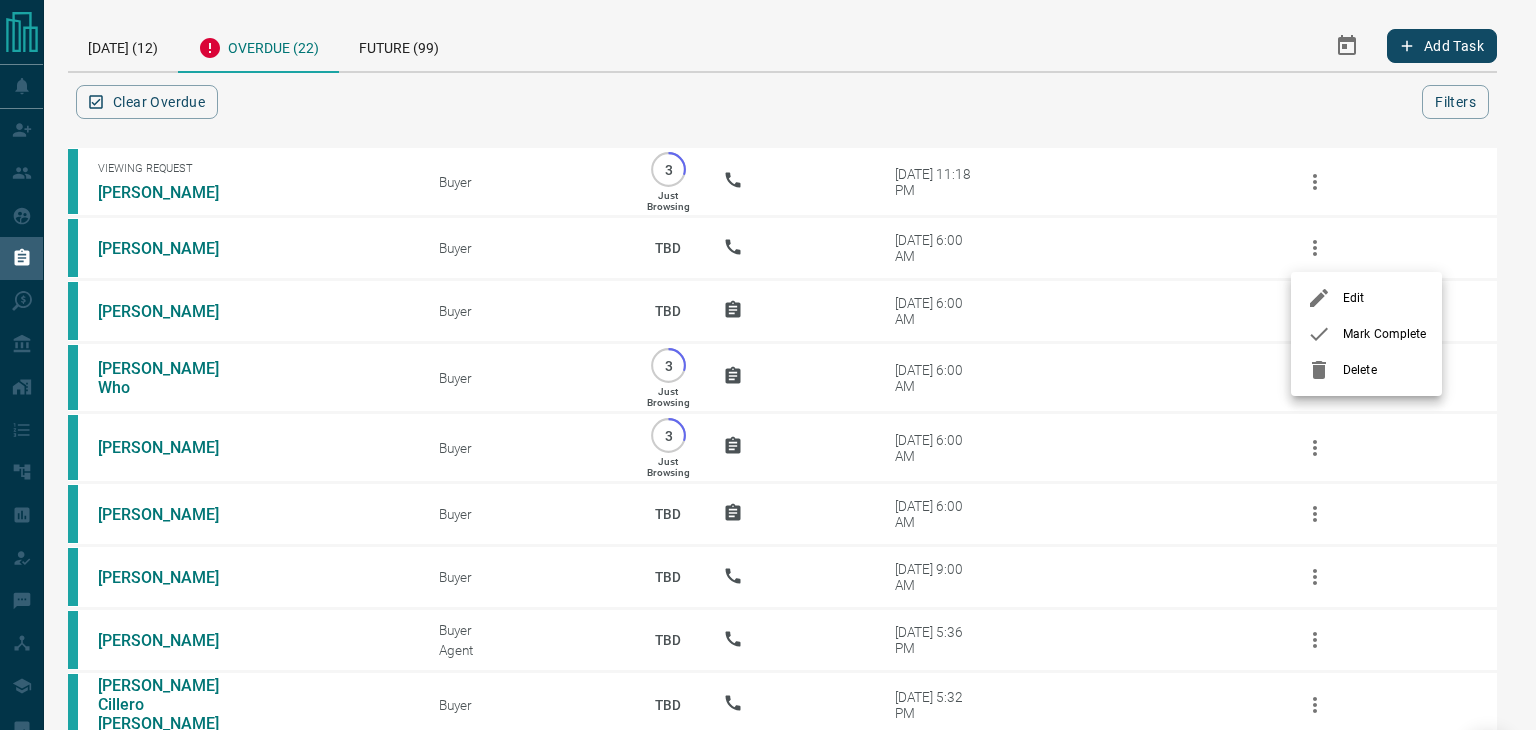 click 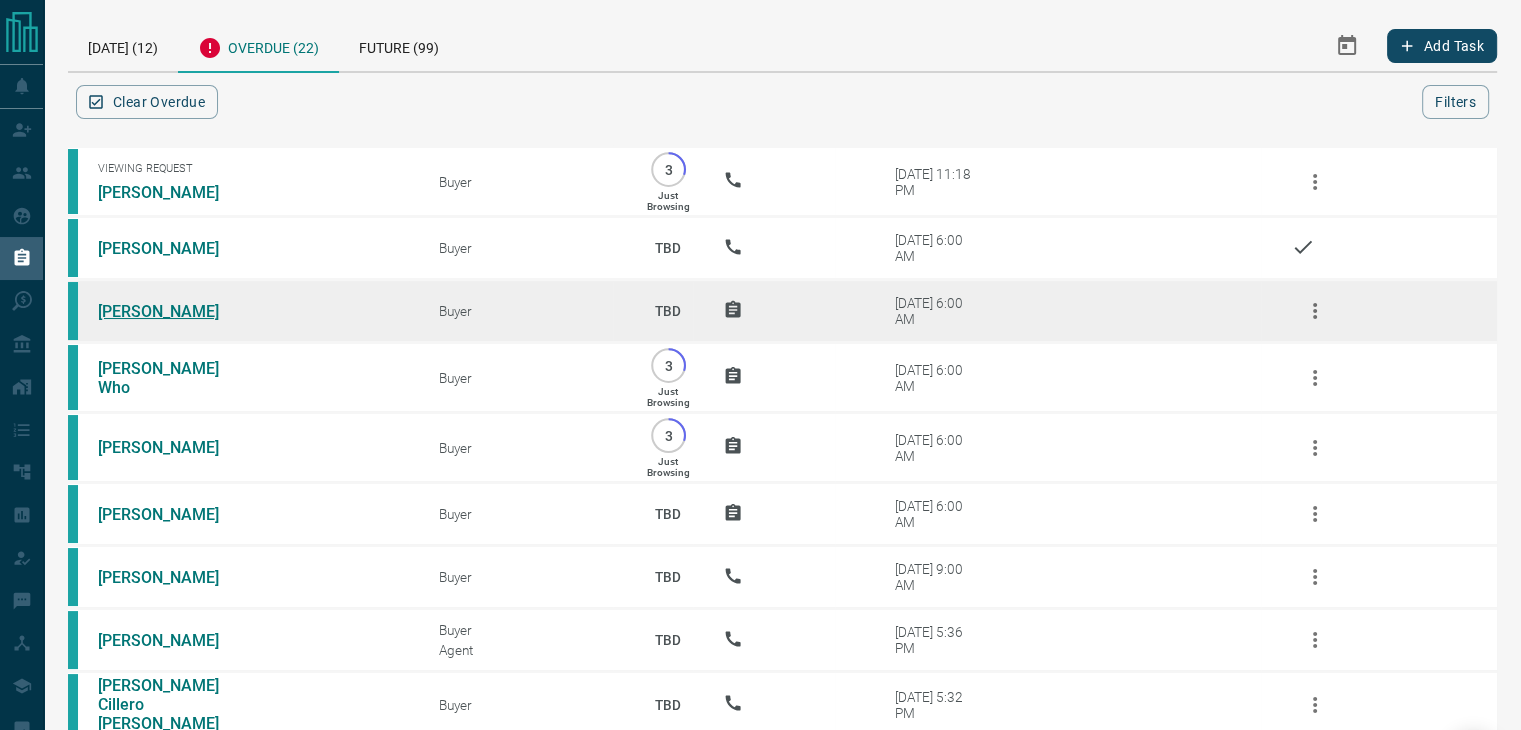 click on "[PERSON_NAME]" at bounding box center (173, 311) 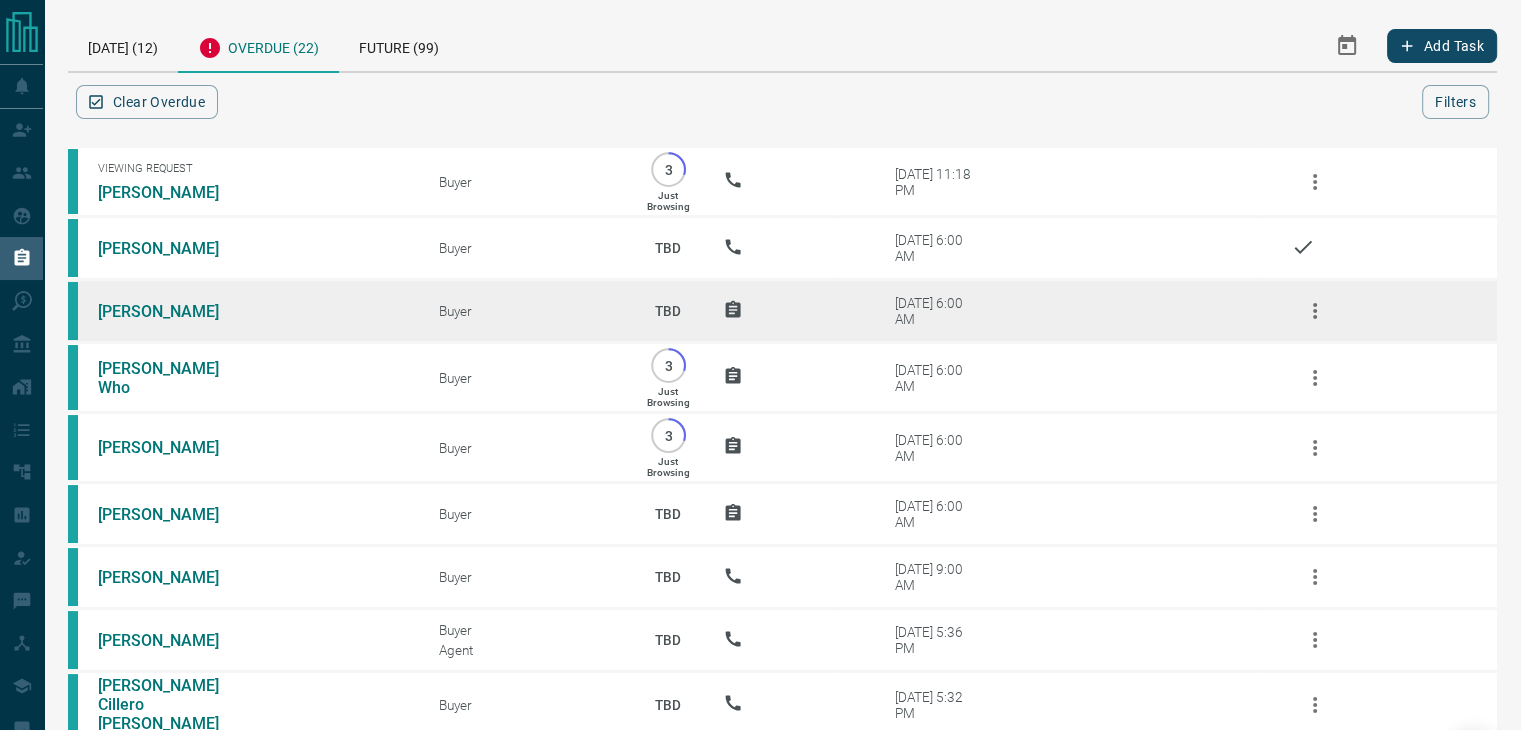 click 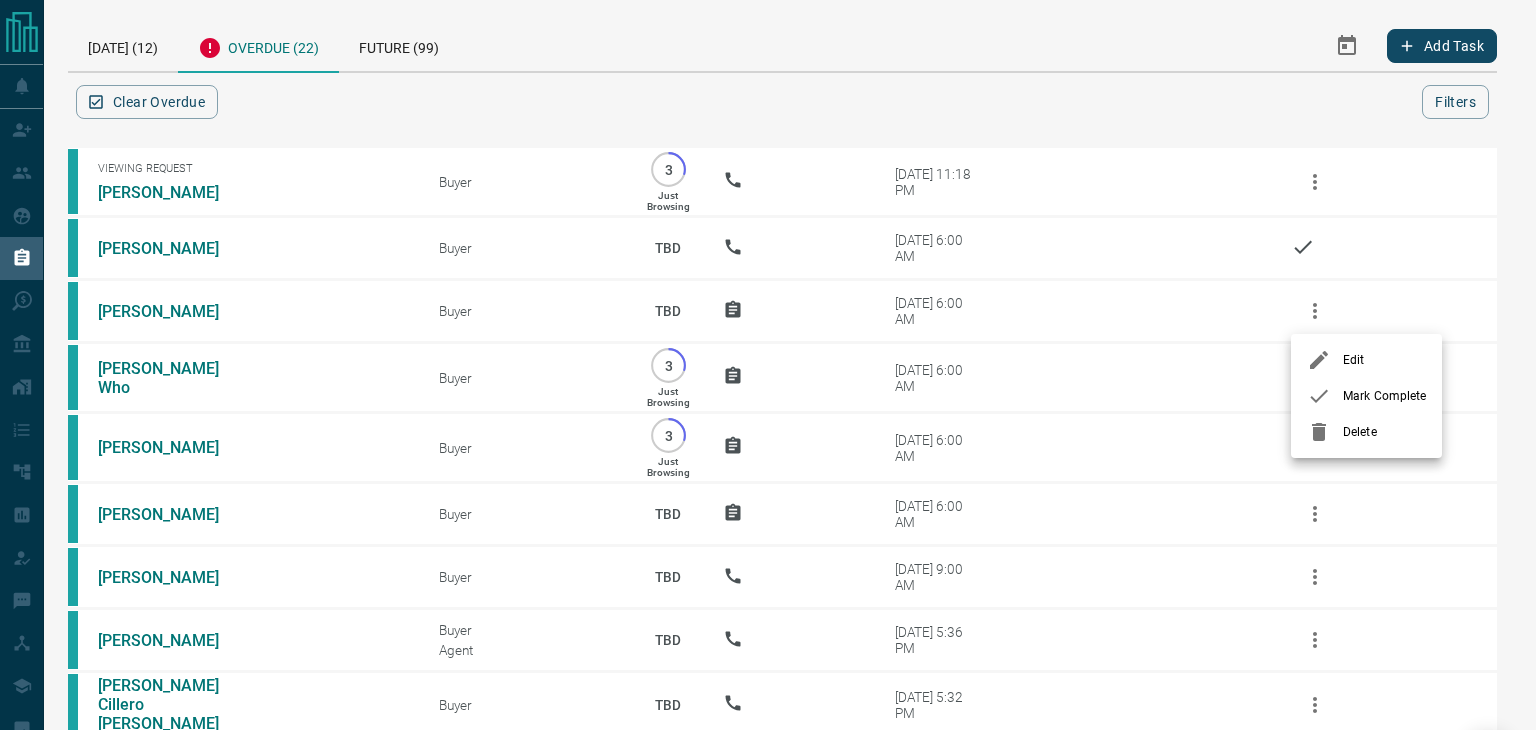 click at bounding box center (1325, 396) 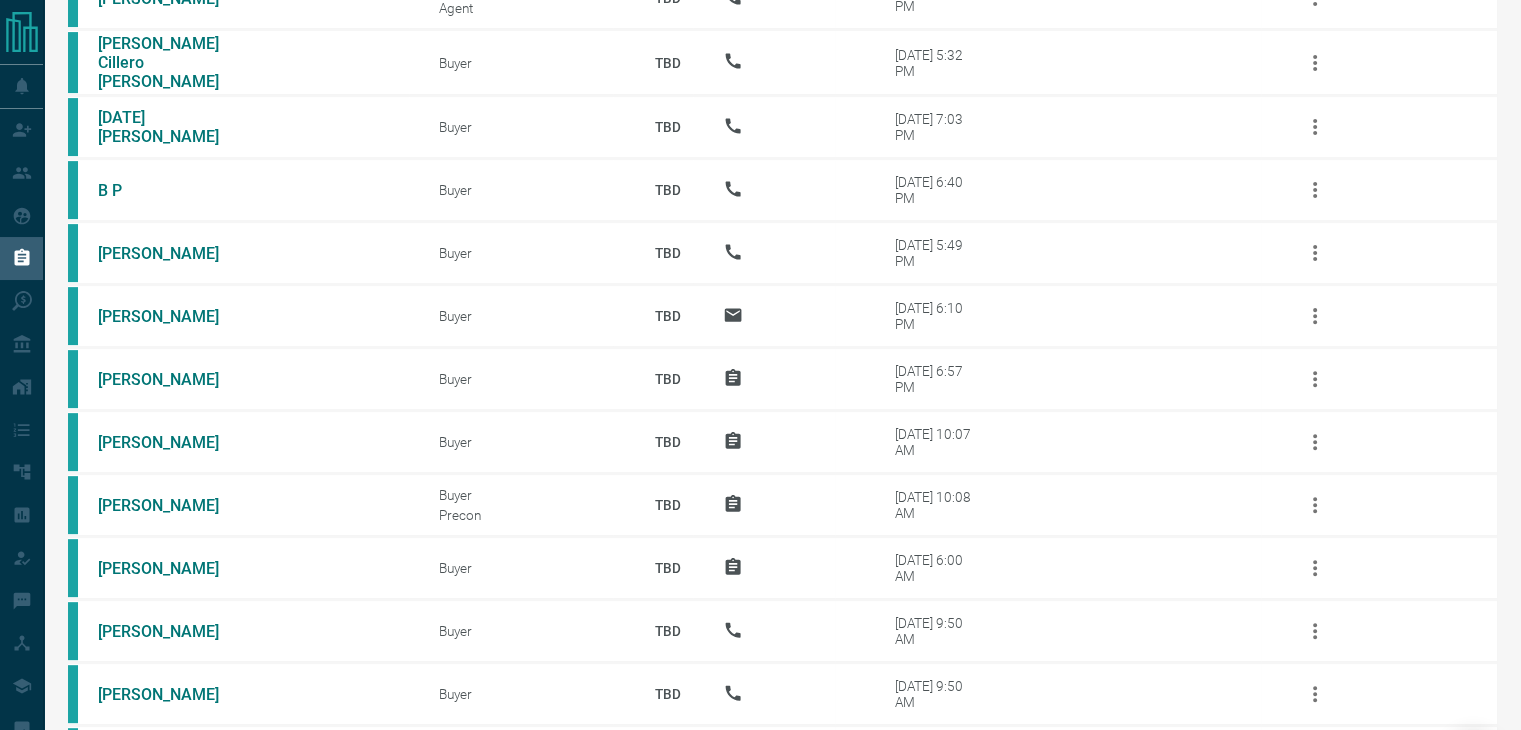 scroll, scrollTop: 916, scrollLeft: 0, axis: vertical 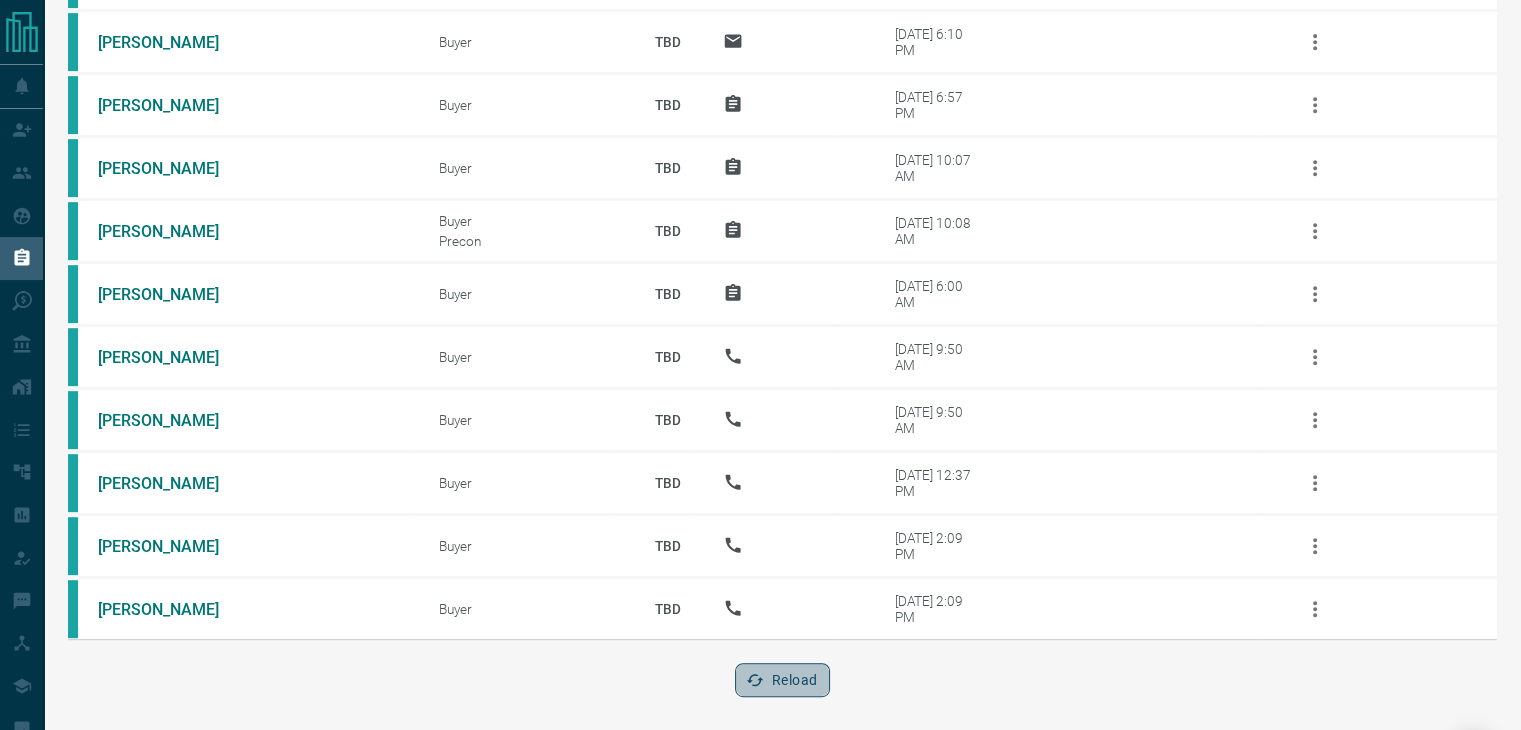 click on "Reload" at bounding box center (782, 680) 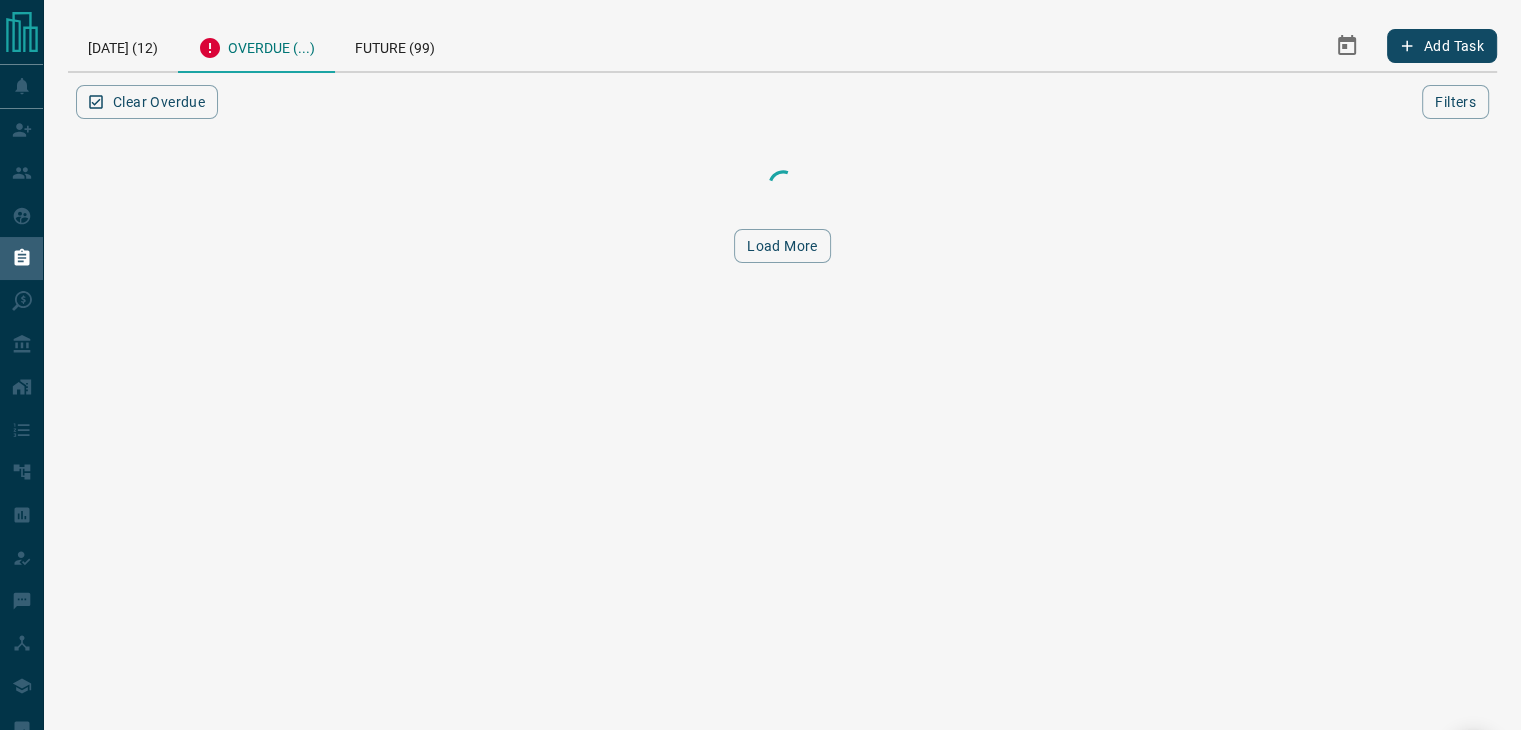 scroll, scrollTop: 0, scrollLeft: 0, axis: both 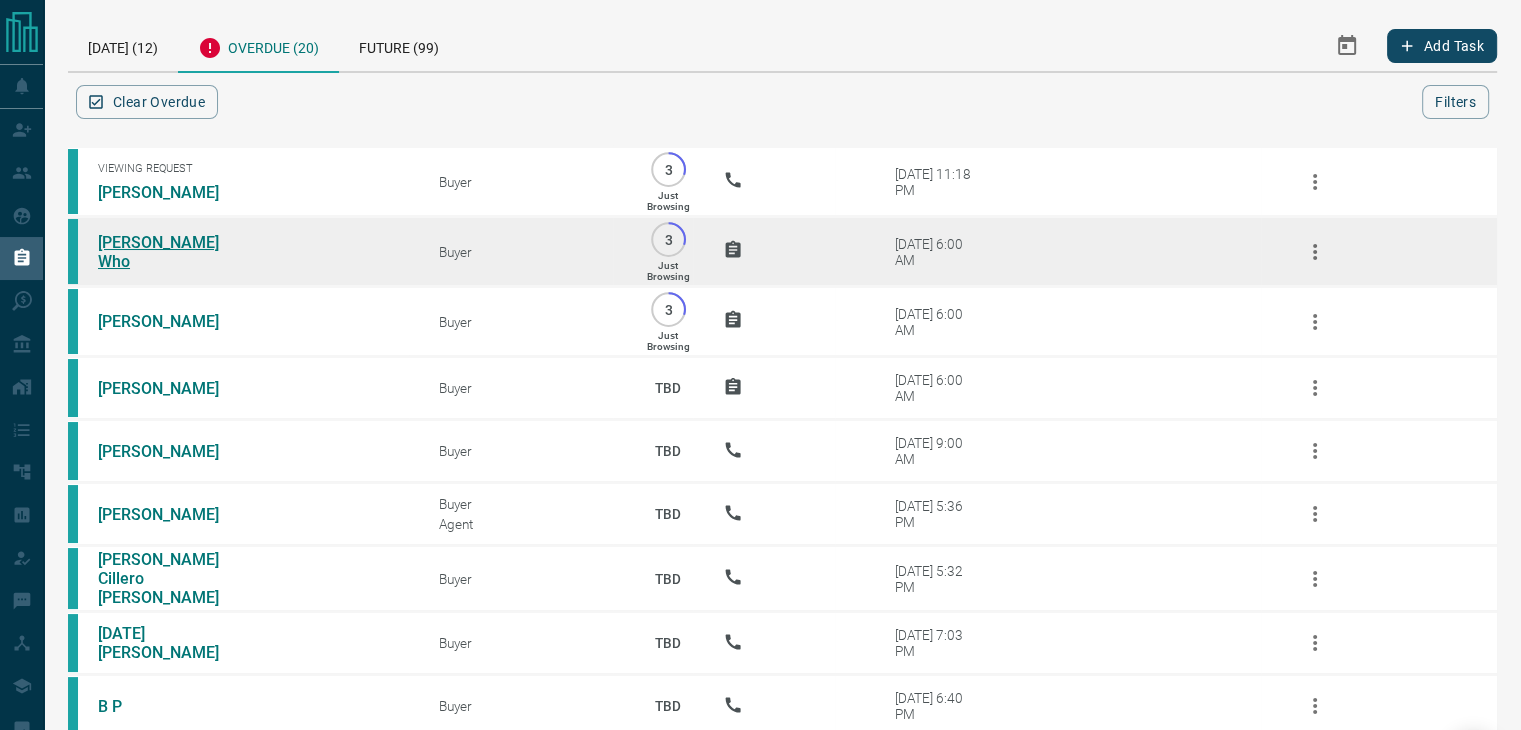 click on "[PERSON_NAME] Who" at bounding box center (173, 252) 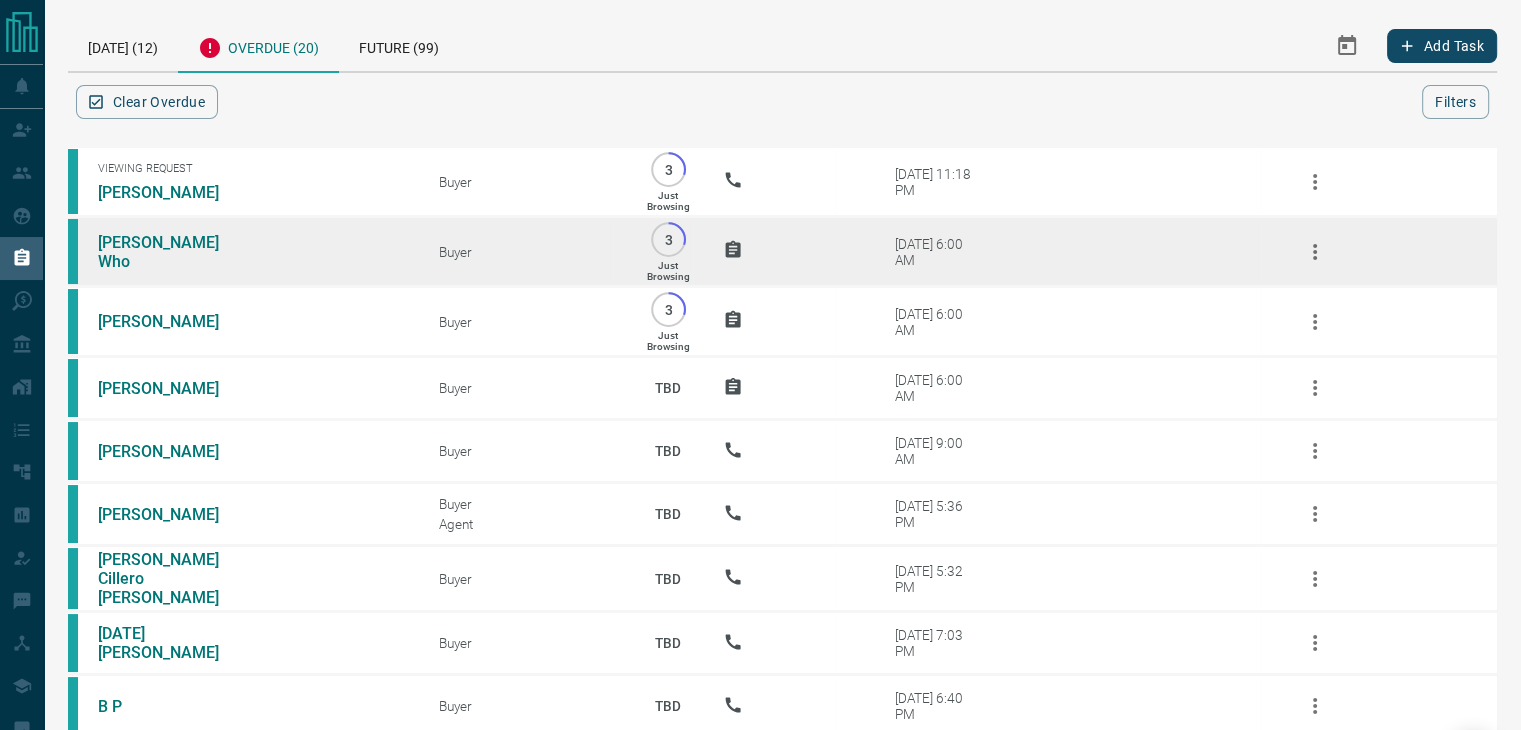 click 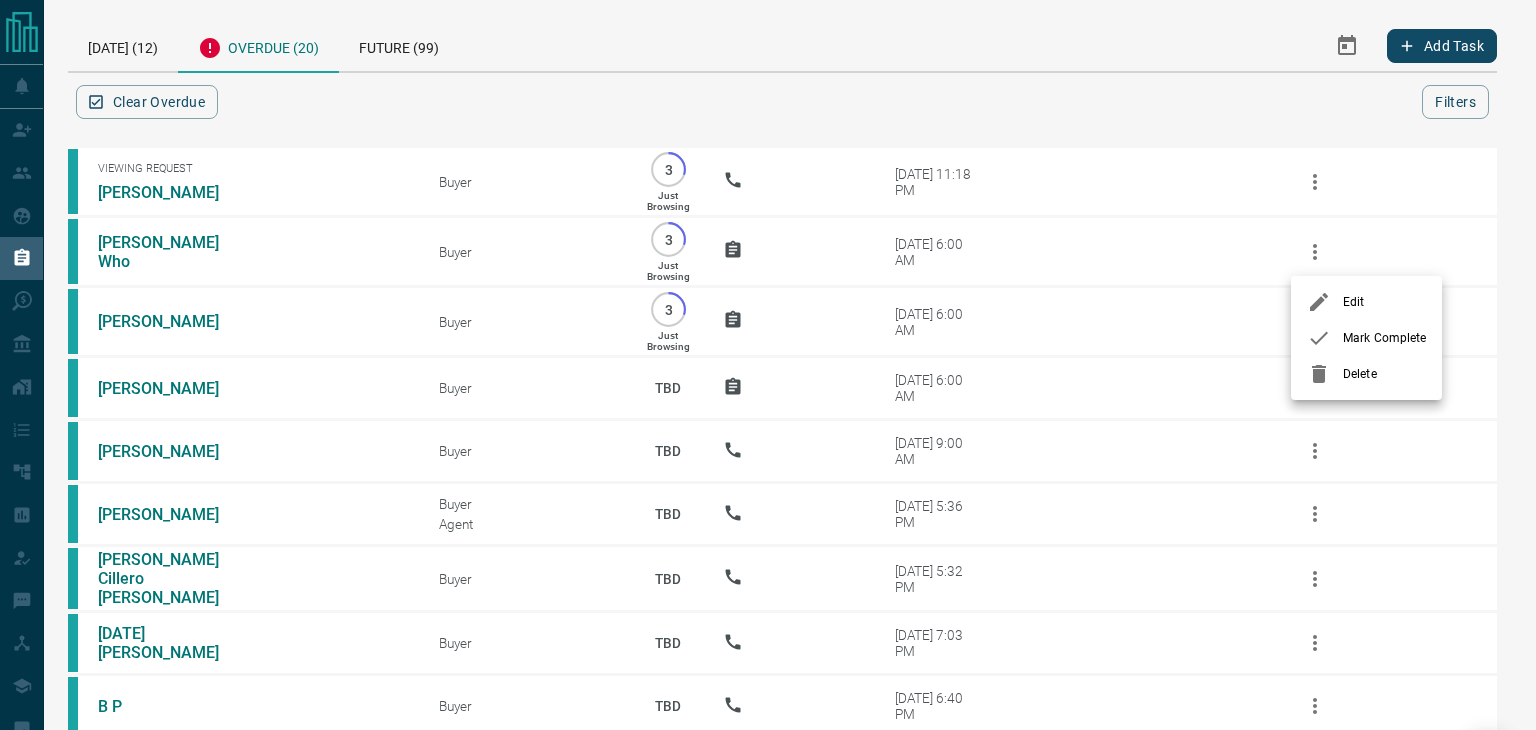 click 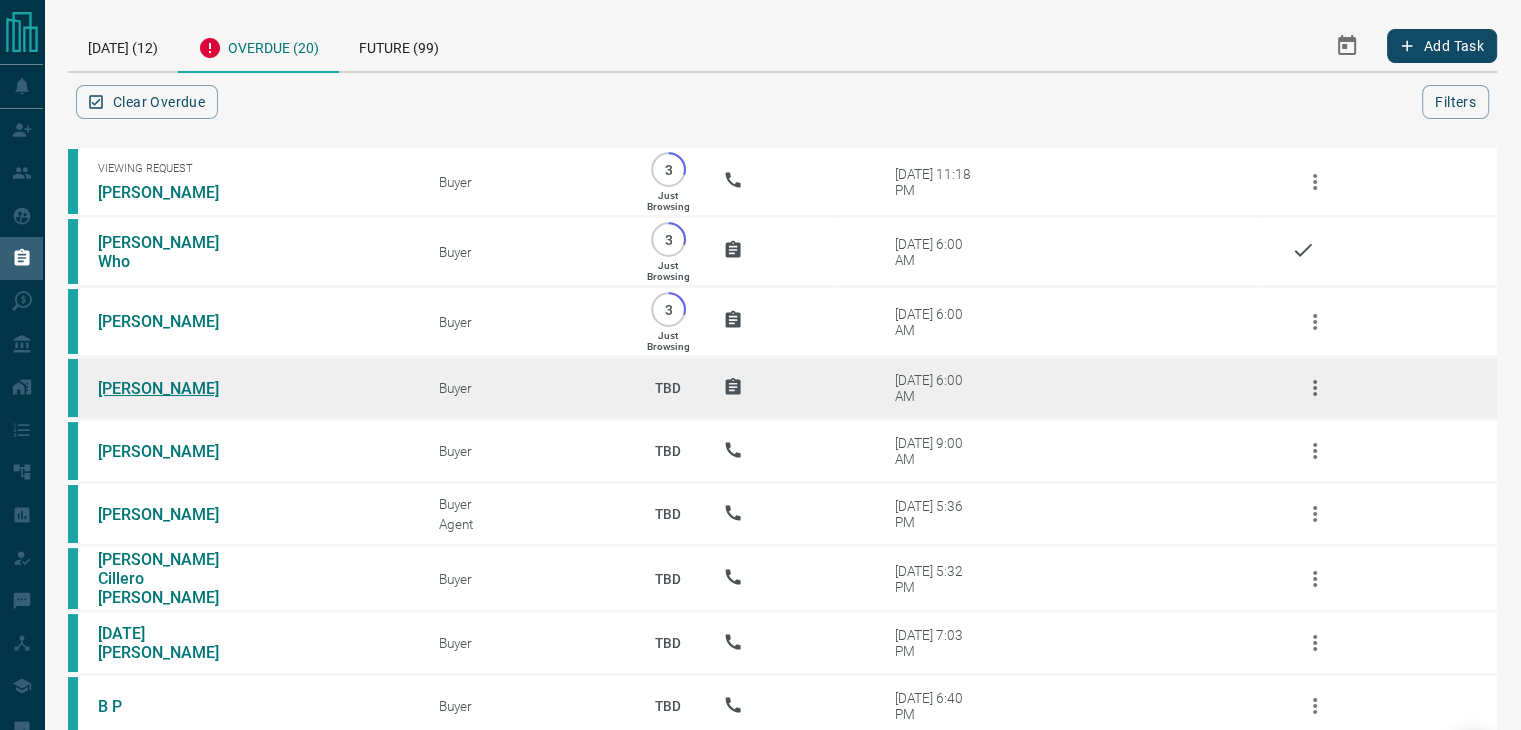 click on "[PERSON_NAME]" at bounding box center (173, 388) 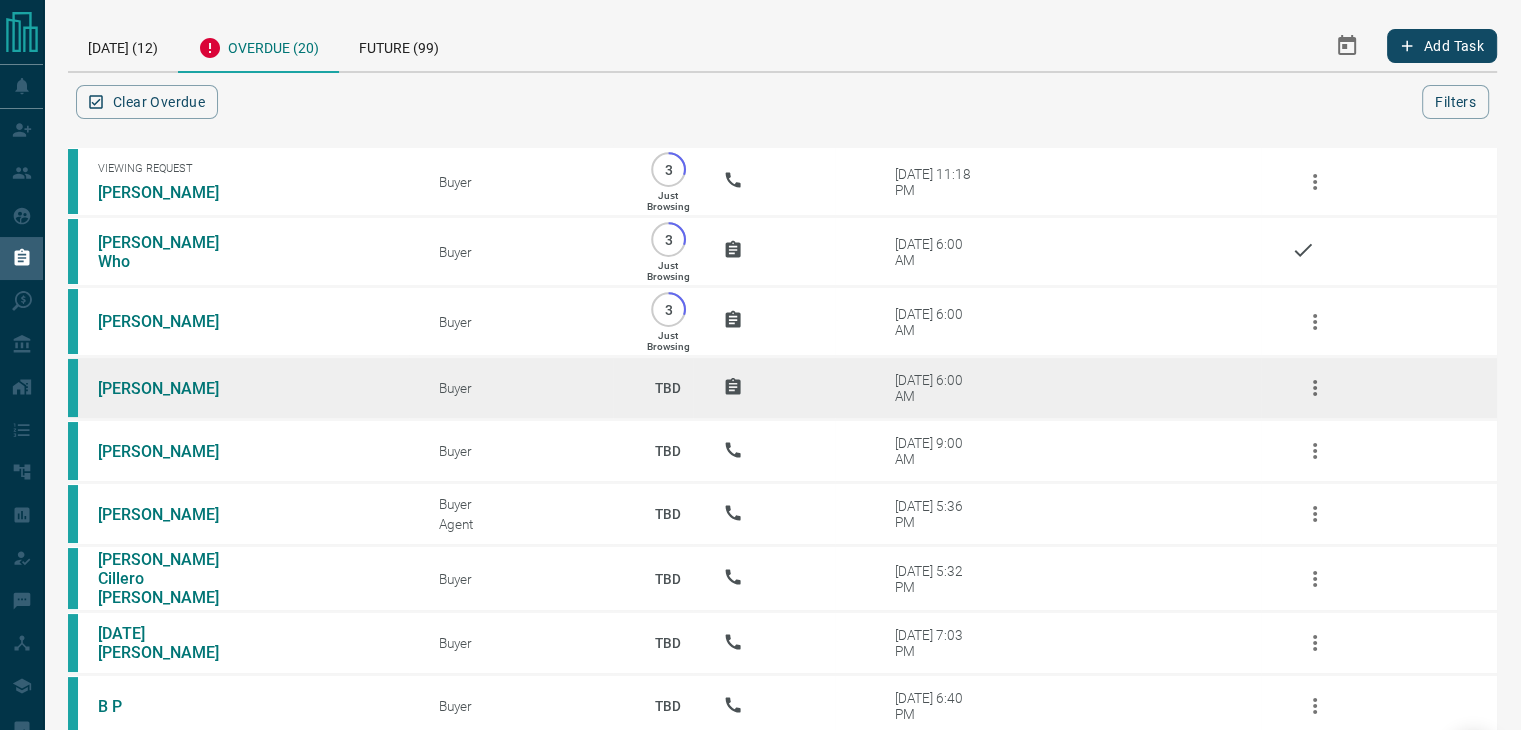 click 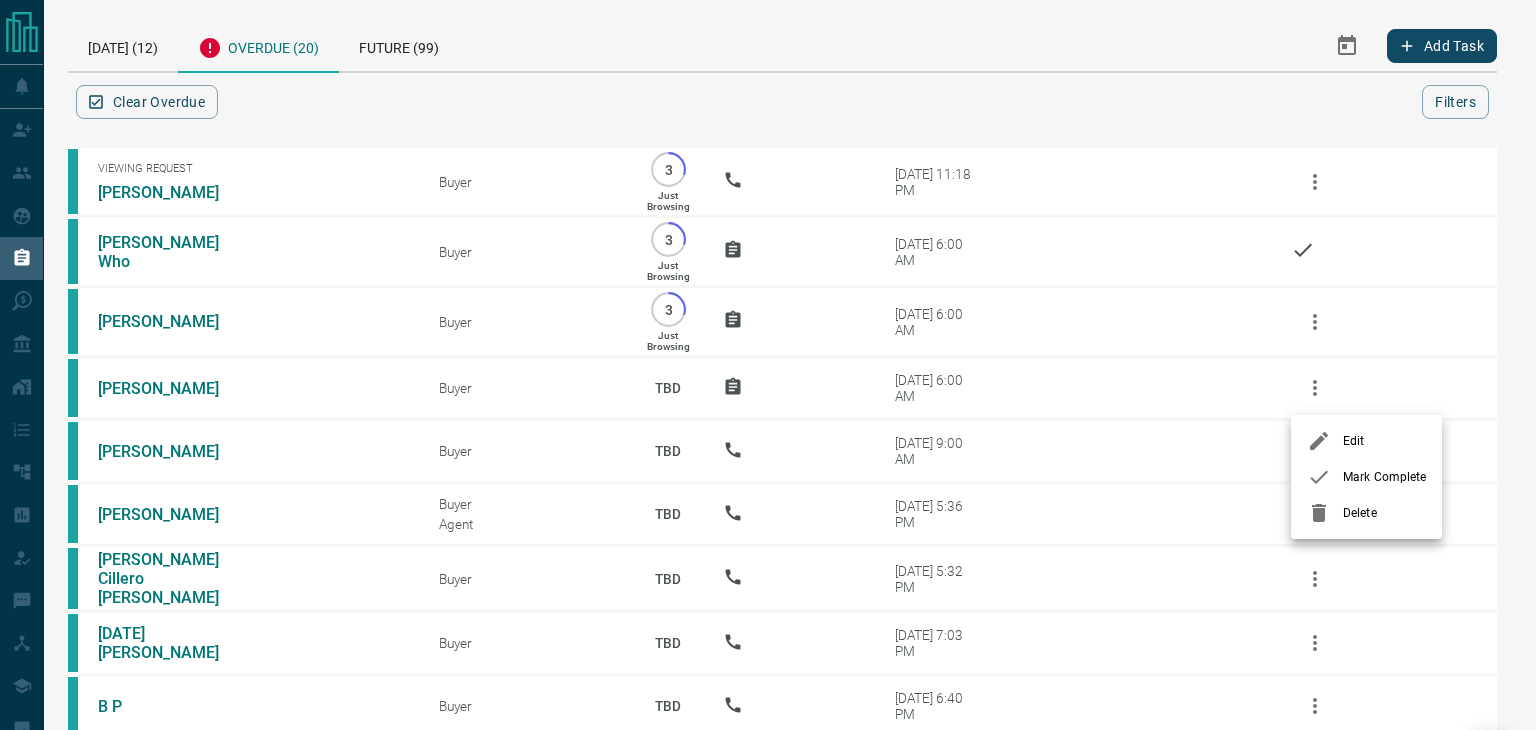 click 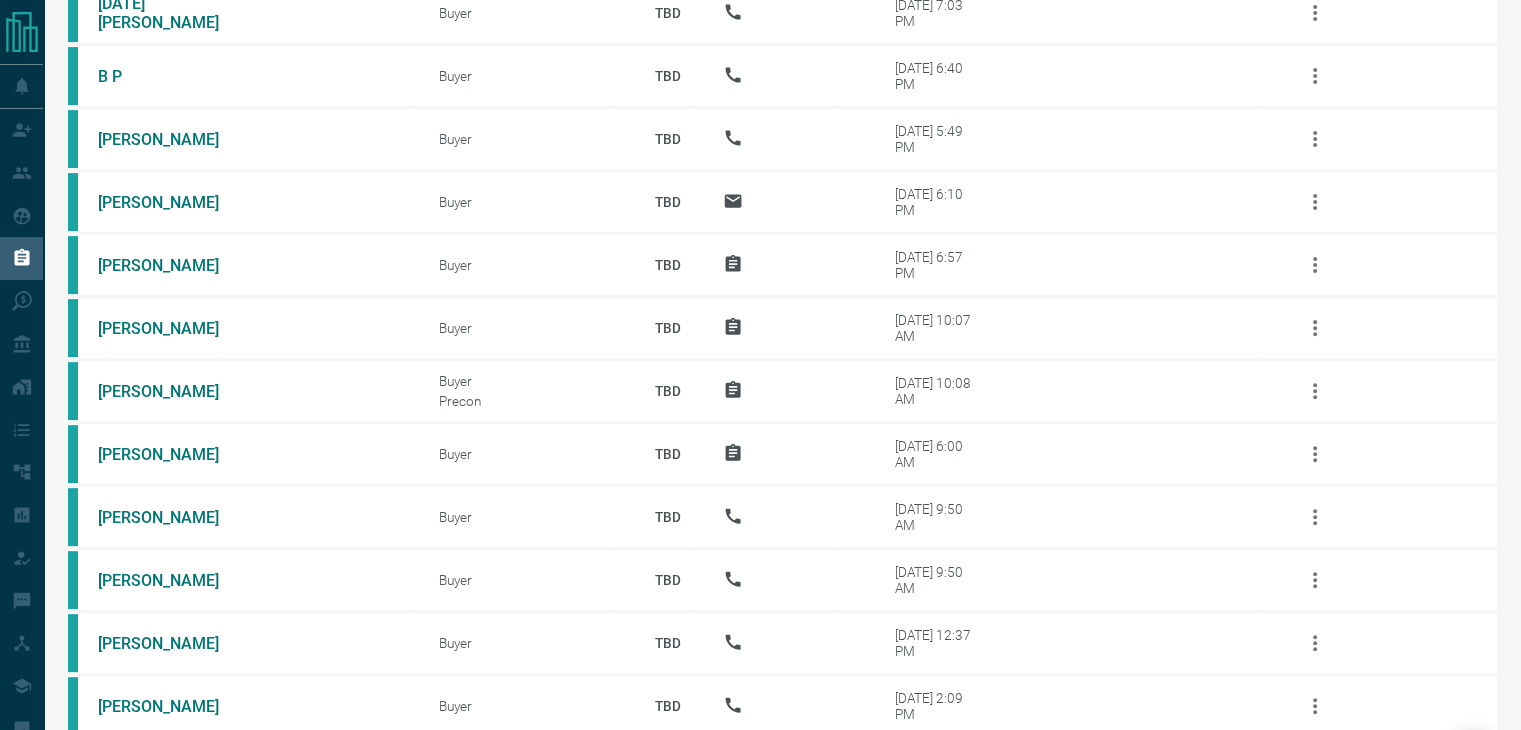 scroll, scrollTop: 791, scrollLeft: 0, axis: vertical 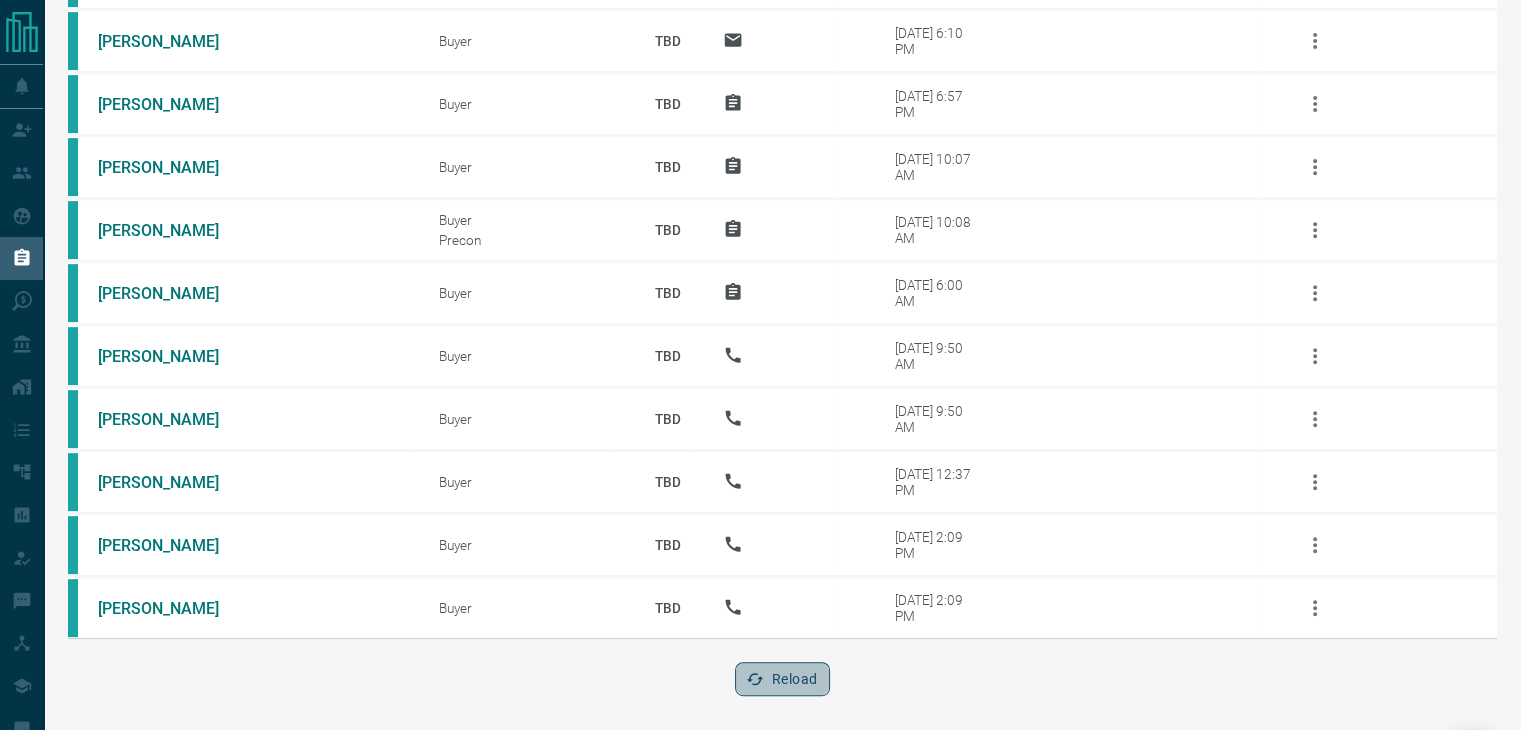 click on "Reload" at bounding box center [782, 679] 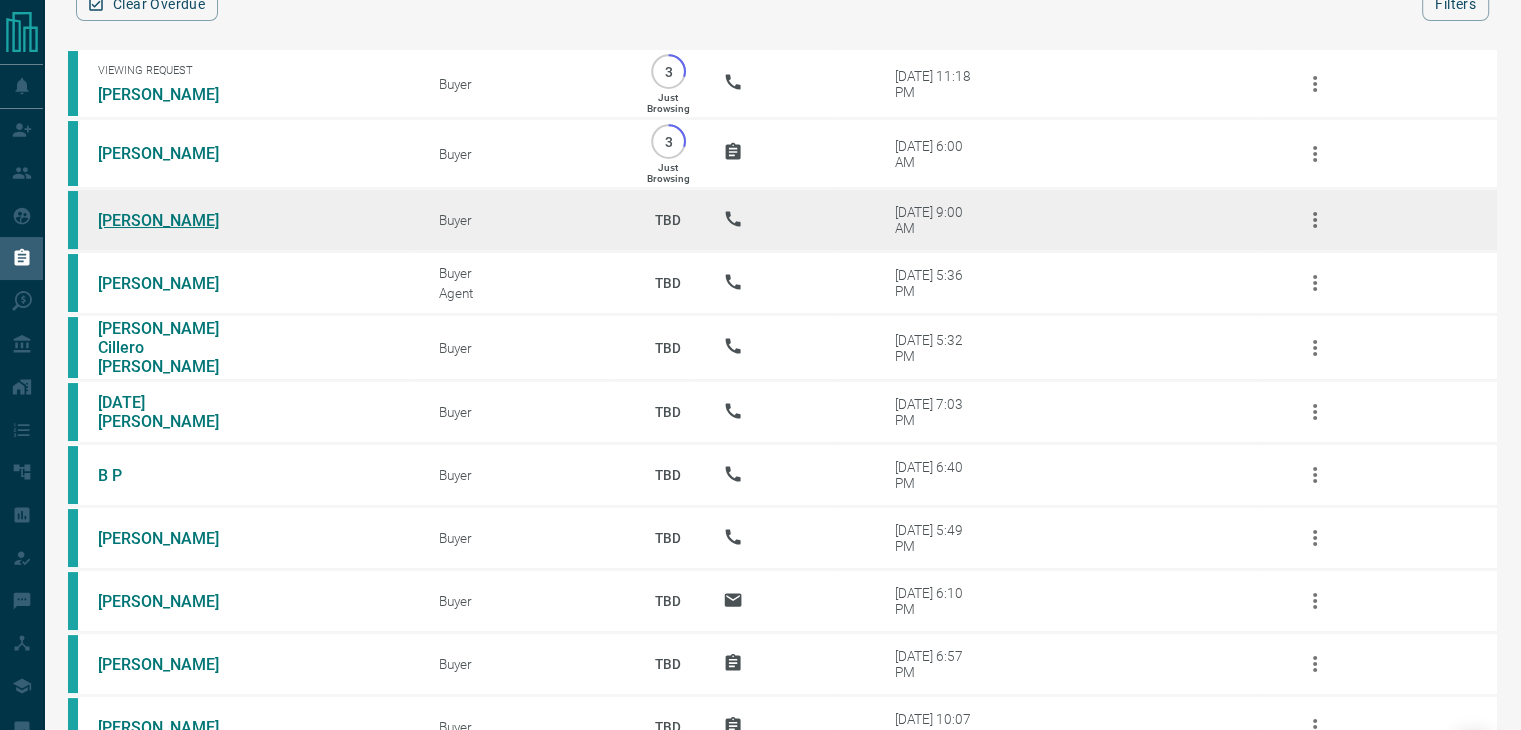 scroll, scrollTop: 92, scrollLeft: 0, axis: vertical 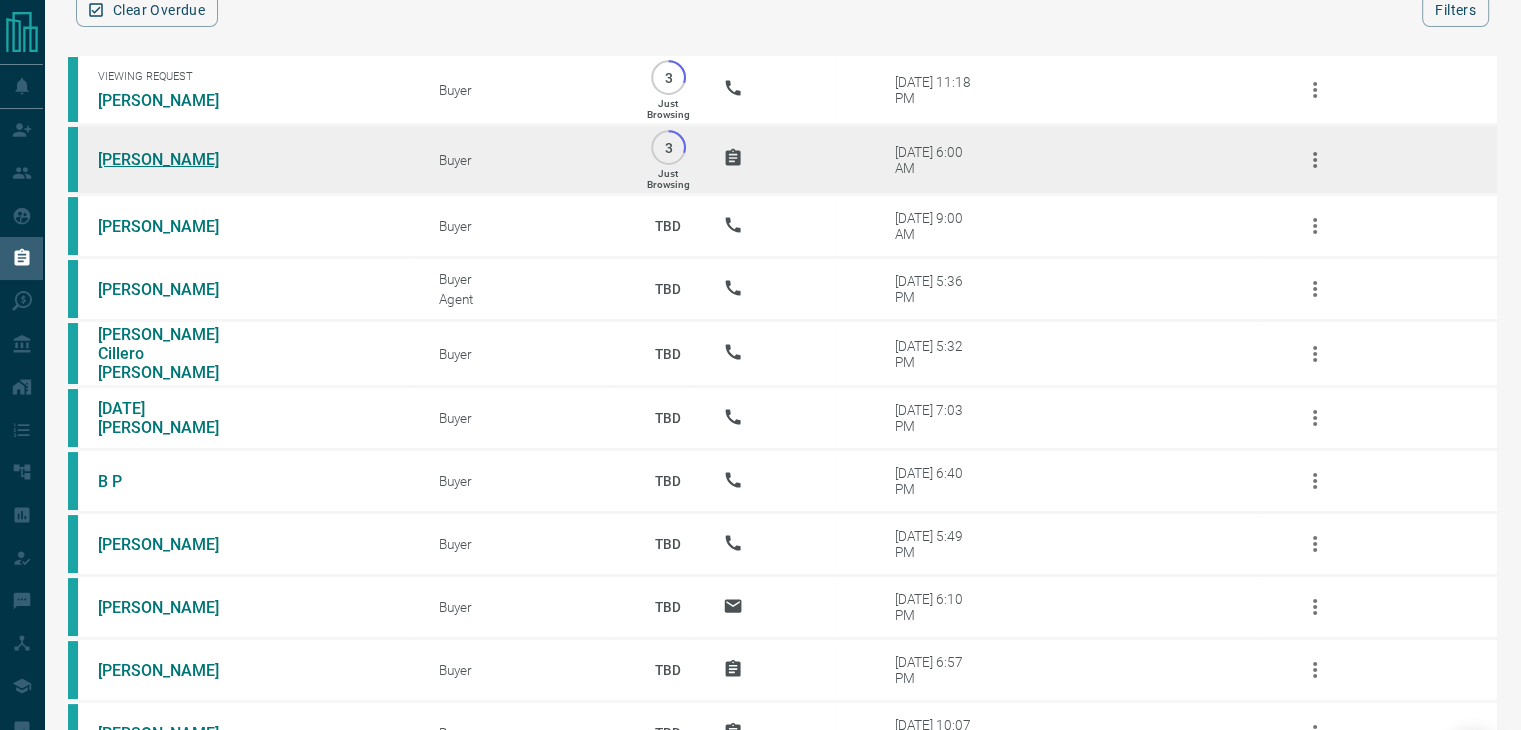 click on "[PERSON_NAME]" at bounding box center [173, 159] 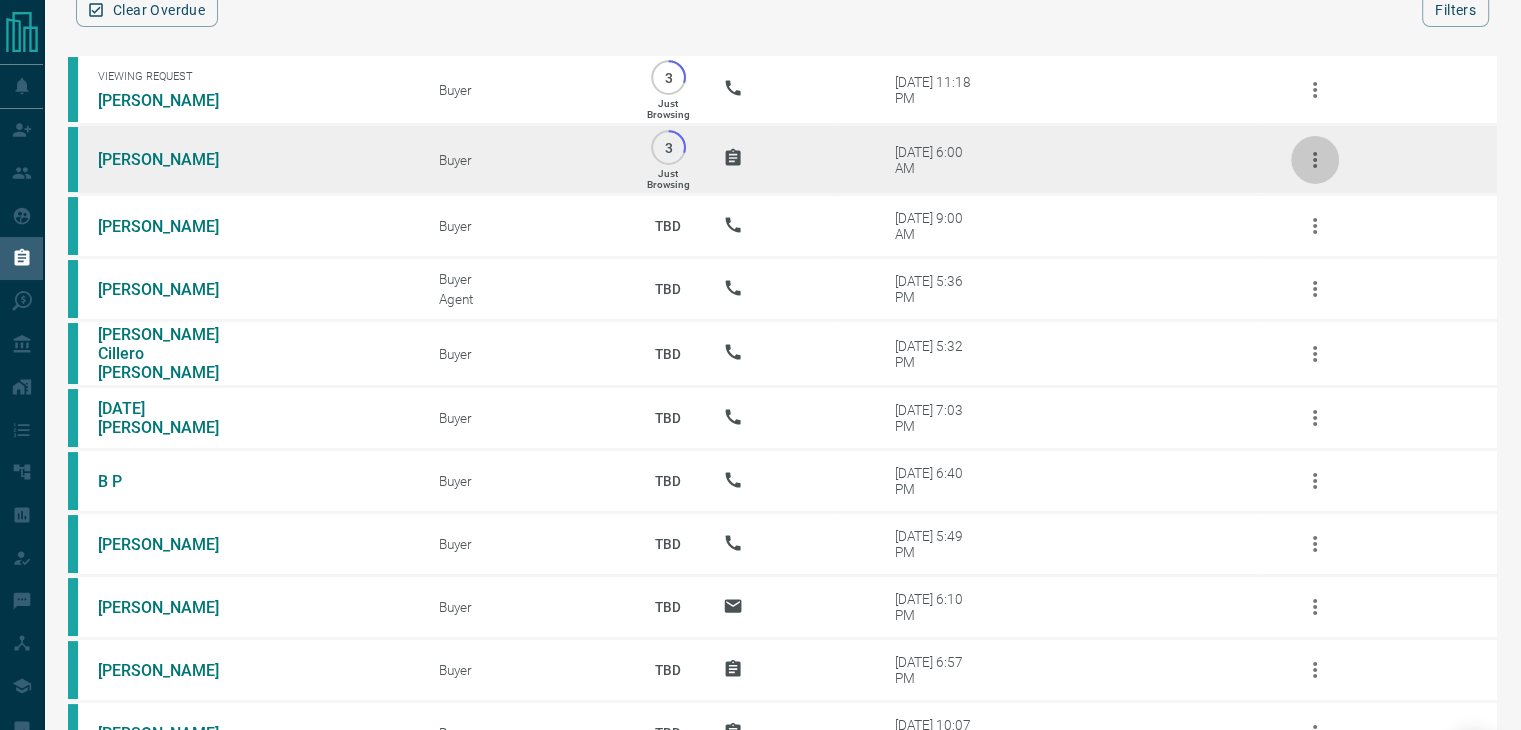 click 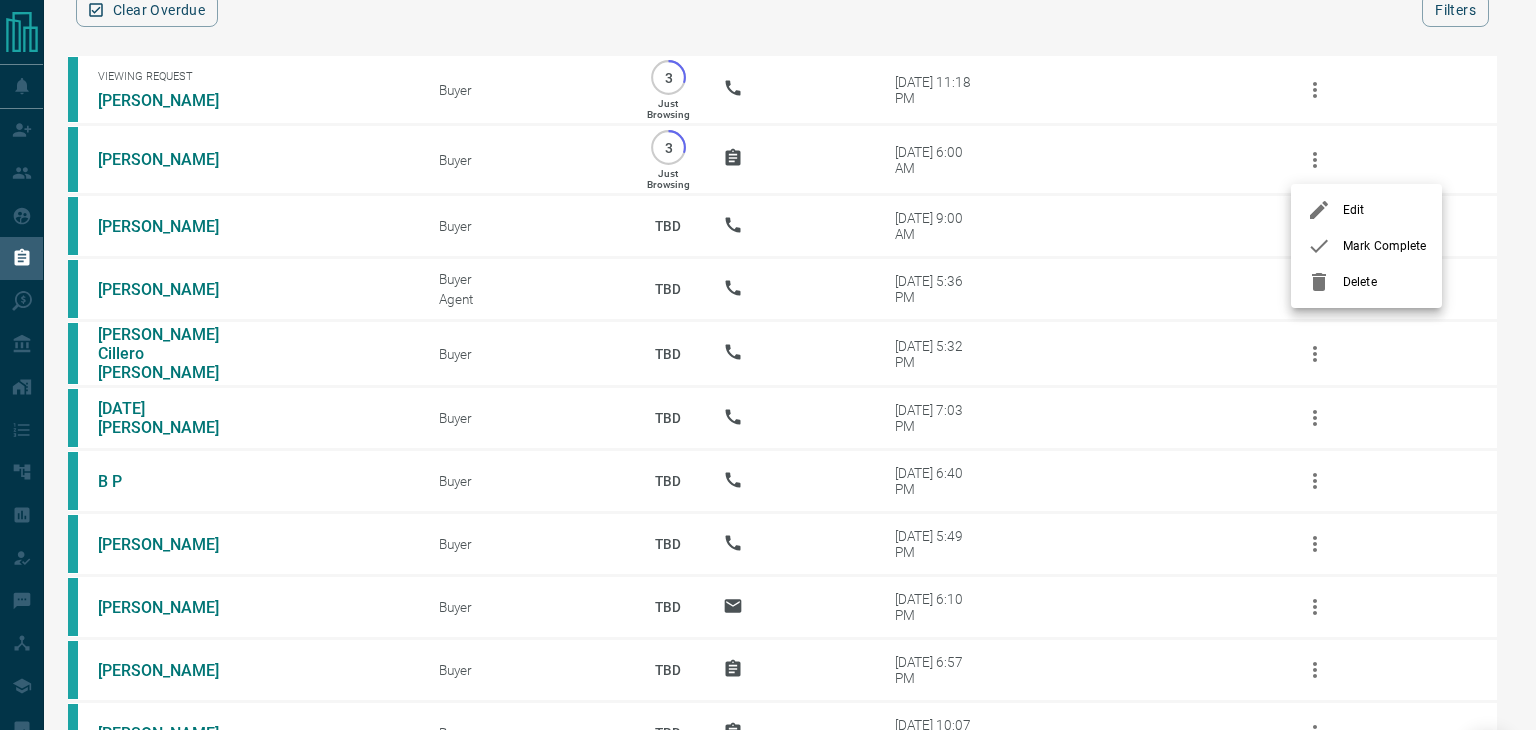 click at bounding box center (1325, 246) 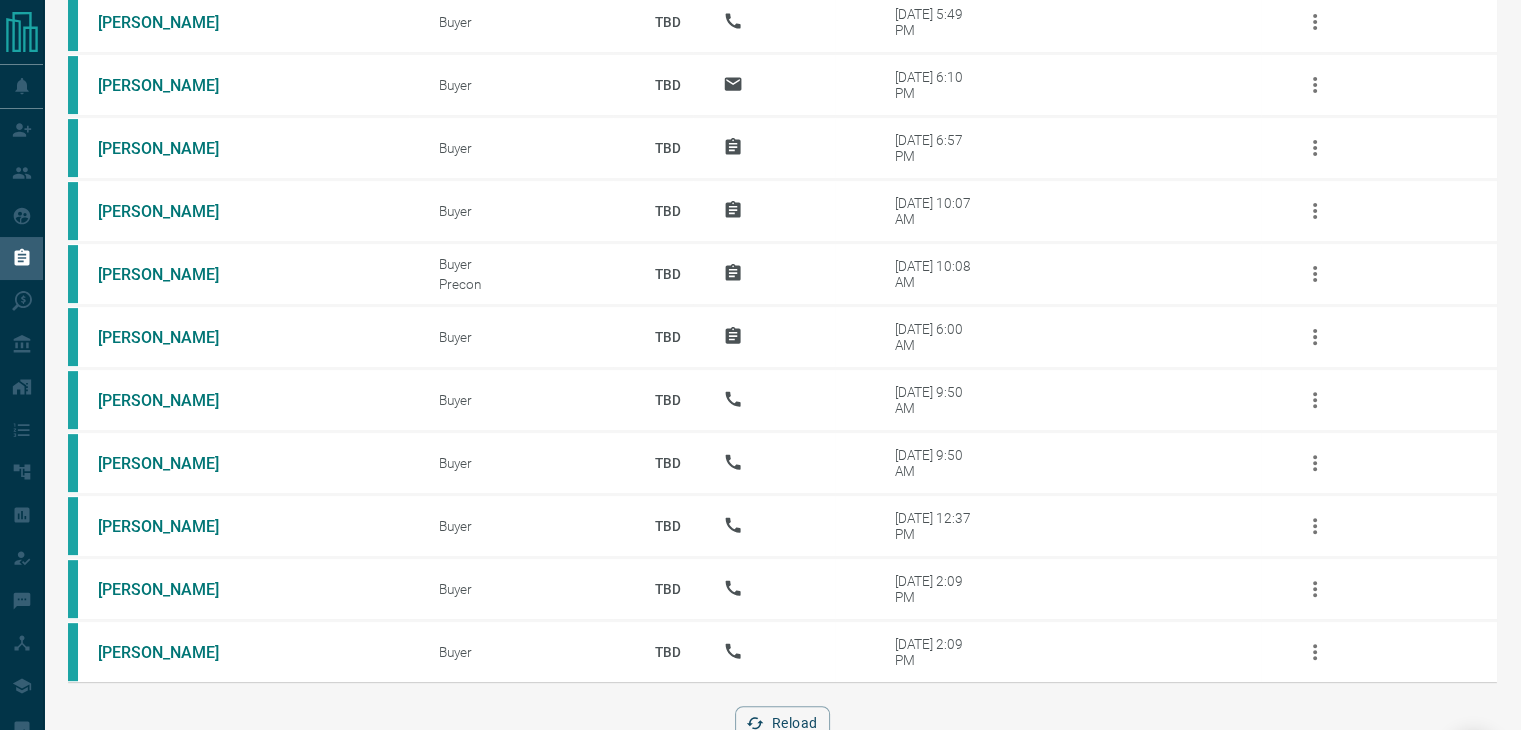 scroll, scrollTop: 657, scrollLeft: 0, axis: vertical 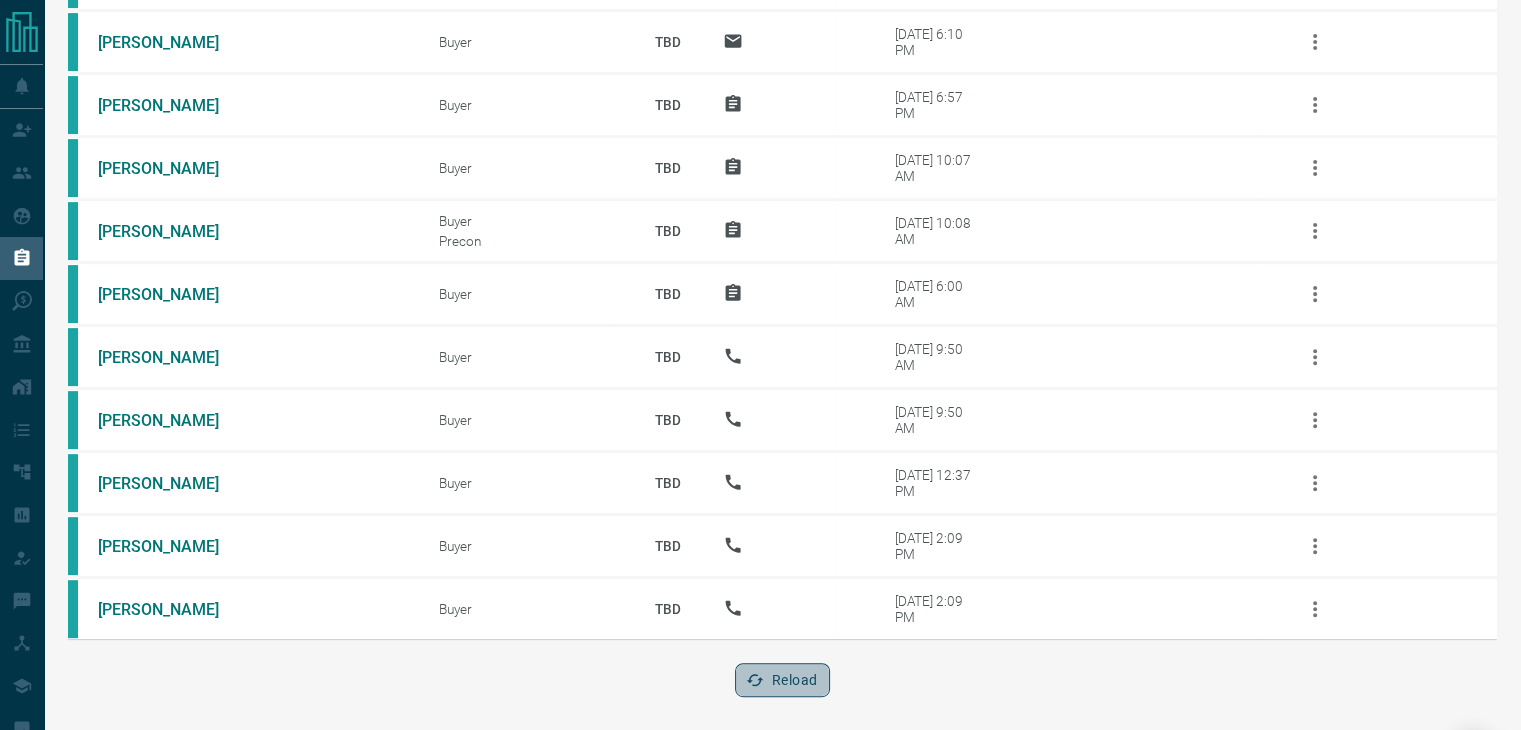 click on "Reload" at bounding box center (782, 680) 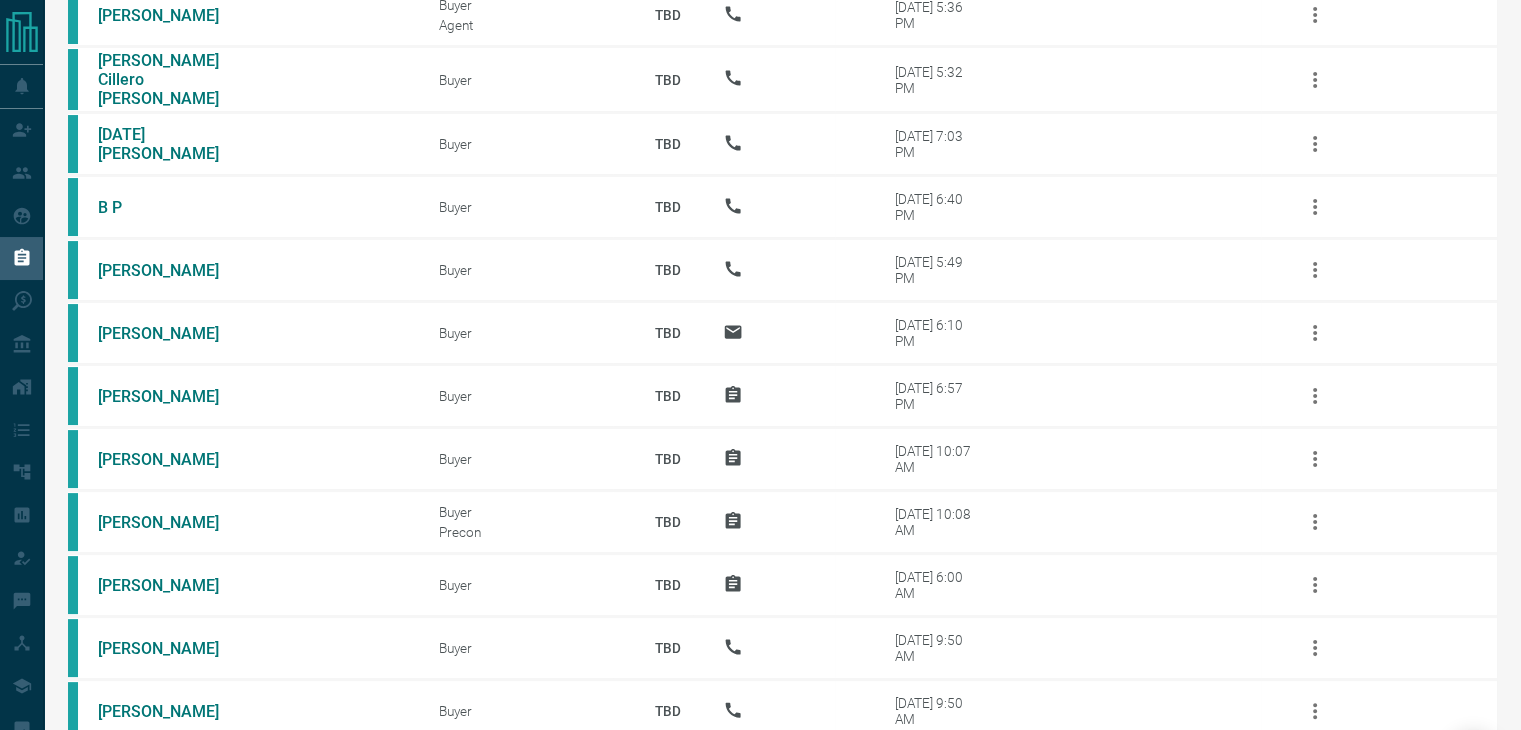 scroll, scrollTop: 585, scrollLeft: 0, axis: vertical 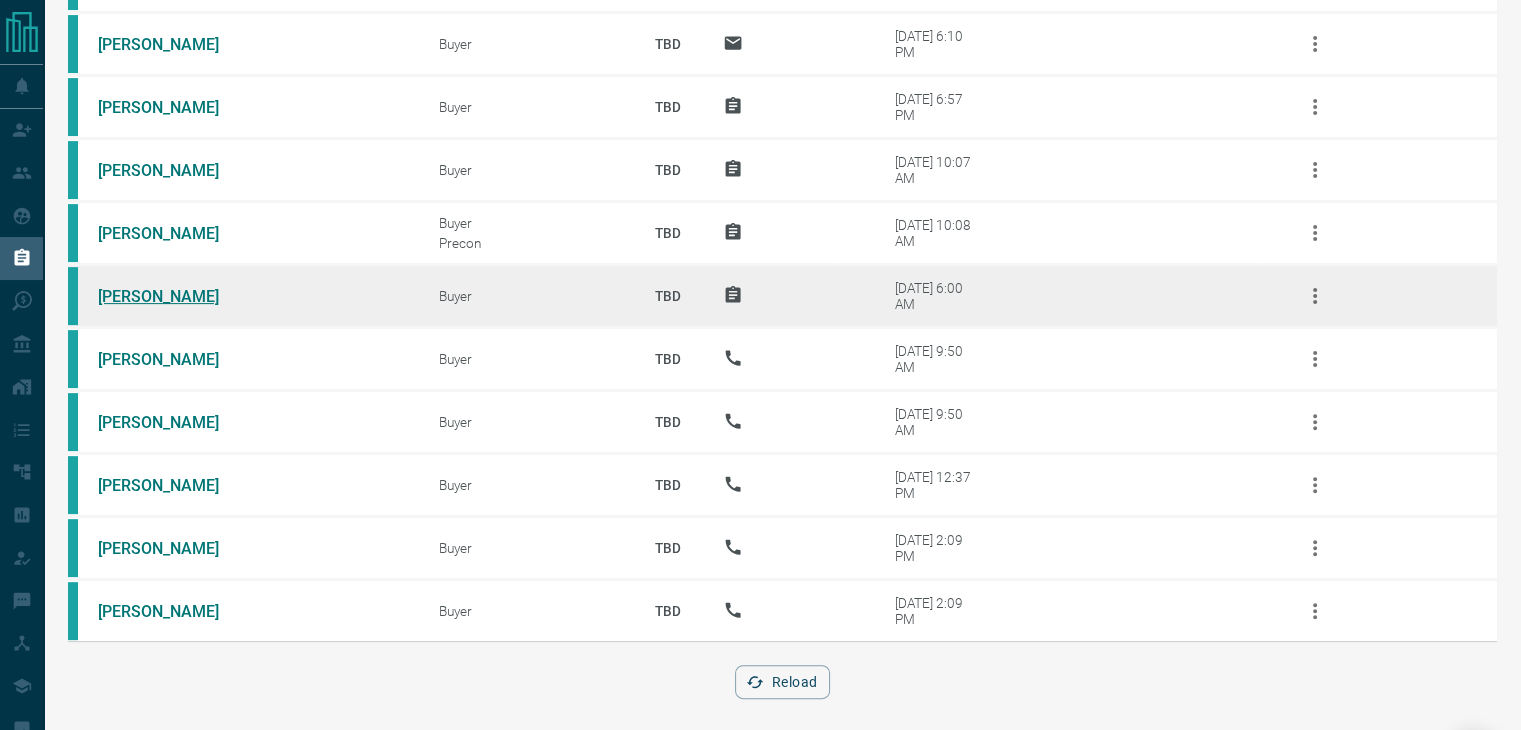 click on "[PERSON_NAME]" at bounding box center [173, 296] 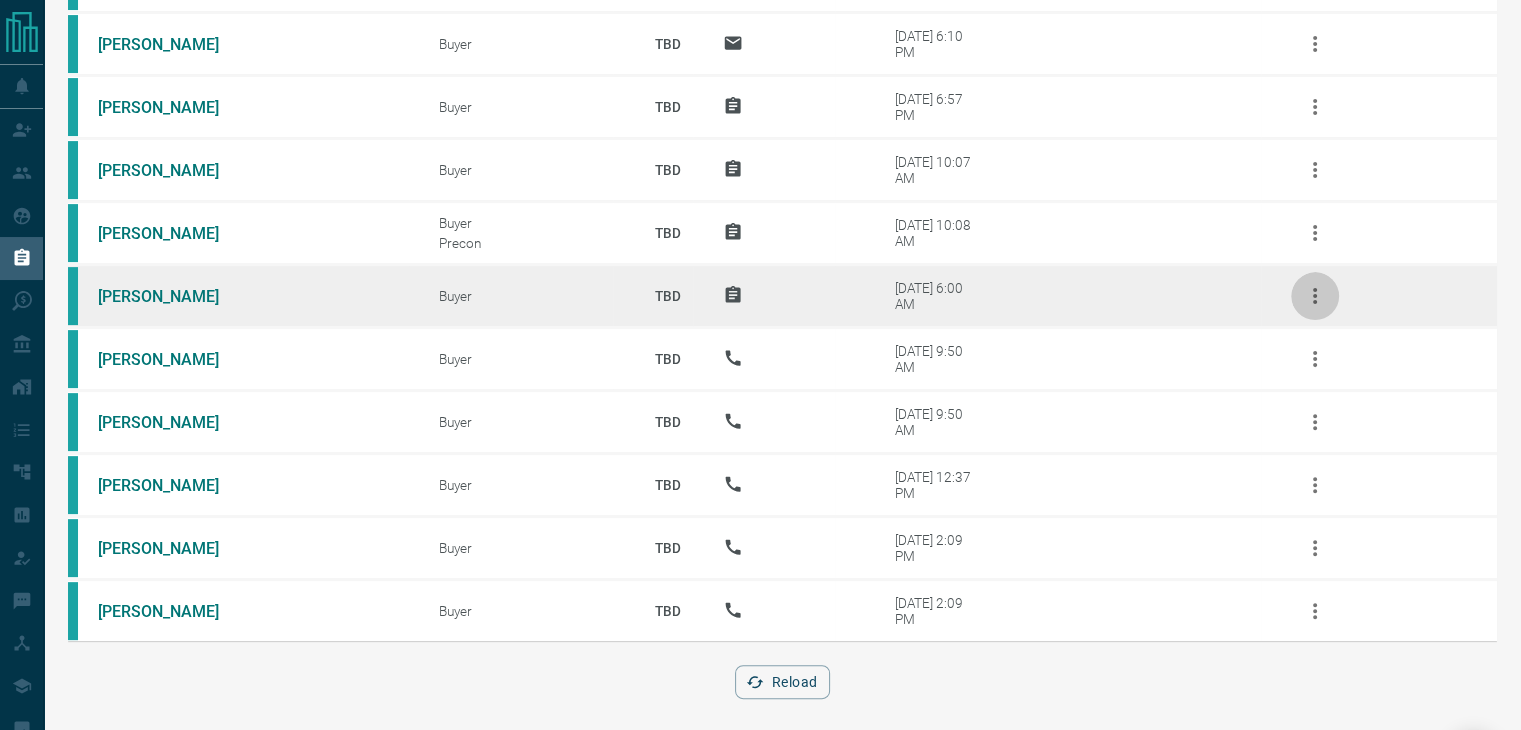 click 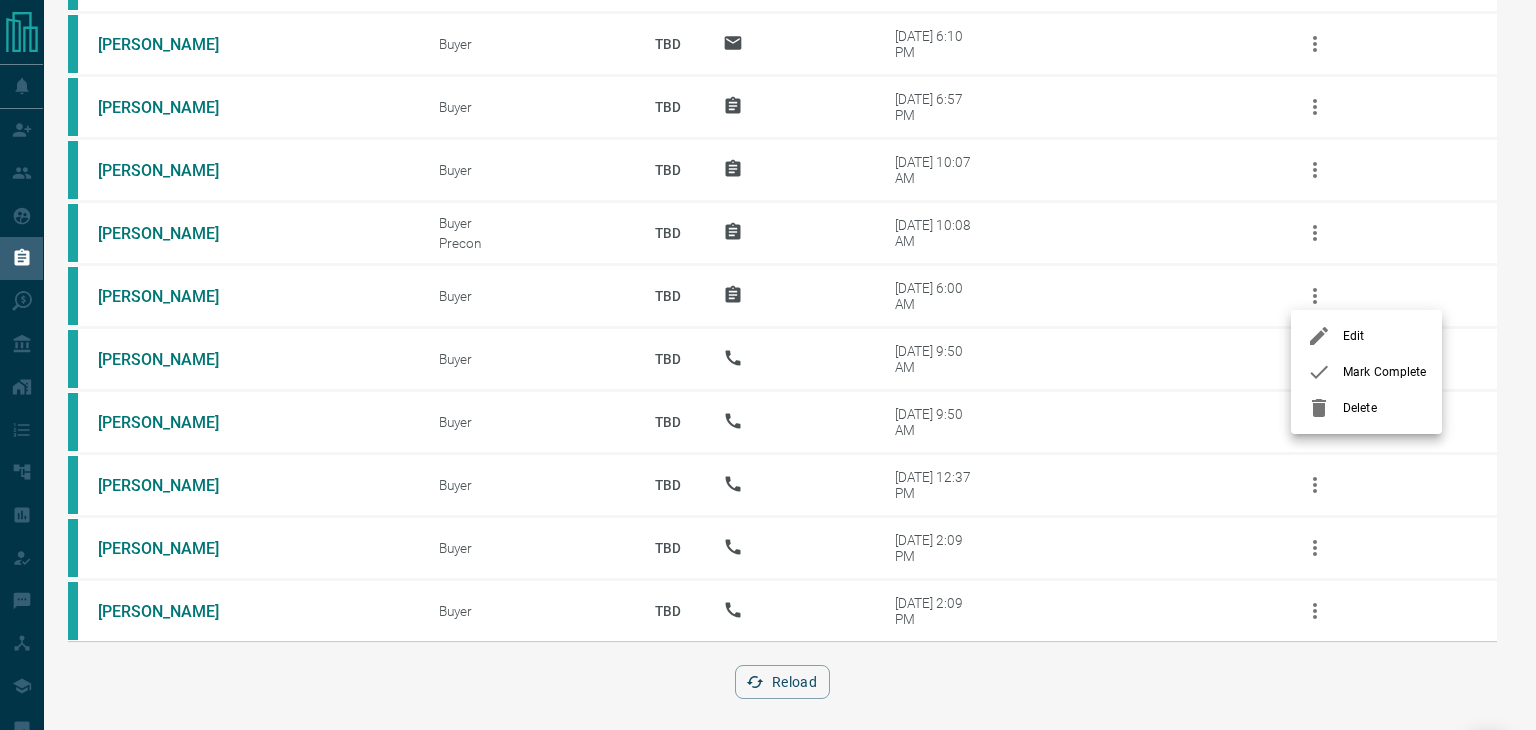 click 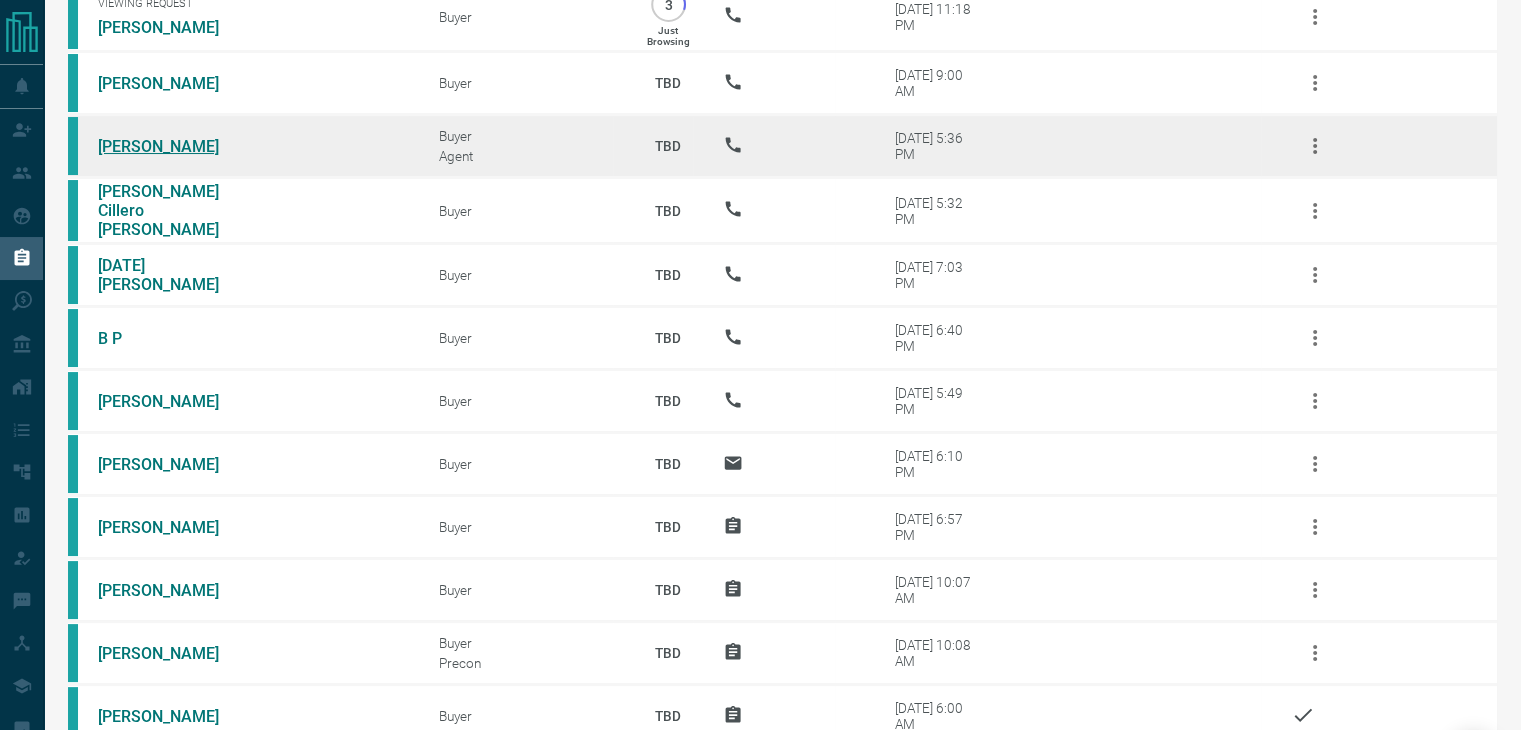 scroll, scrollTop: 0, scrollLeft: 0, axis: both 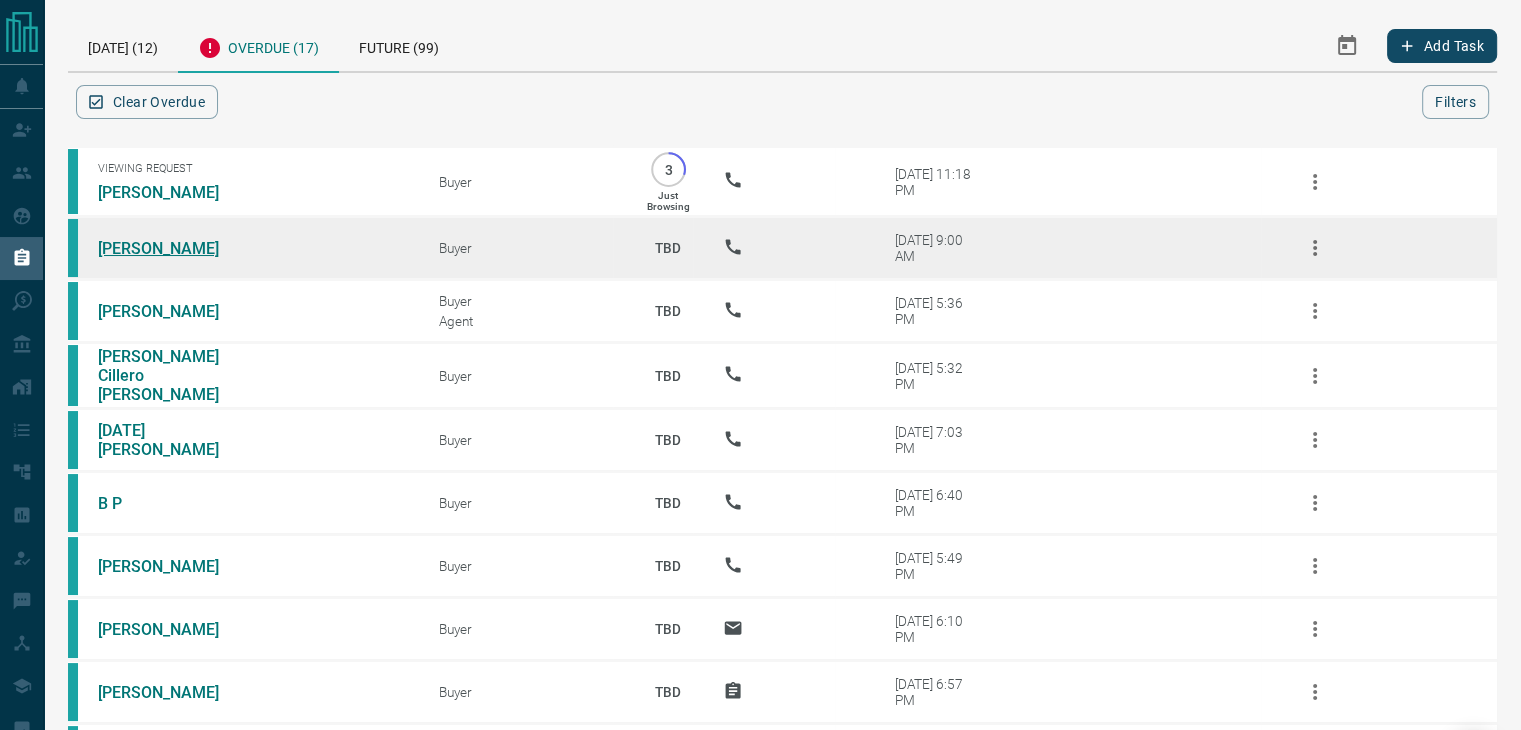 click on "[PERSON_NAME]" at bounding box center (173, 248) 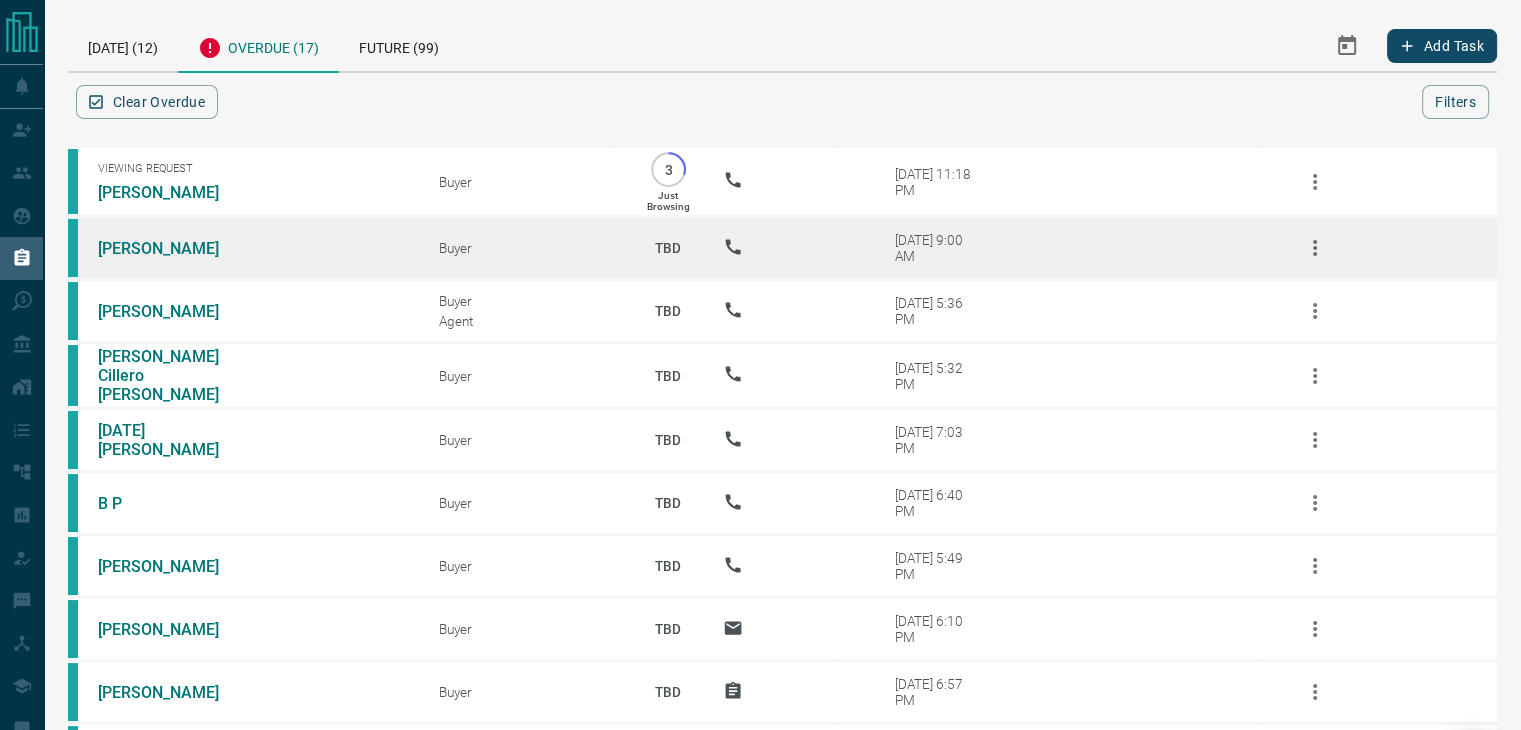 click 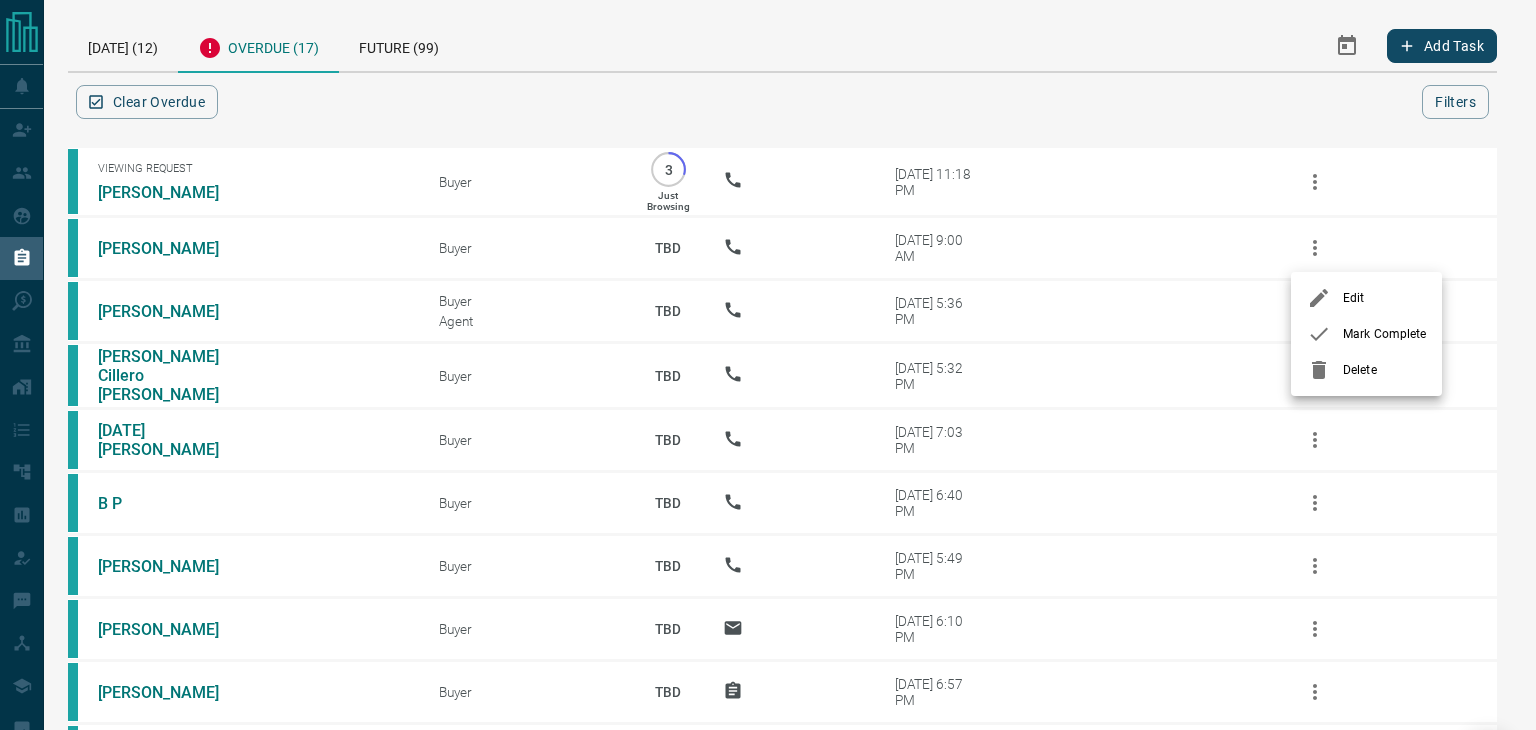 click on "Mark Complete" at bounding box center [1384, 334] 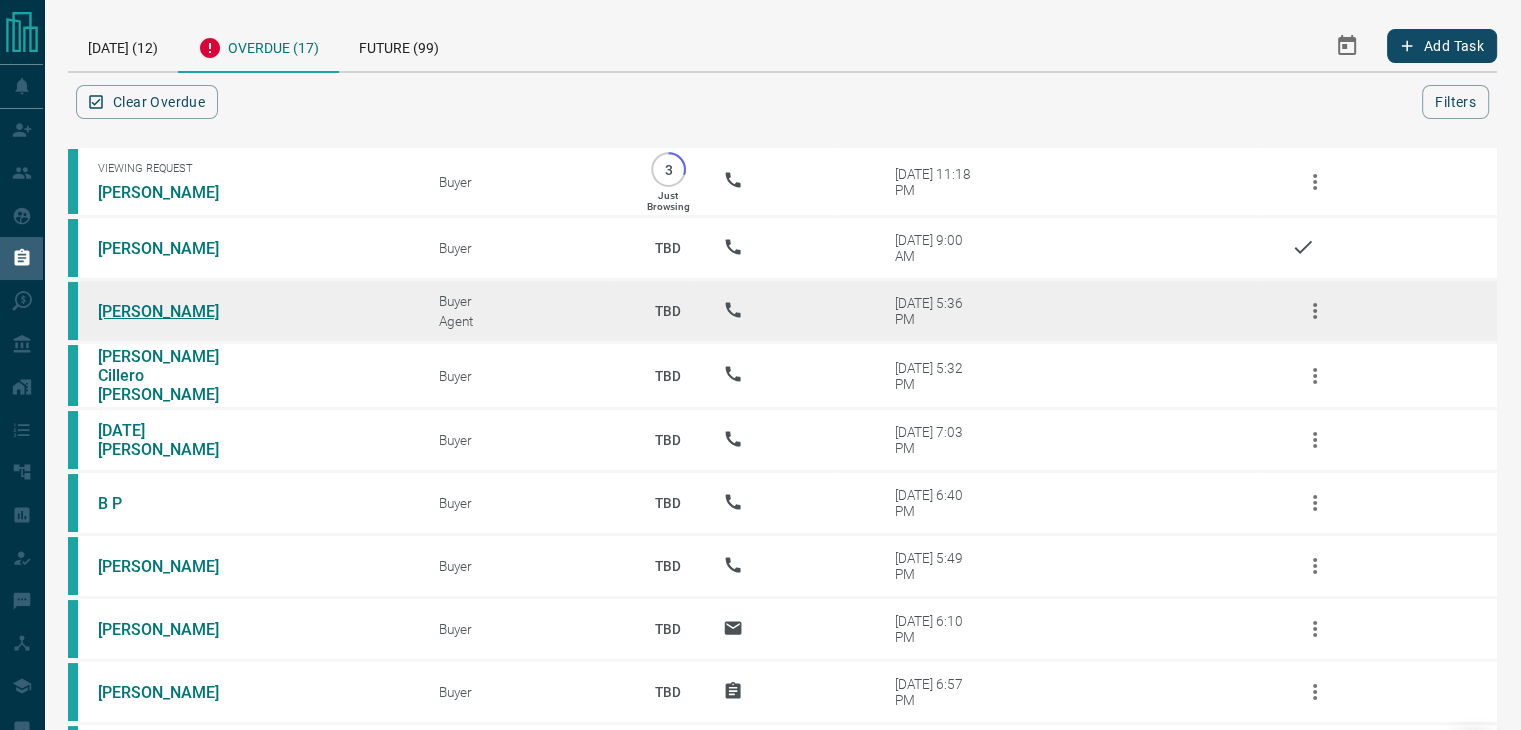 click on "[PERSON_NAME]" at bounding box center (173, 311) 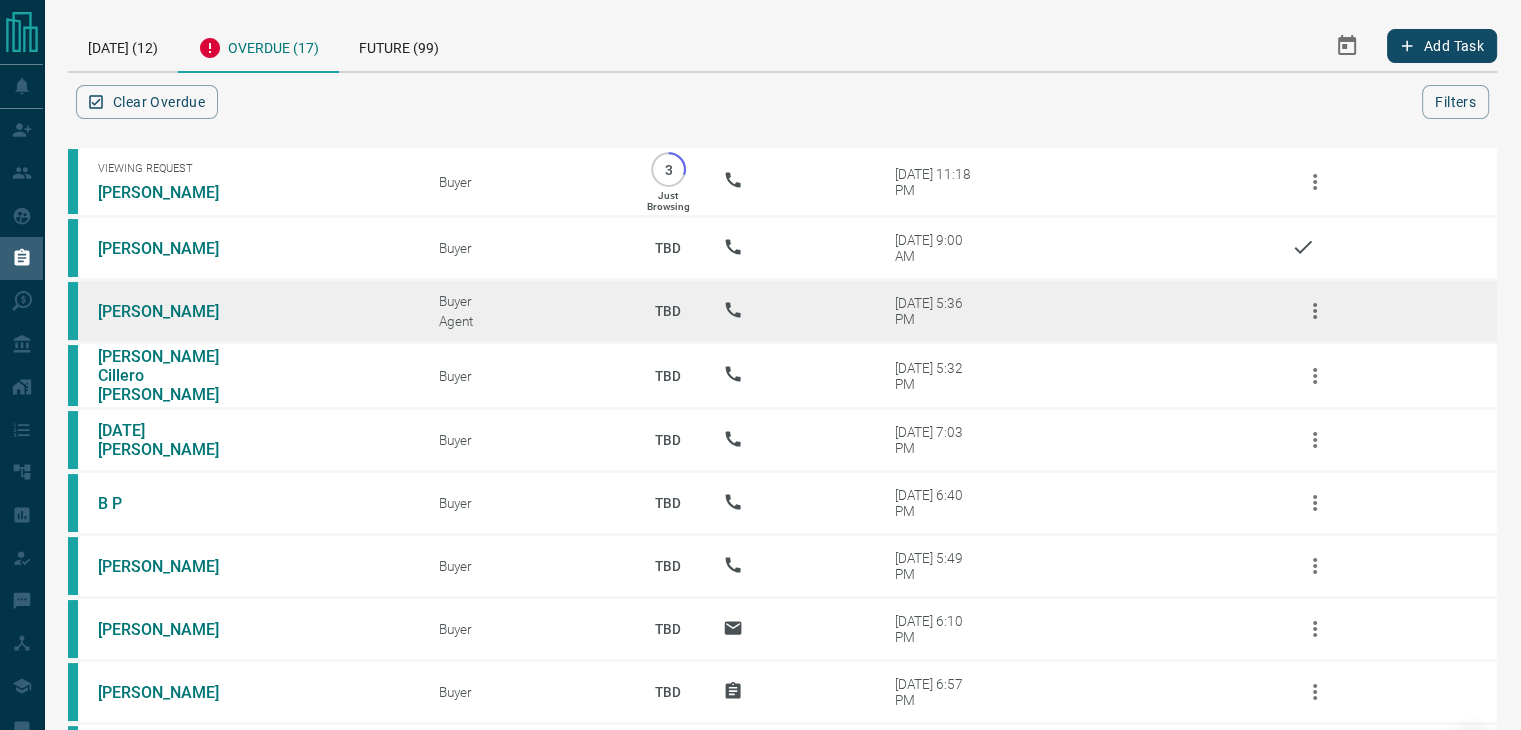click 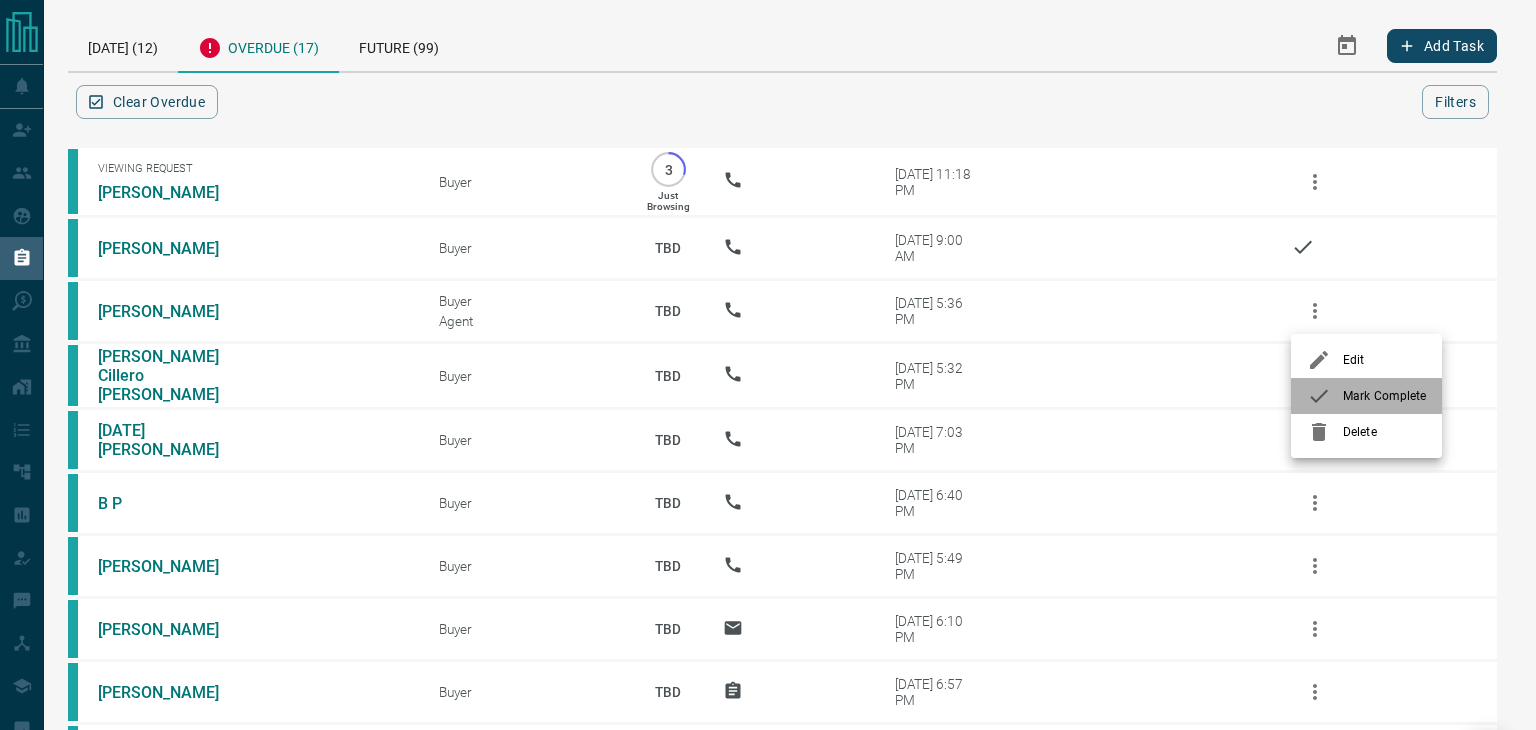 click 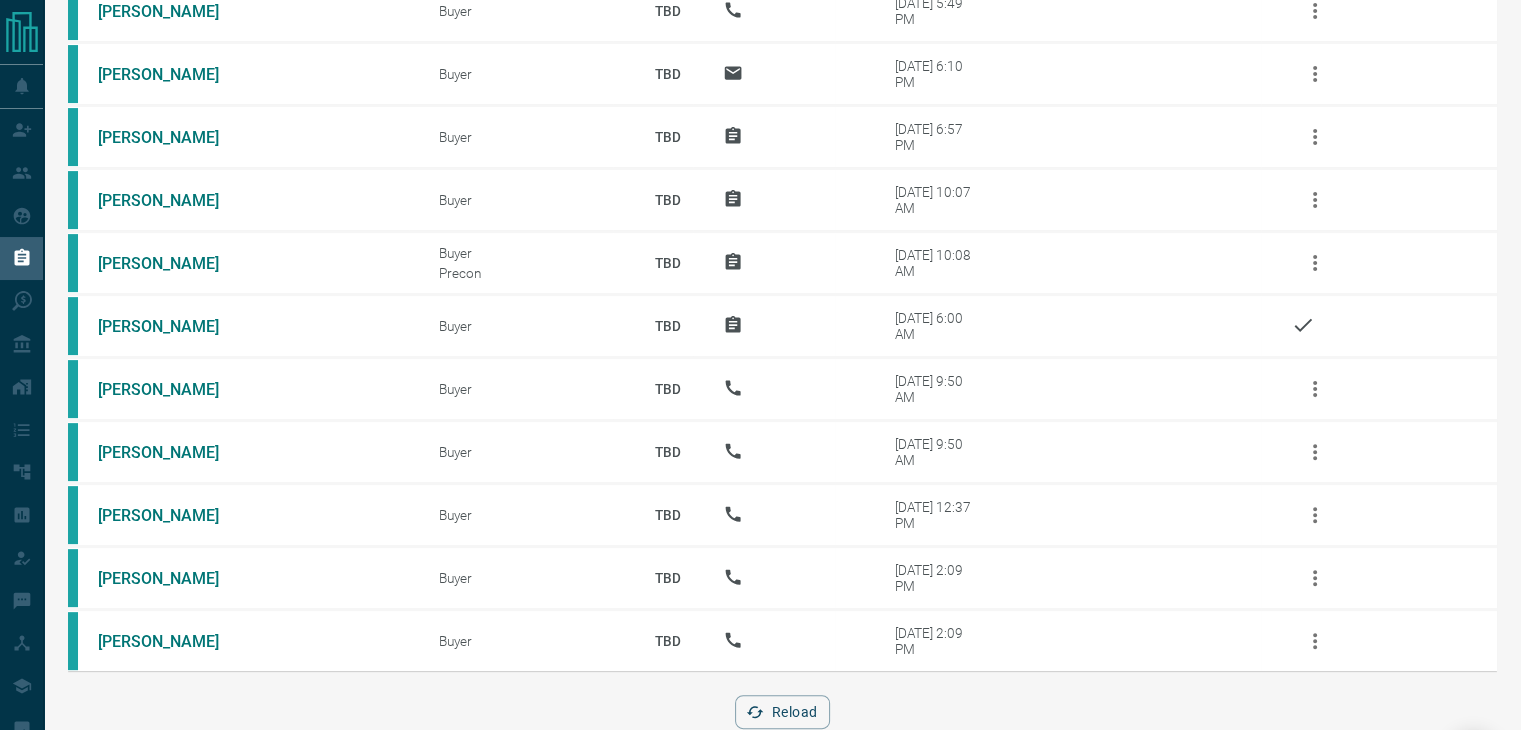 scroll, scrollTop: 585, scrollLeft: 0, axis: vertical 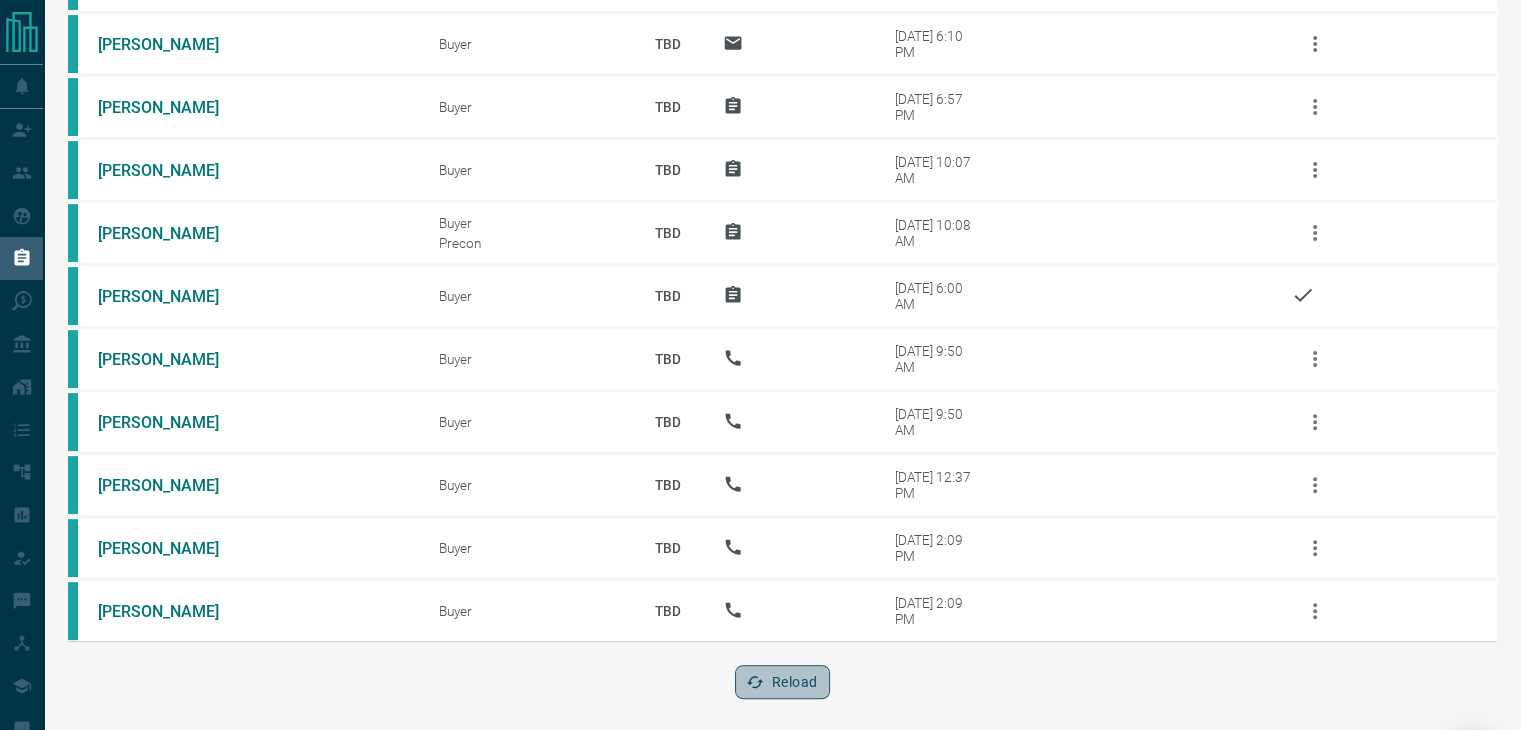 click 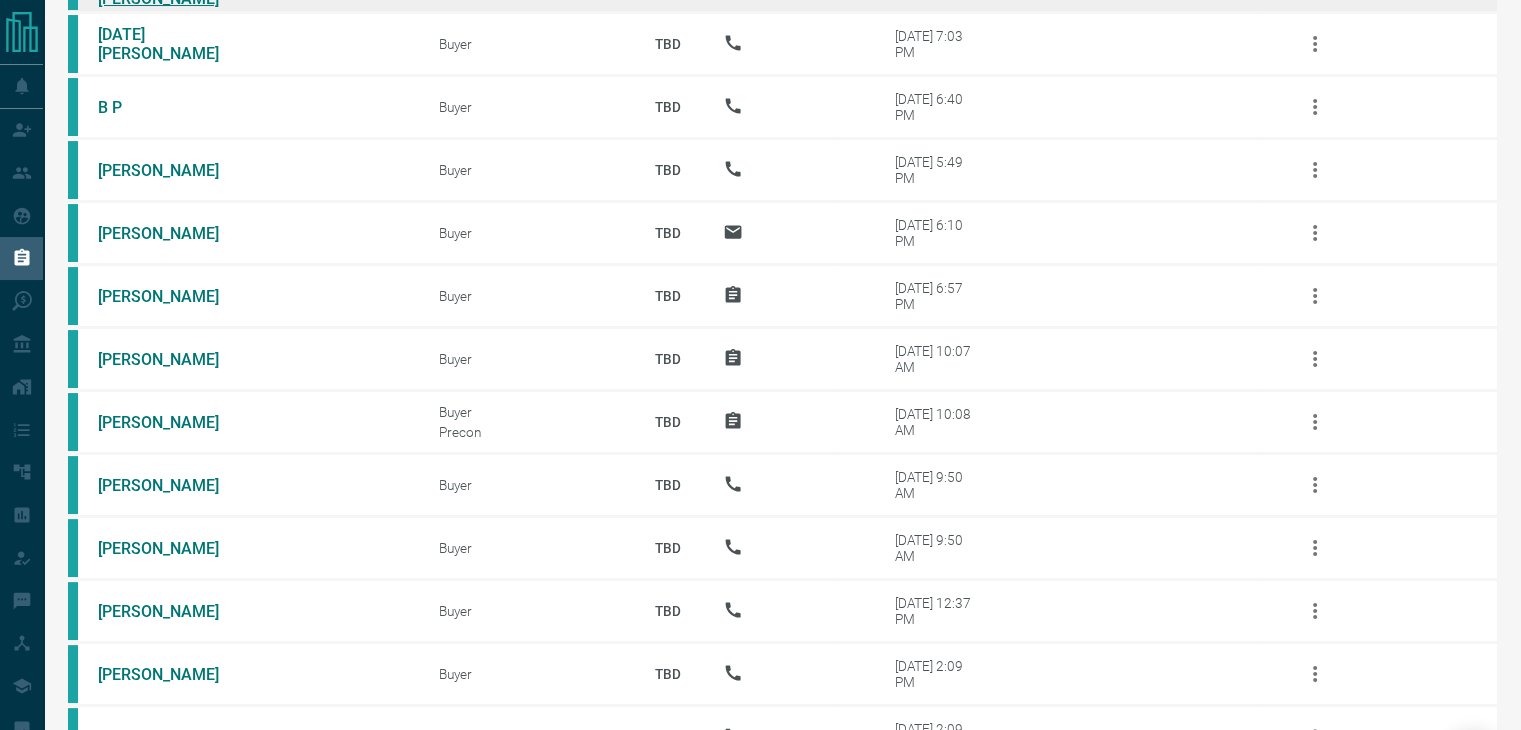 scroll, scrollTop: 0, scrollLeft: 0, axis: both 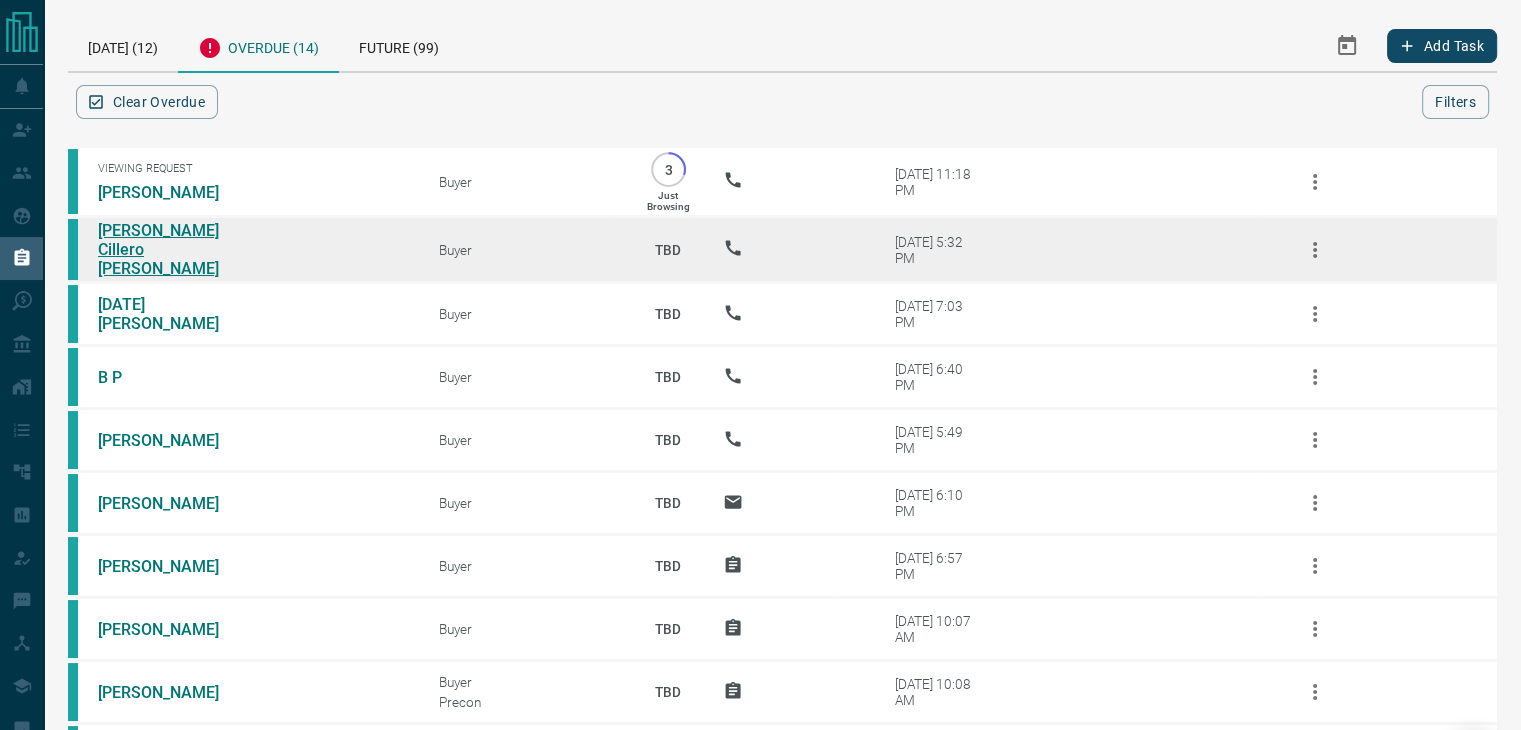 click on "[PERSON_NAME] Cillero [PERSON_NAME]" at bounding box center [173, 249] 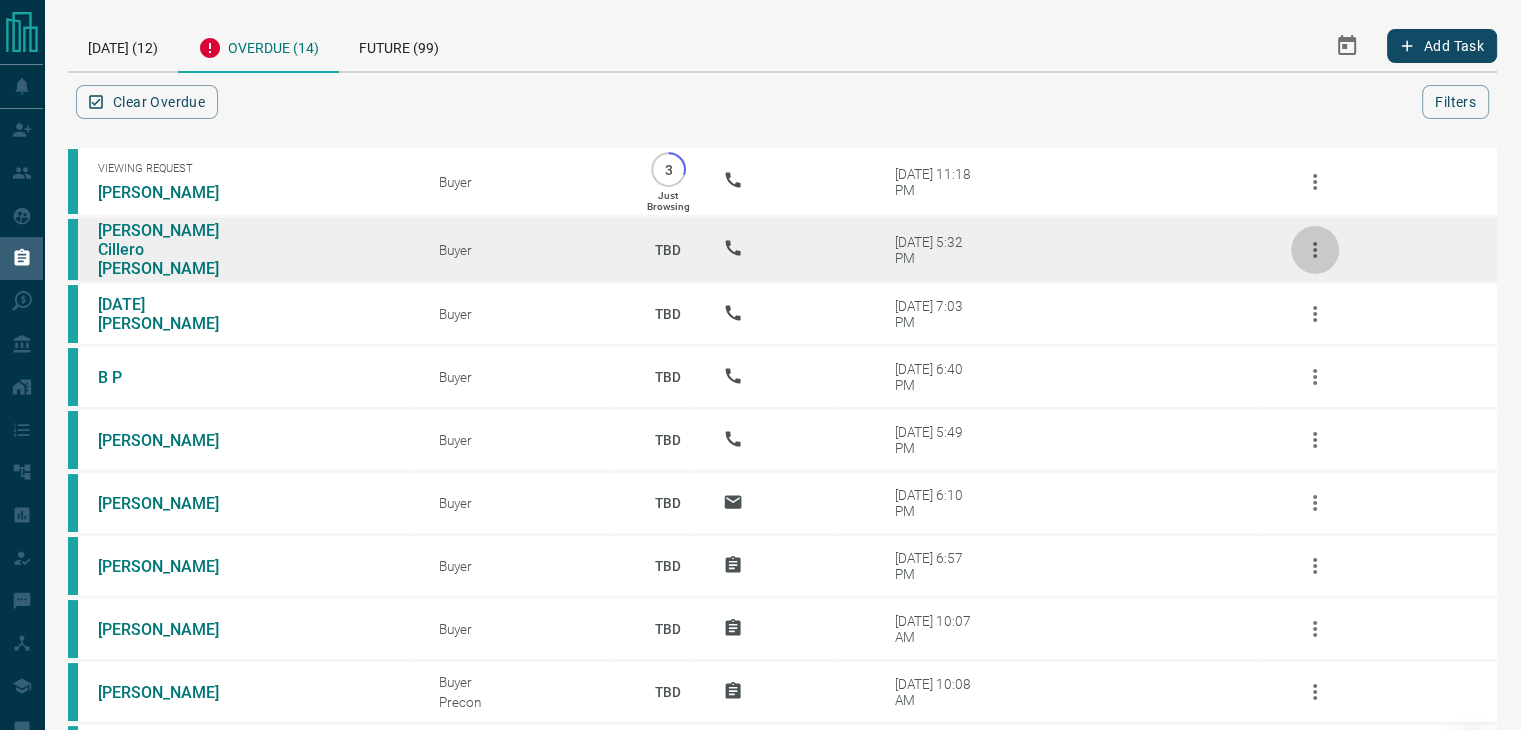 click 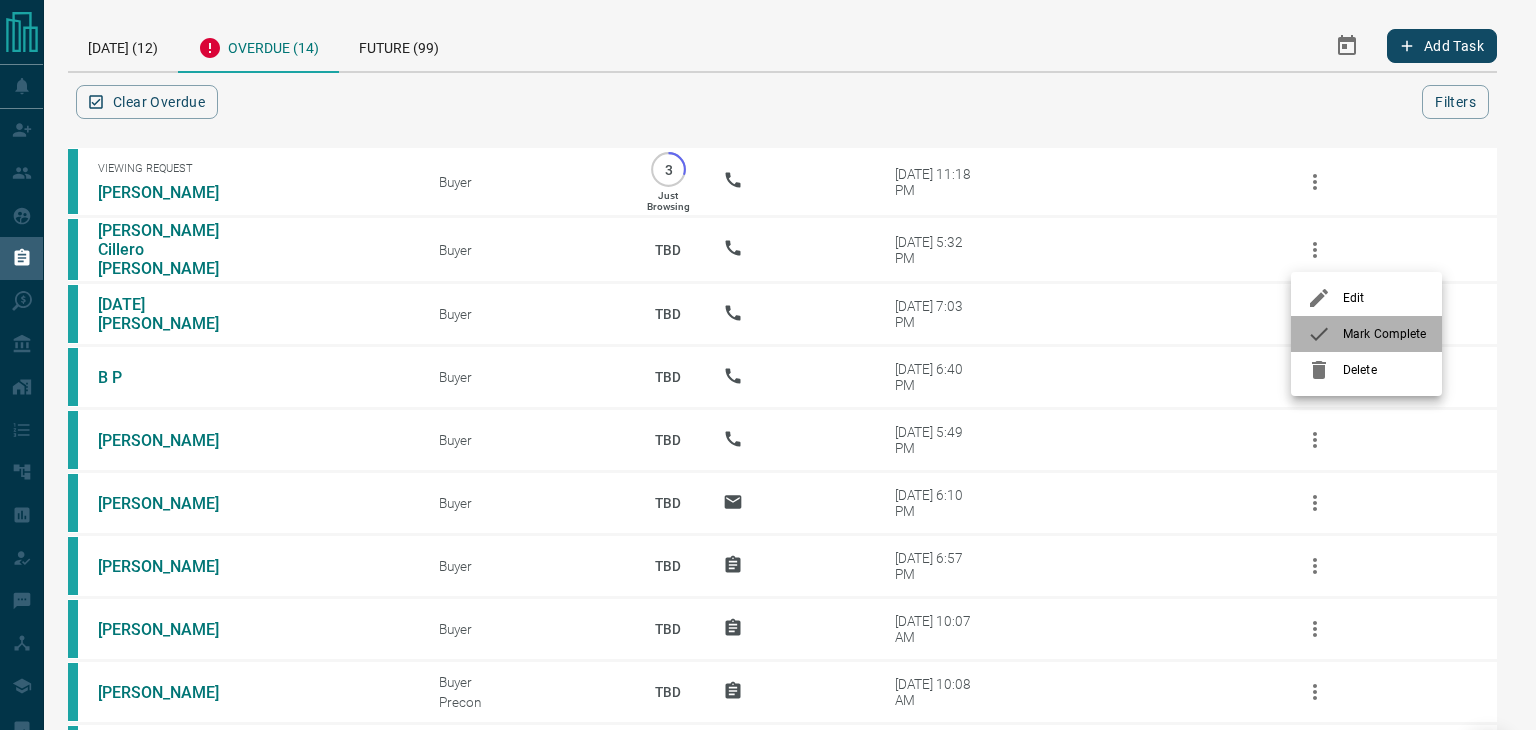 click 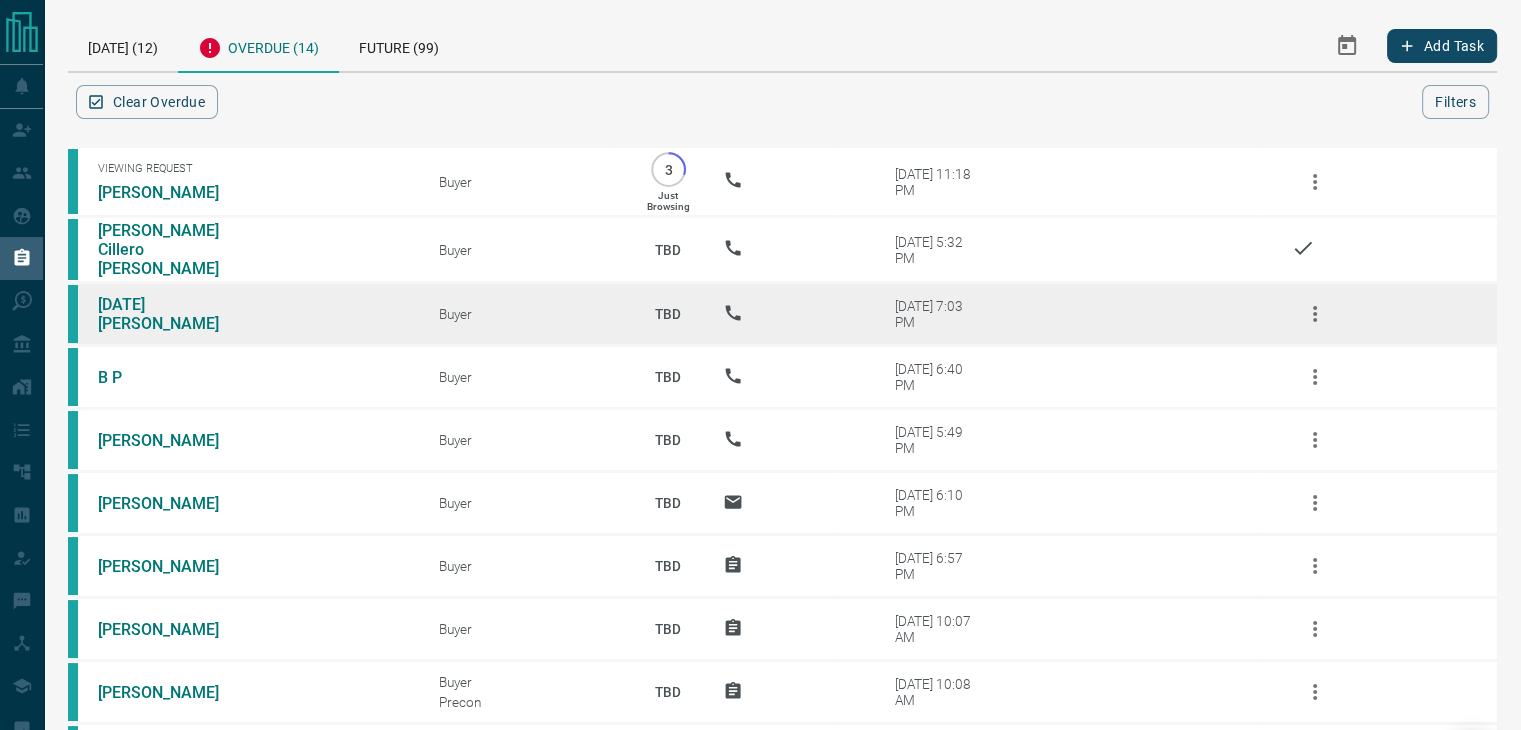 scroll, scrollTop: 398, scrollLeft: 0, axis: vertical 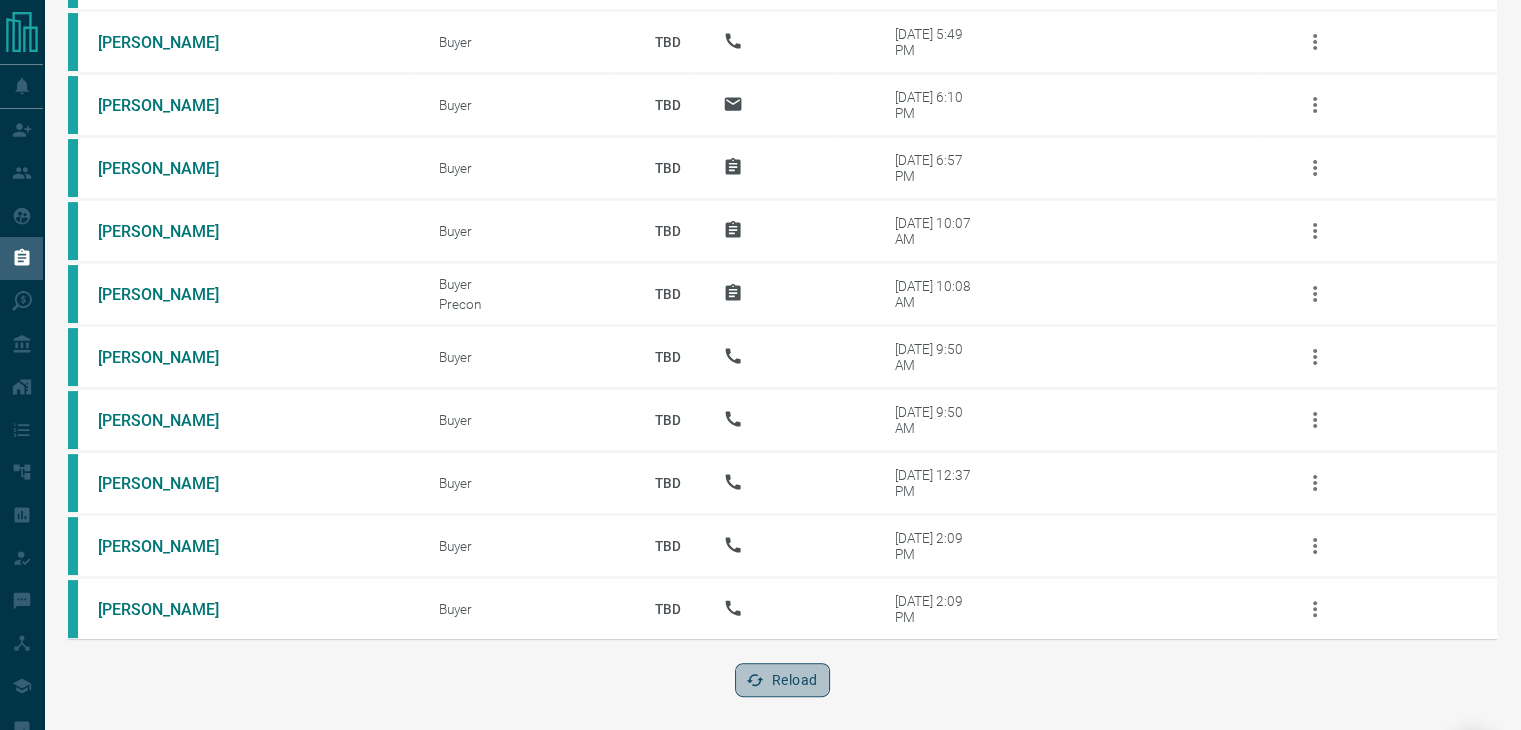 click on "Reload" at bounding box center [782, 680] 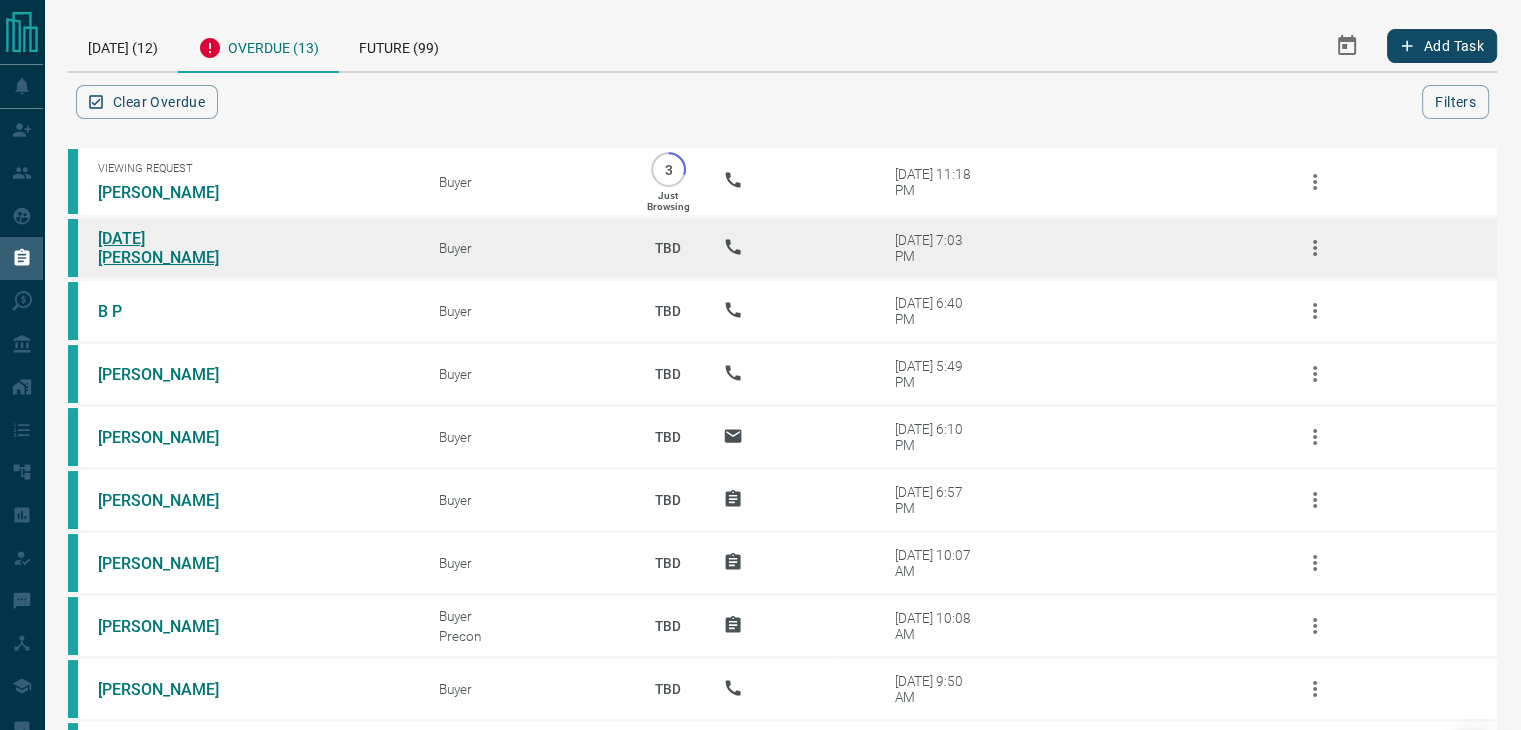 click on "[DATE][PERSON_NAME]" at bounding box center [173, 248] 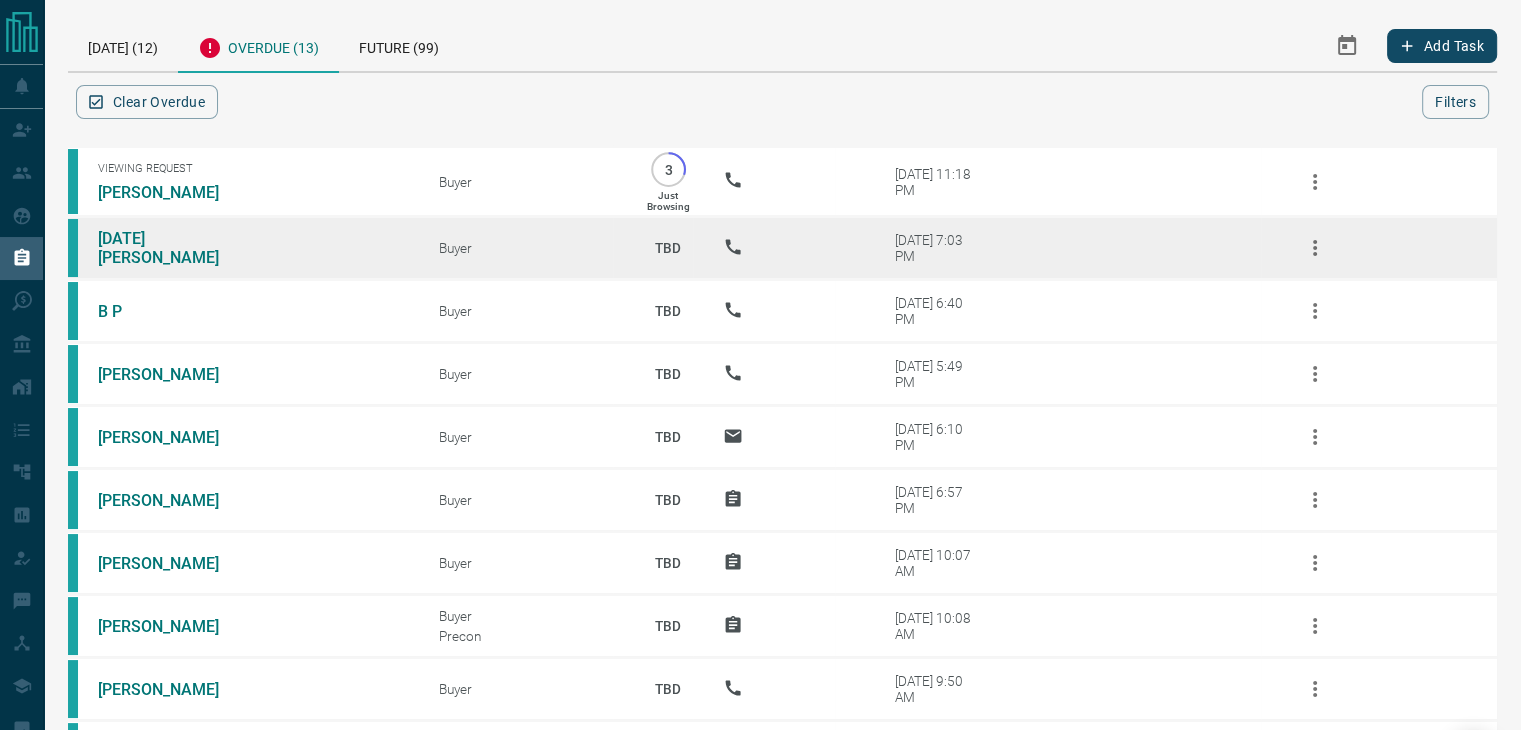 click 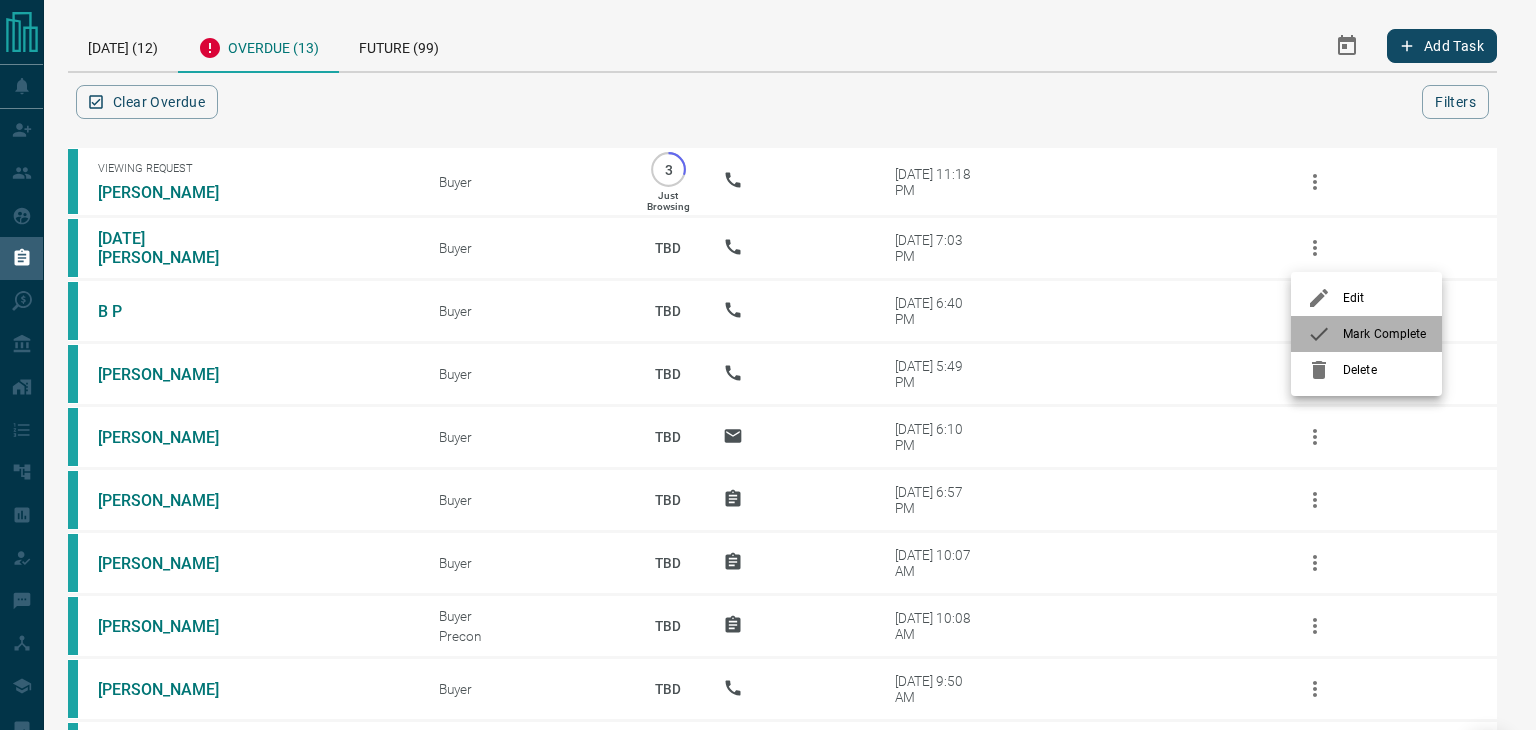 click at bounding box center [1325, 334] 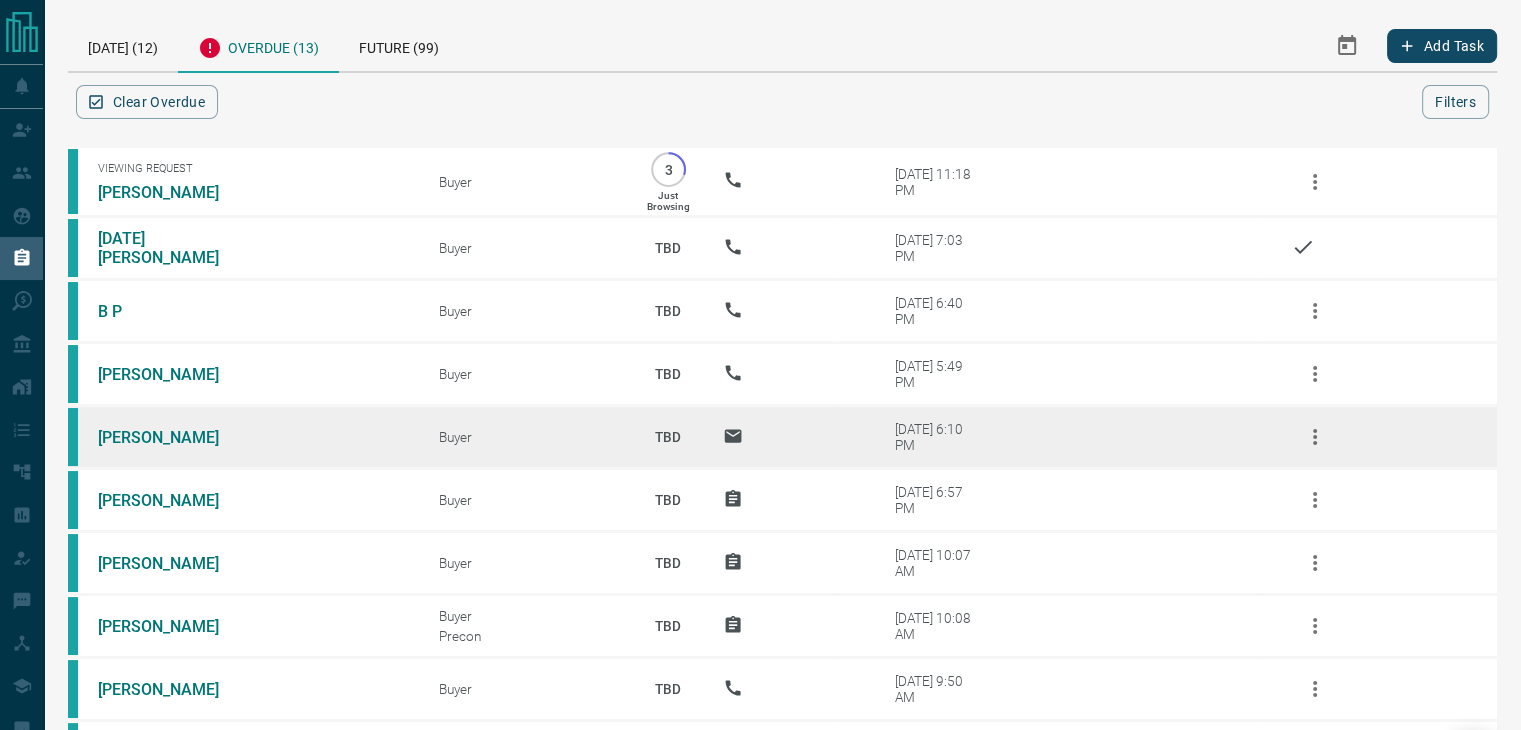 scroll, scrollTop: 336, scrollLeft: 0, axis: vertical 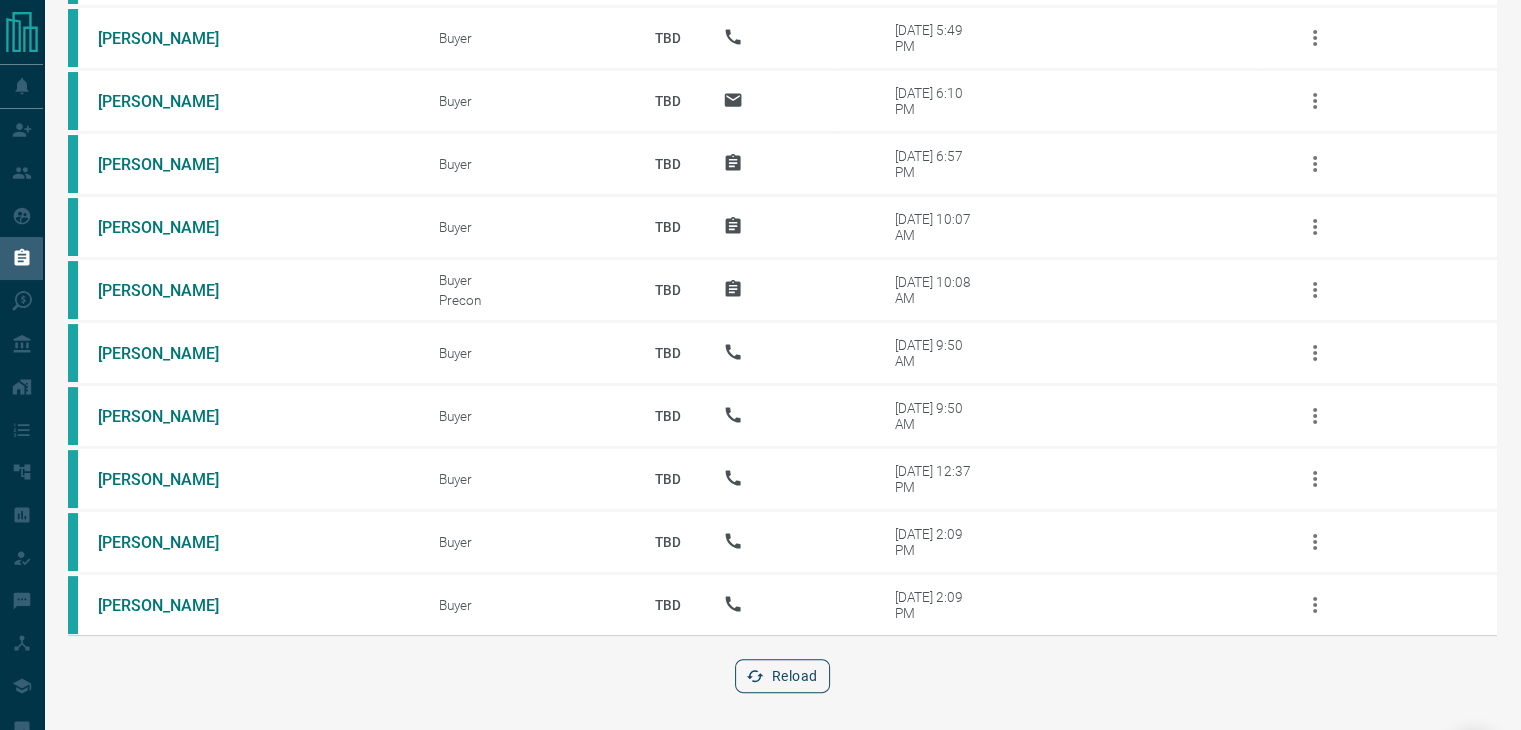 click on "Reload" at bounding box center (782, 676) 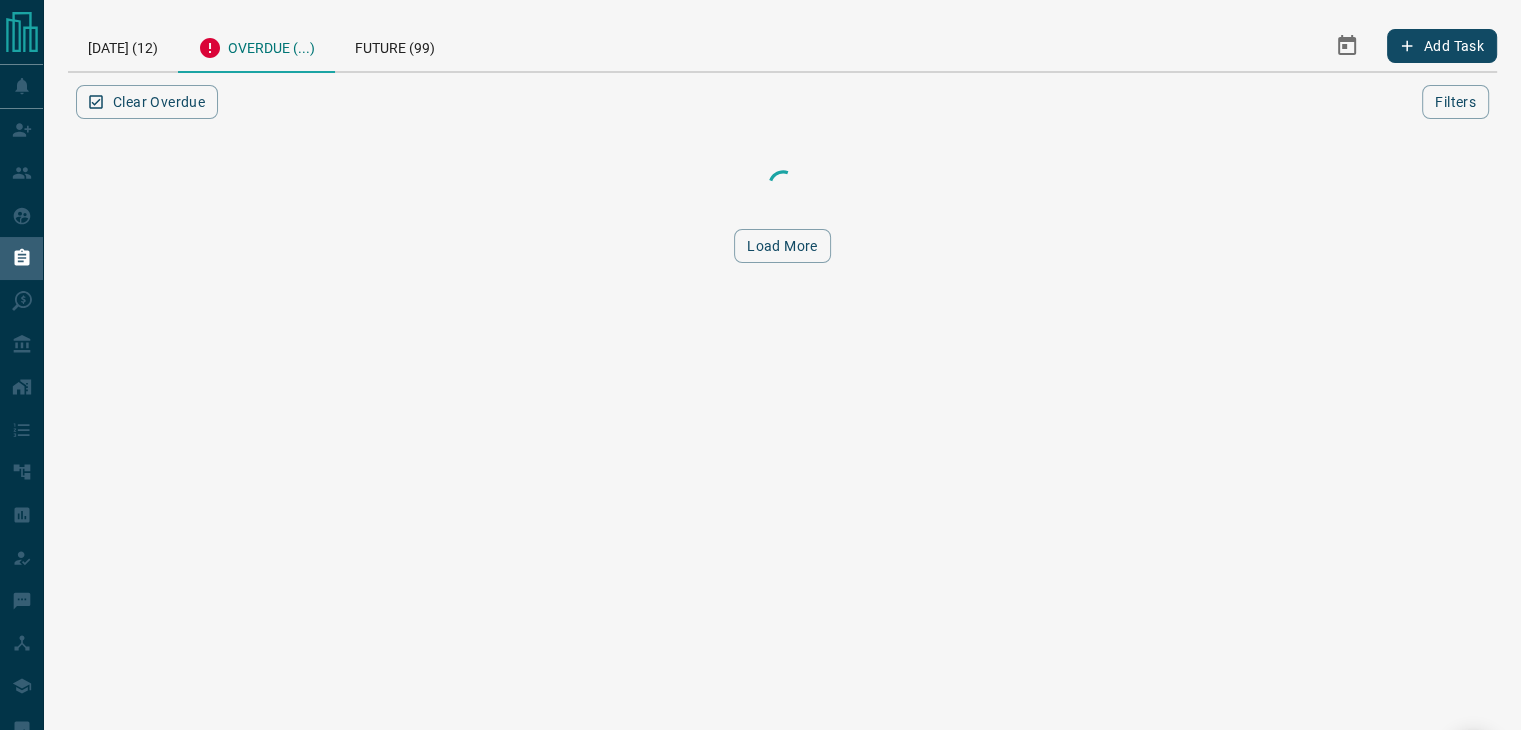 scroll, scrollTop: 0, scrollLeft: 0, axis: both 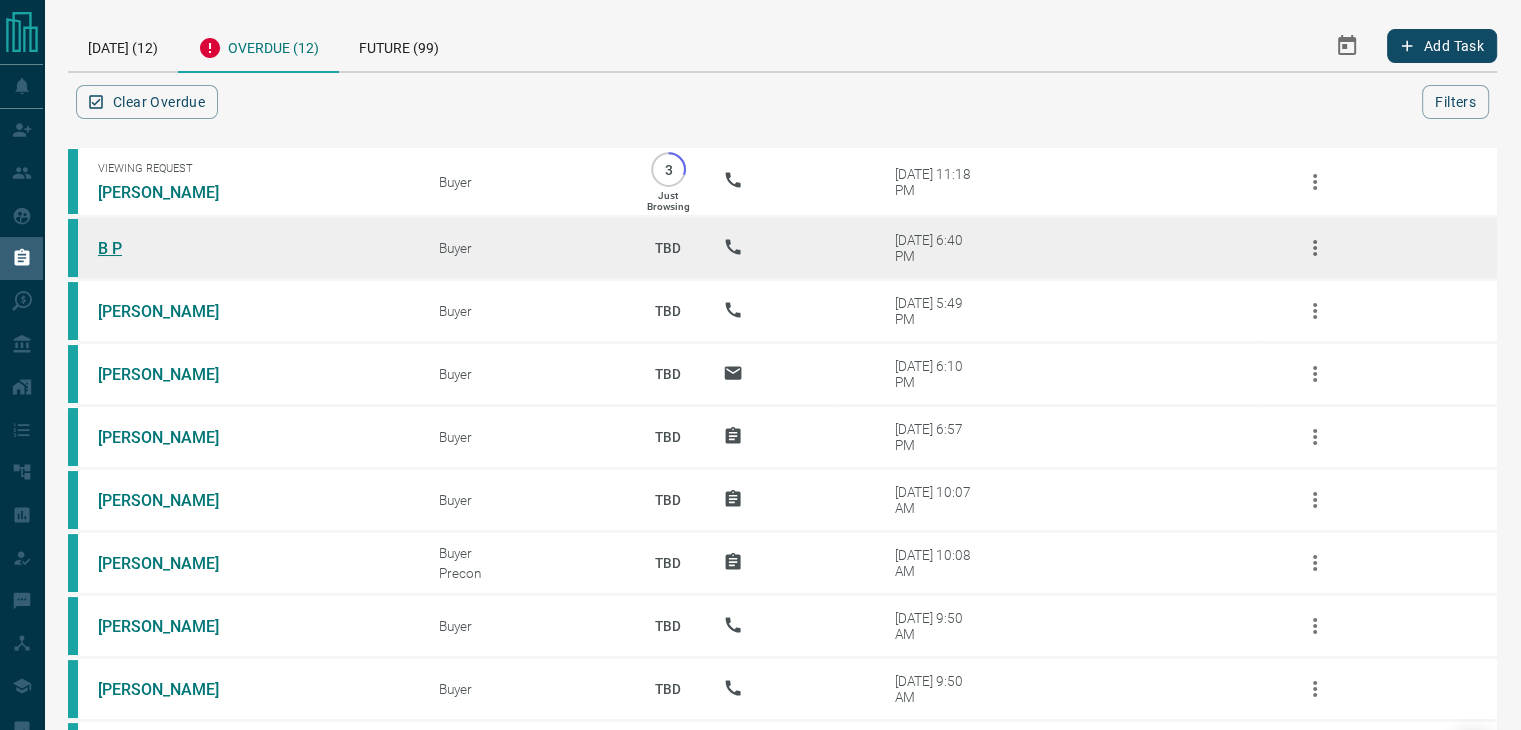 click on "B P" at bounding box center [173, 248] 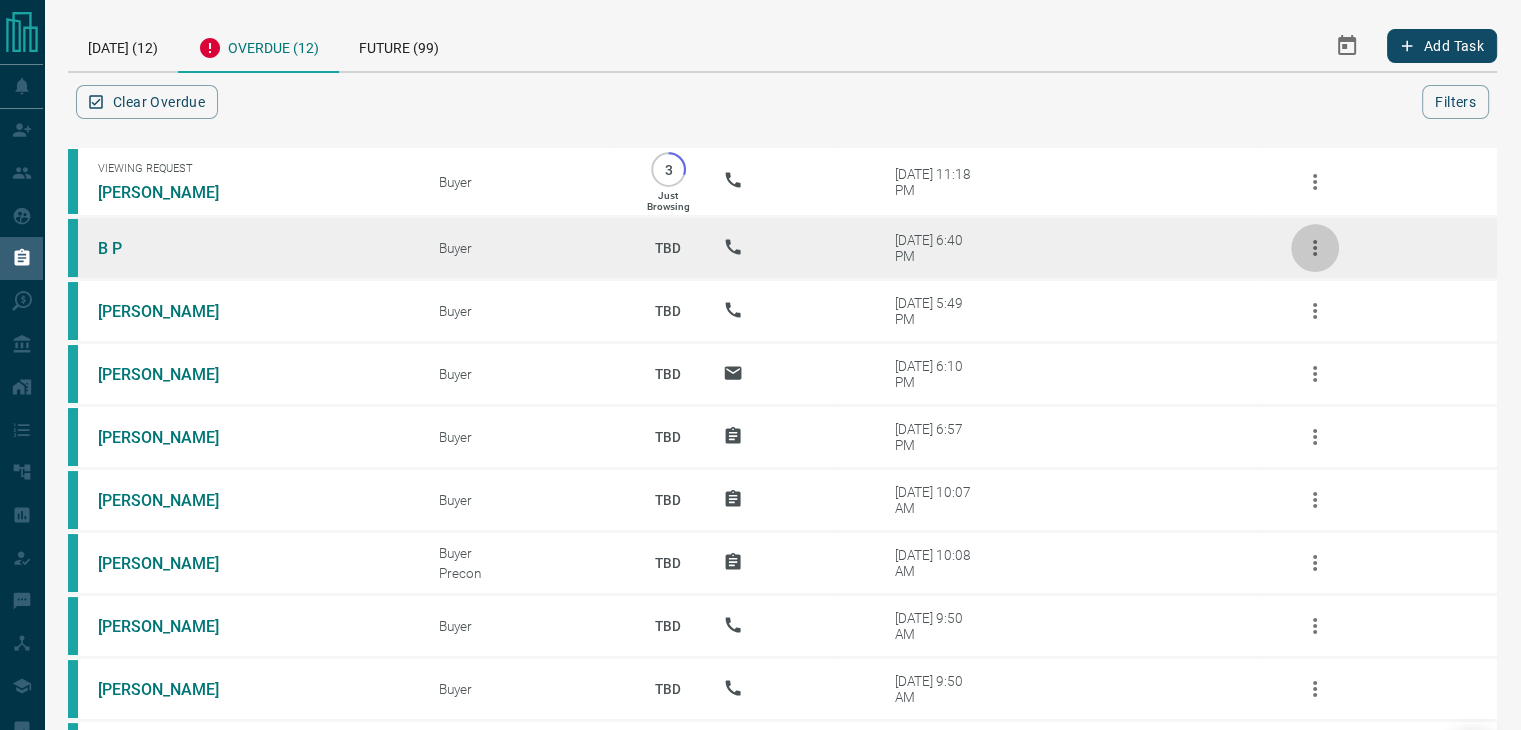 click 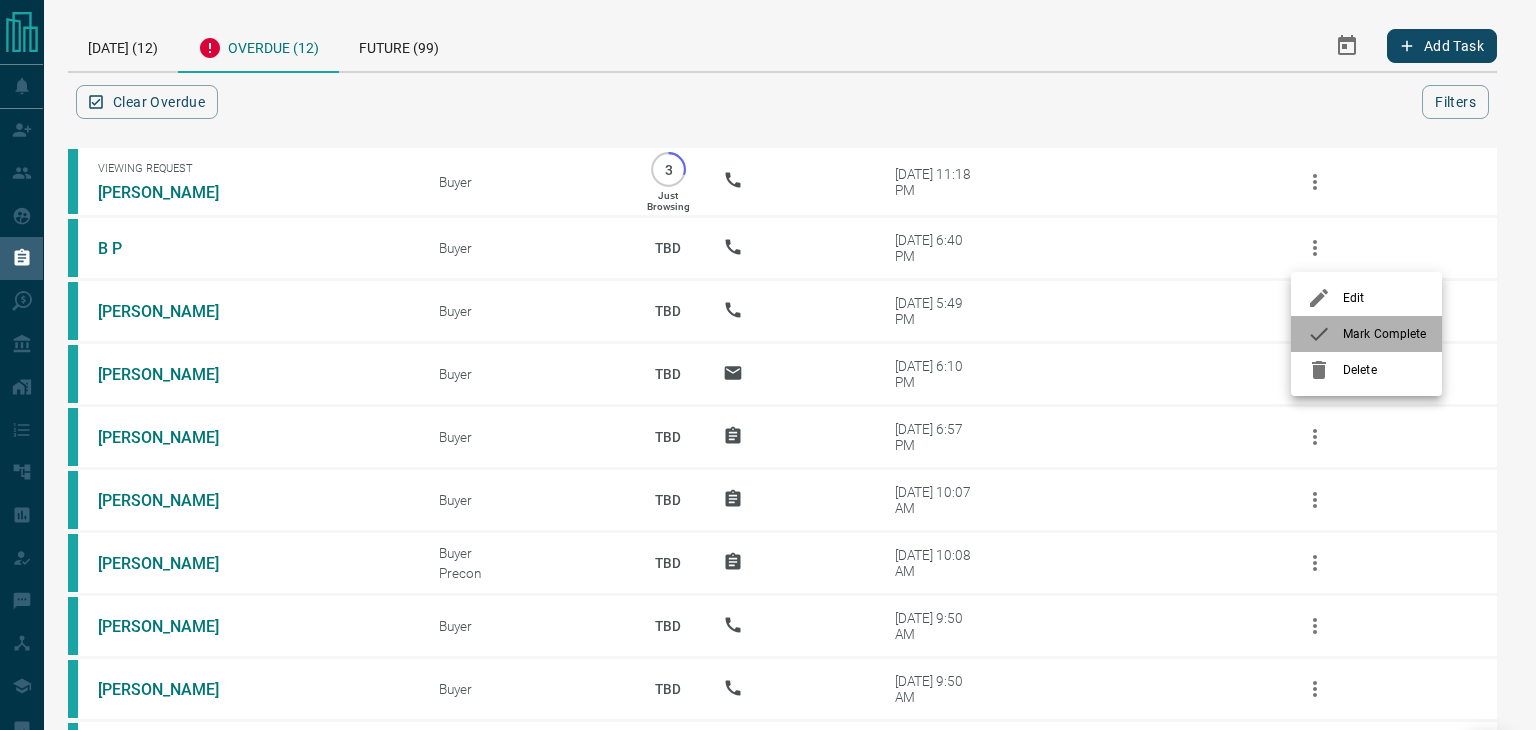 click on "Mark Complete" at bounding box center (1366, 334) 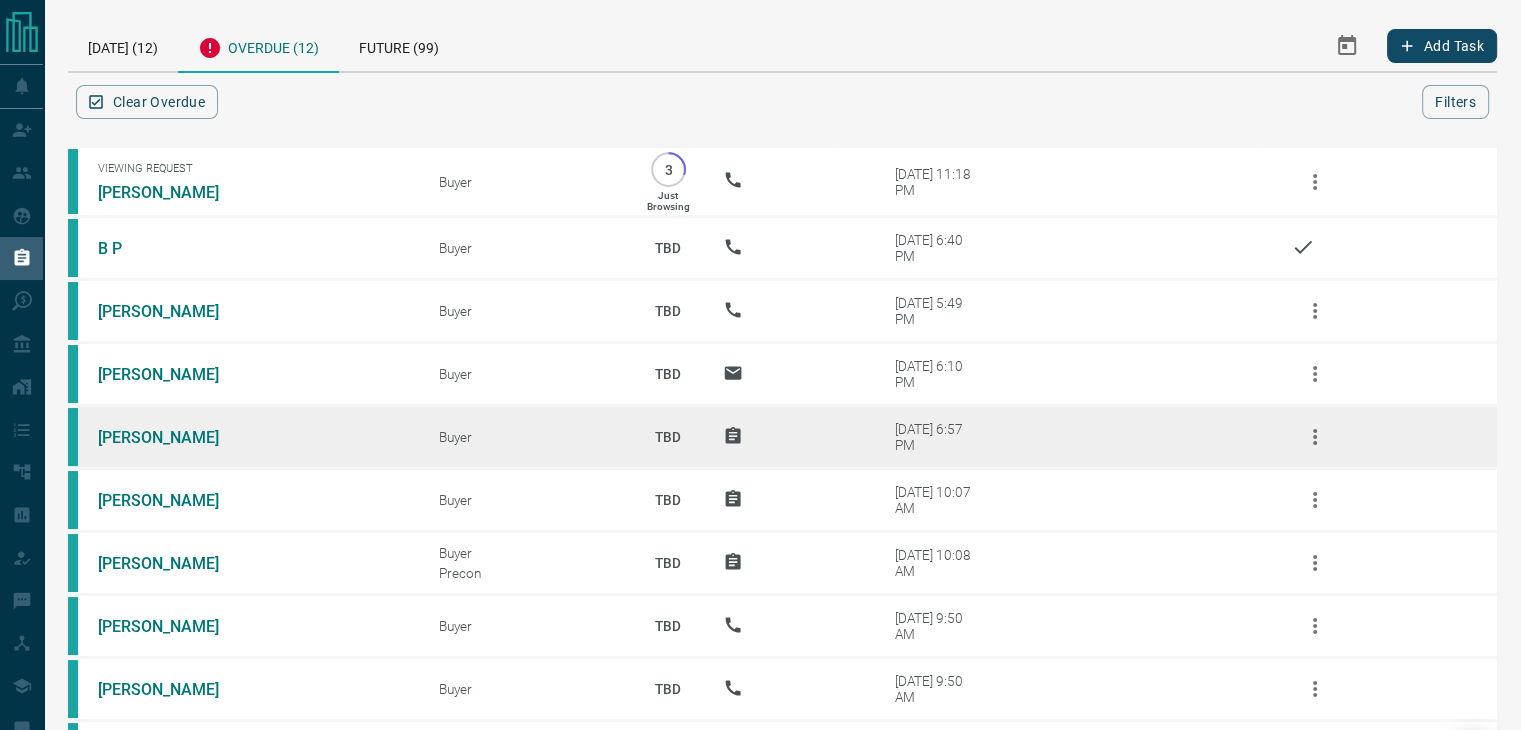 scroll, scrollTop: 273, scrollLeft: 0, axis: vertical 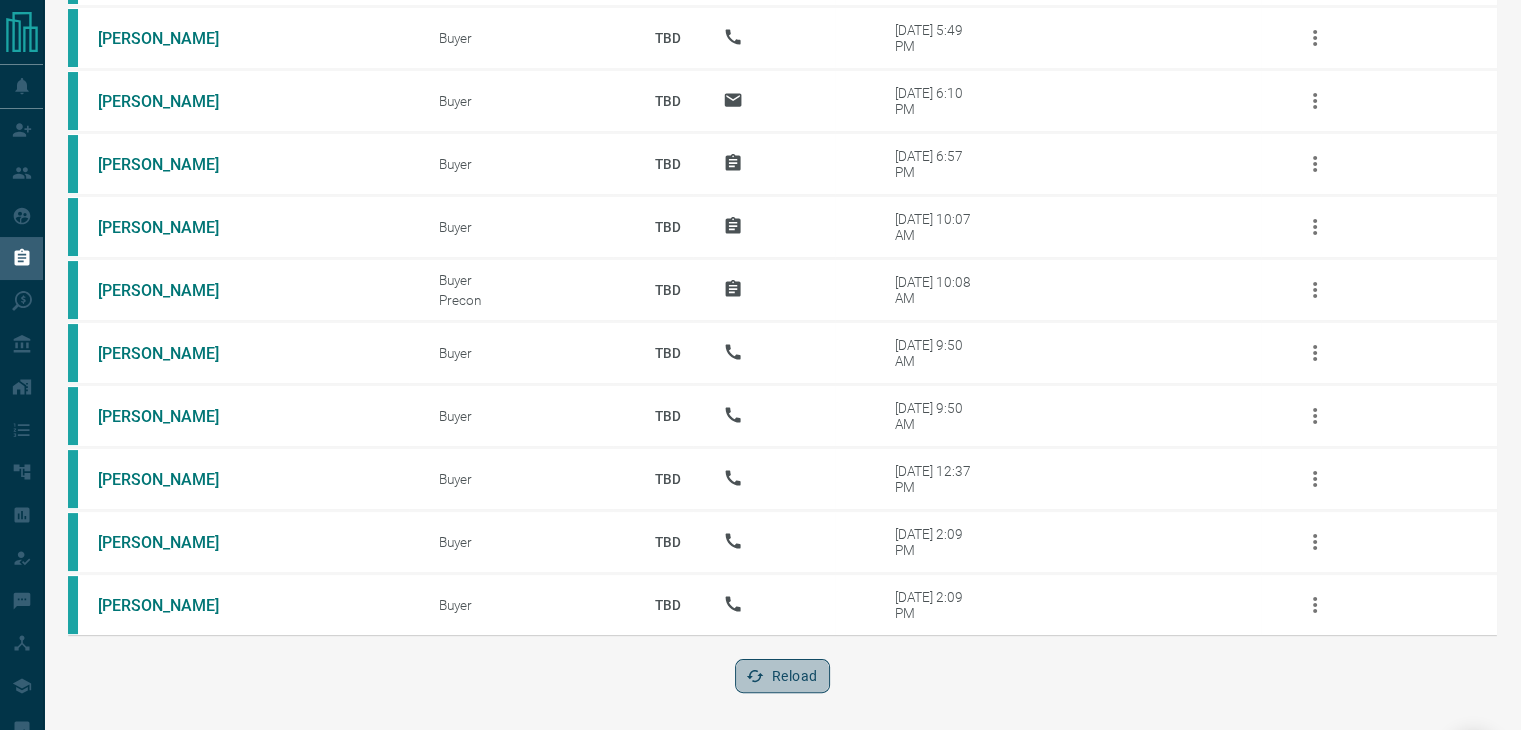 click on "Reload" at bounding box center (782, 676) 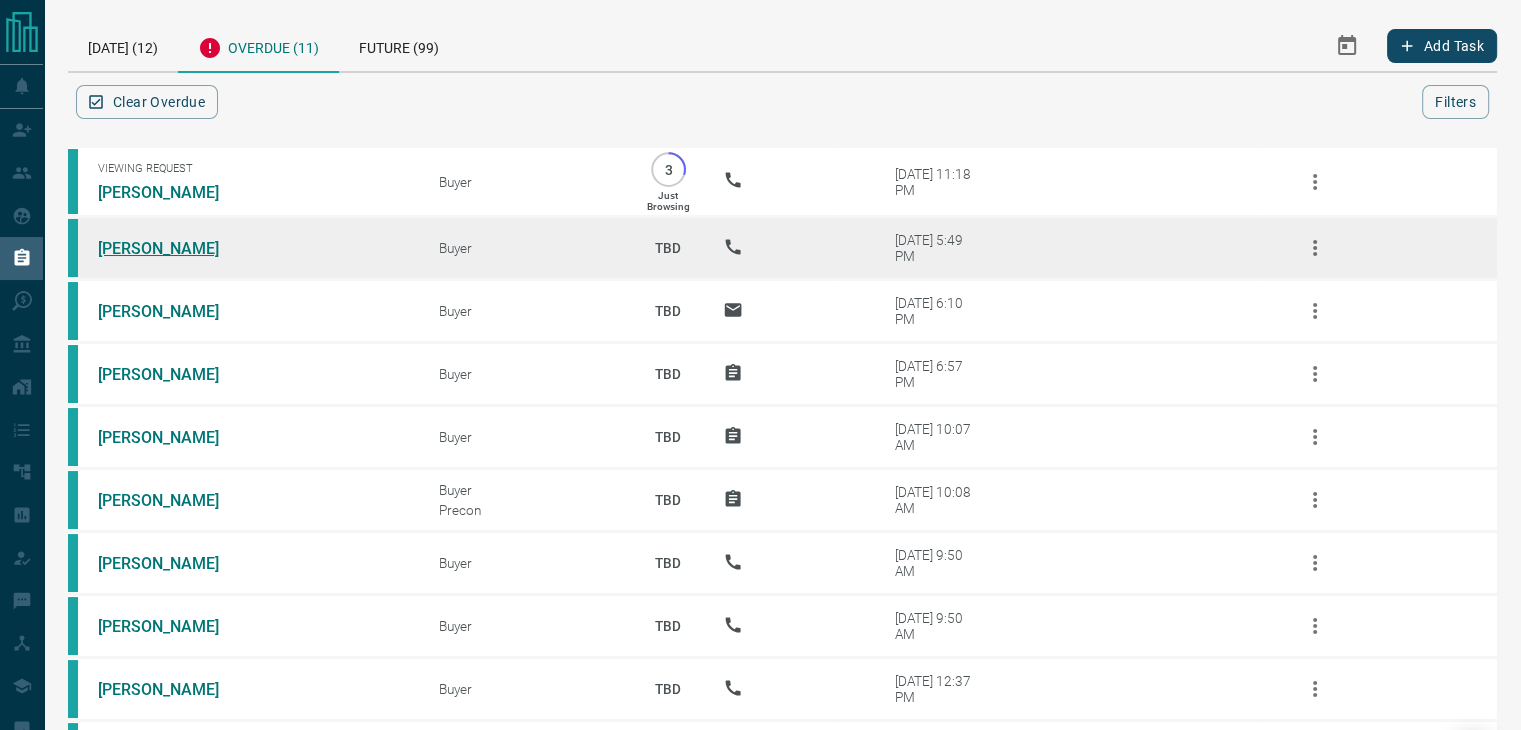 click on "[PERSON_NAME]" at bounding box center [173, 248] 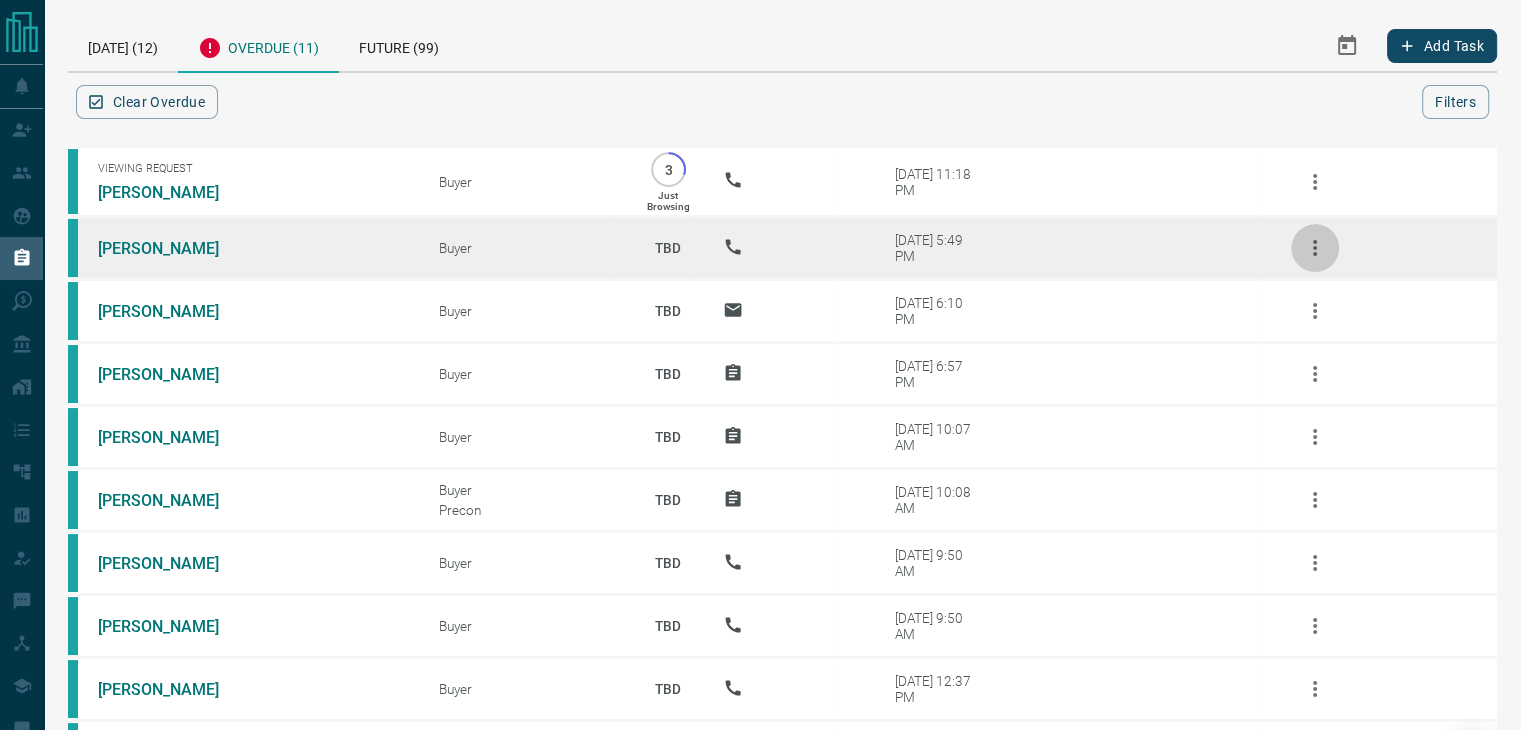 click 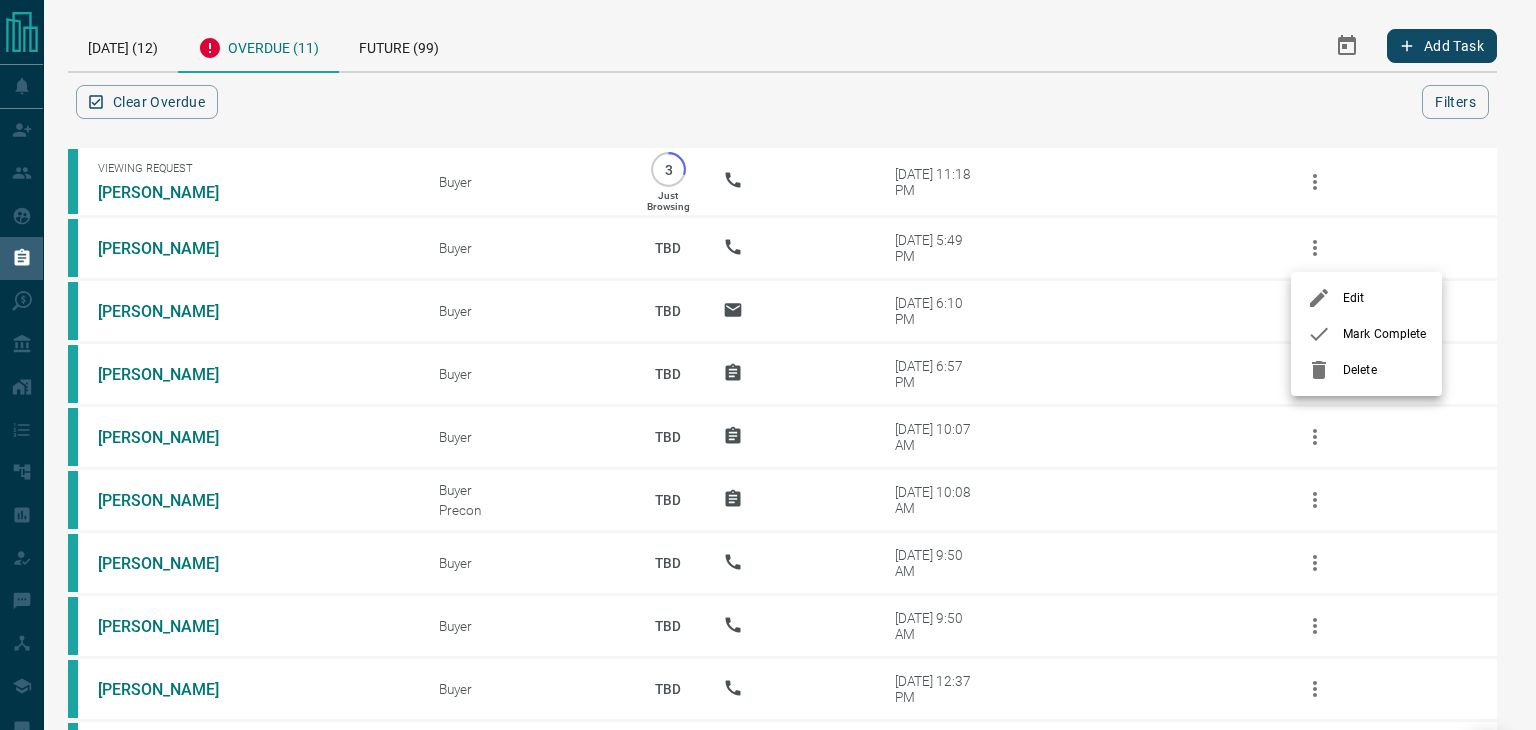 click 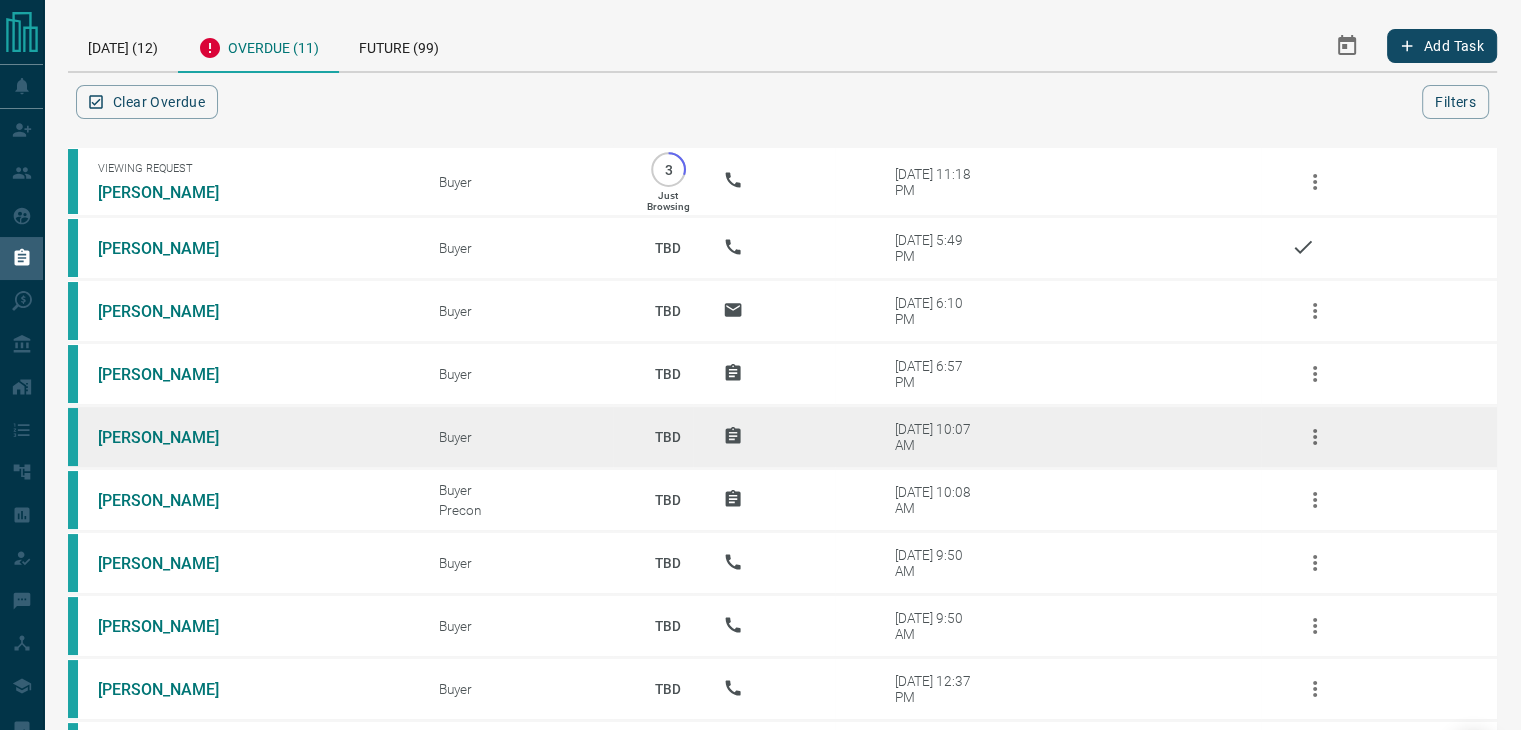 scroll, scrollTop: 211, scrollLeft: 0, axis: vertical 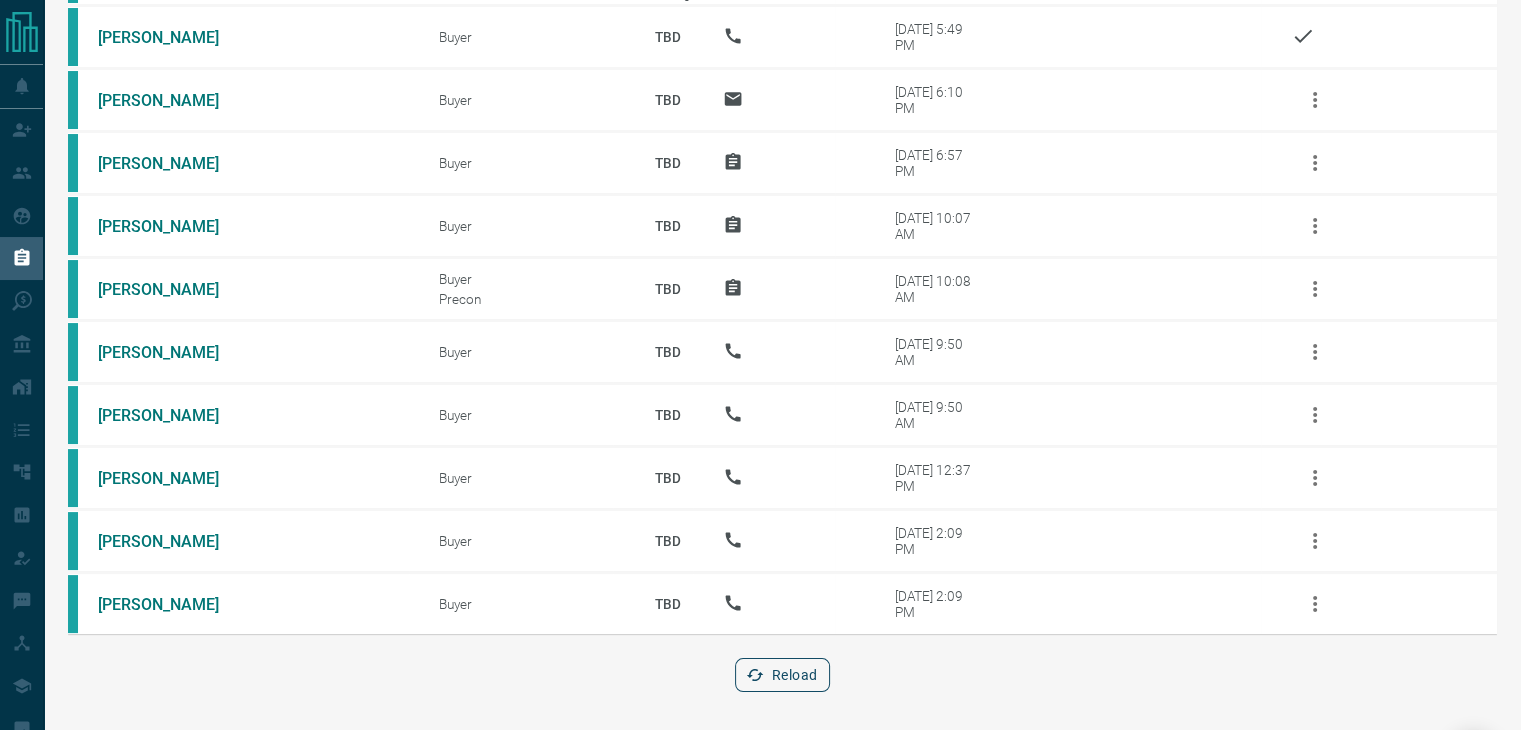 click on "Reload" at bounding box center [782, 675] 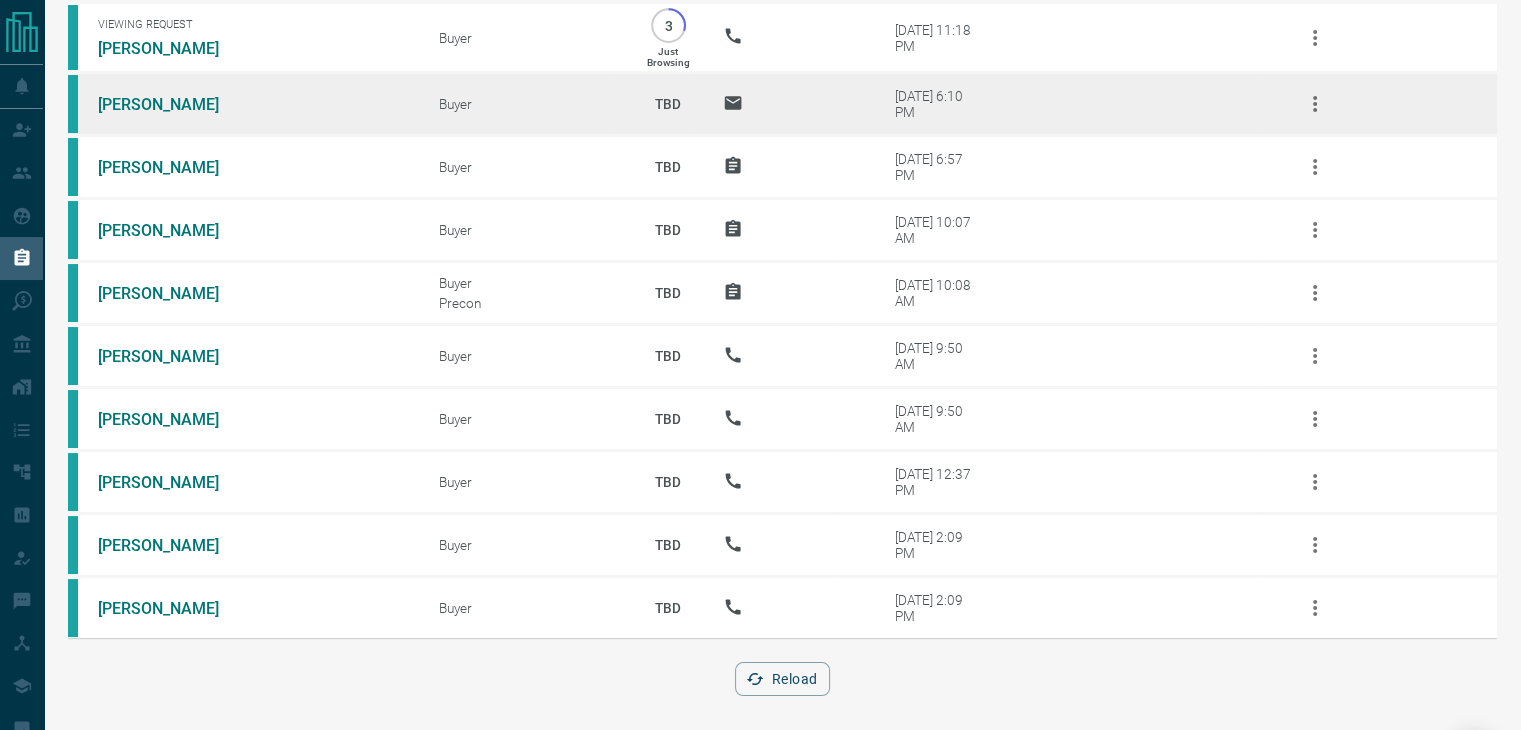 scroll, scrollTop: 0, scrollLeft: 0, axis: both 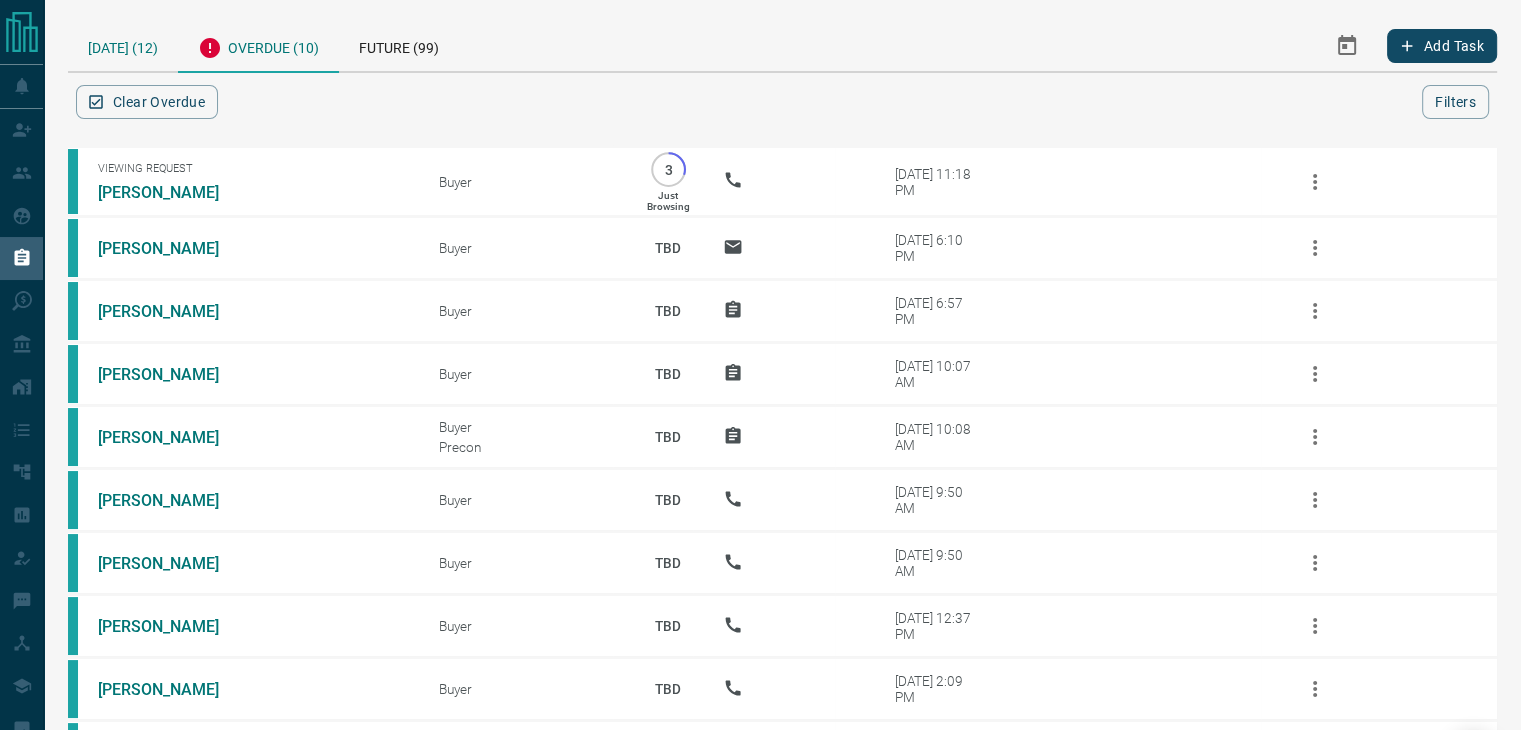 click on "[DATE] (12)" at bounding box center (123, 45) 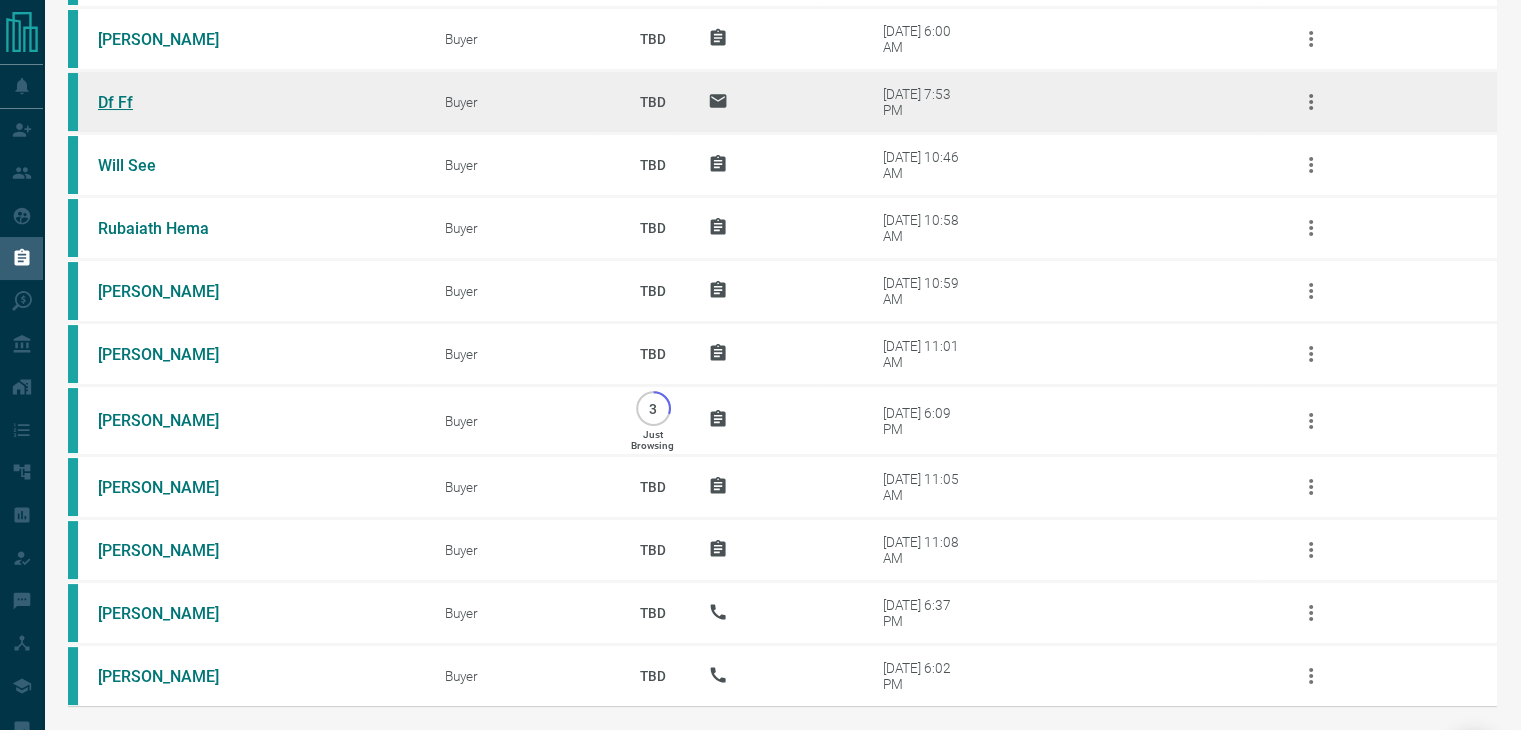 scroll, scrollTop: 0, scrollLeft: 0, axis: both 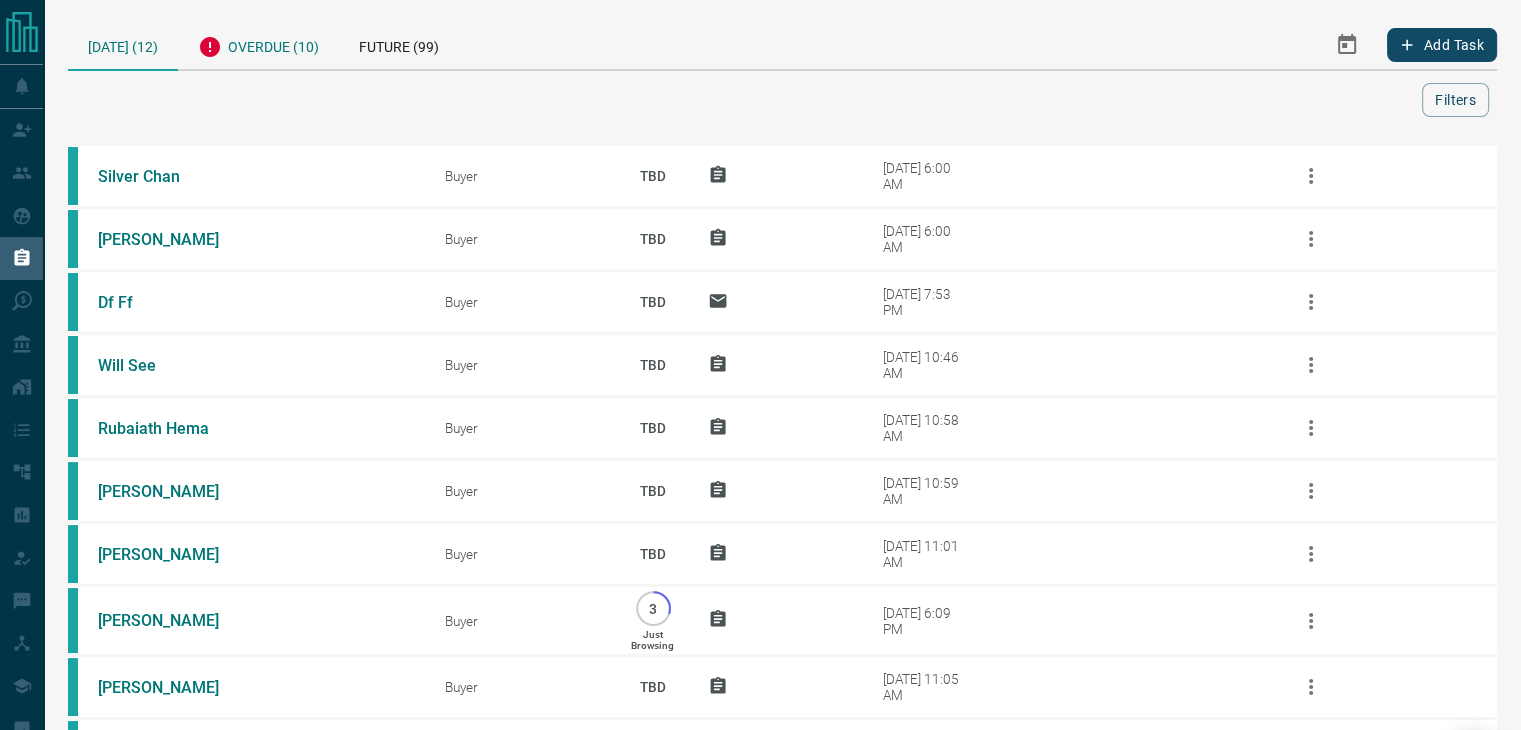 click on "Overdue (10)" at bounding box center (258, 44) 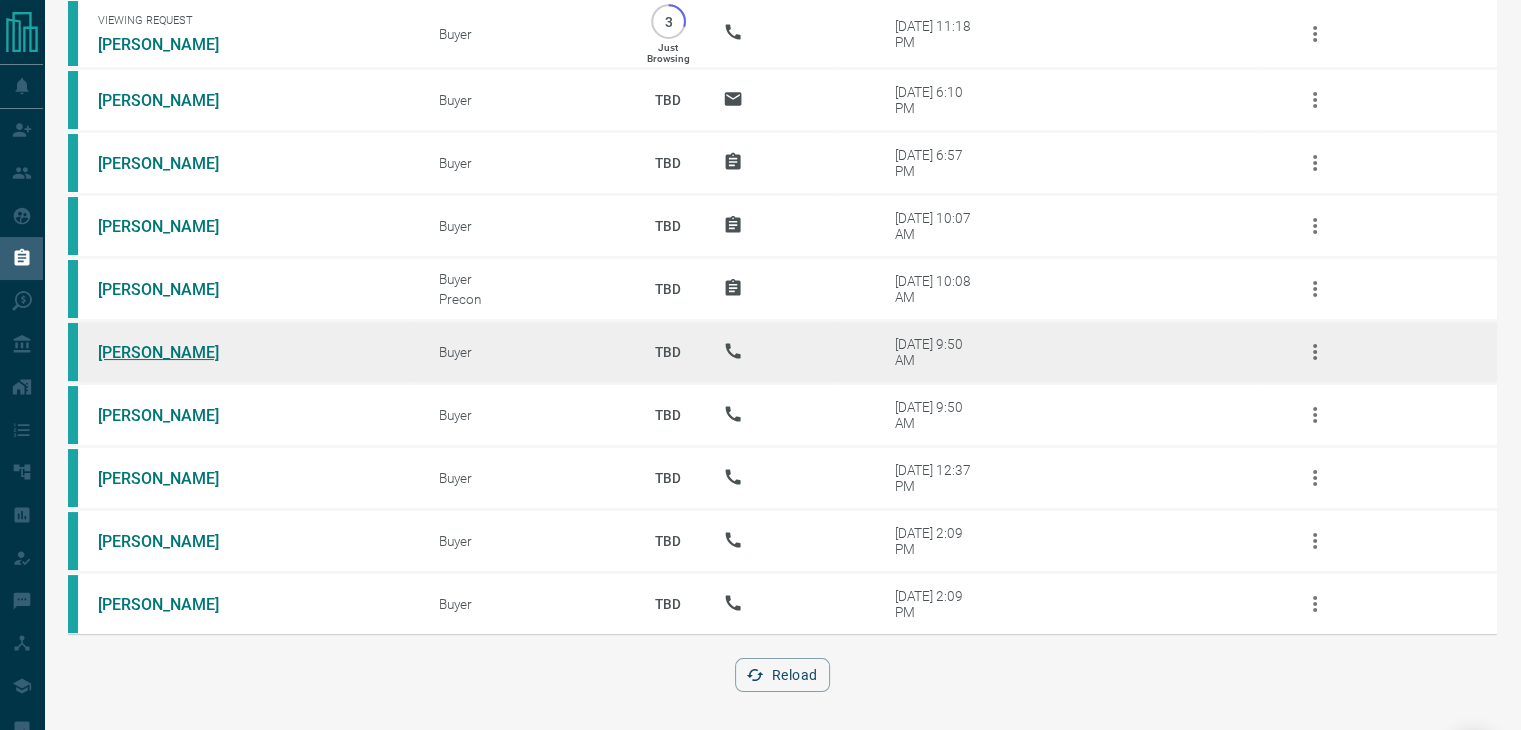 scroll, scrollTop: 0, scrollLeft: 0, axis: both 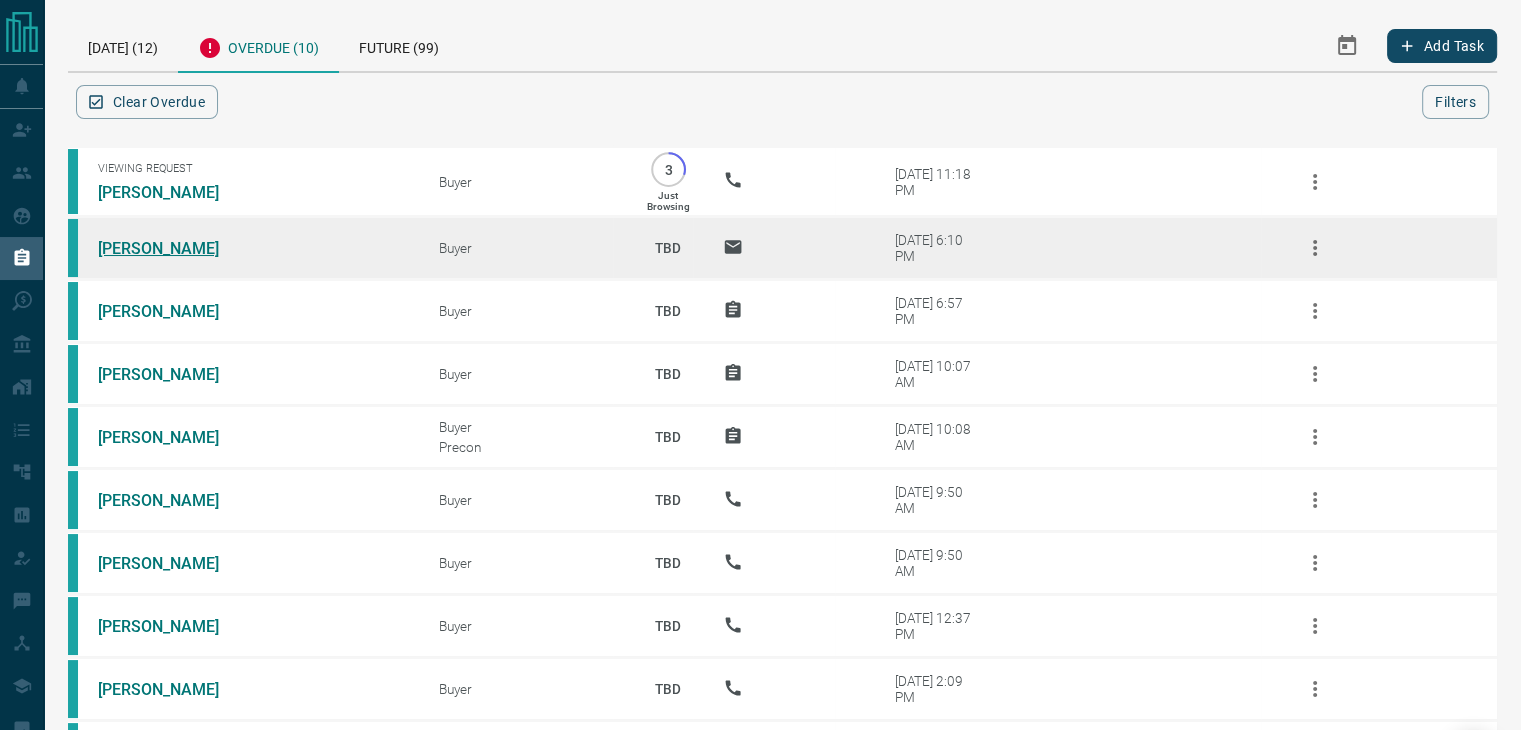 click on "[PERSON_NAME]" at bounding box center (173, 248) 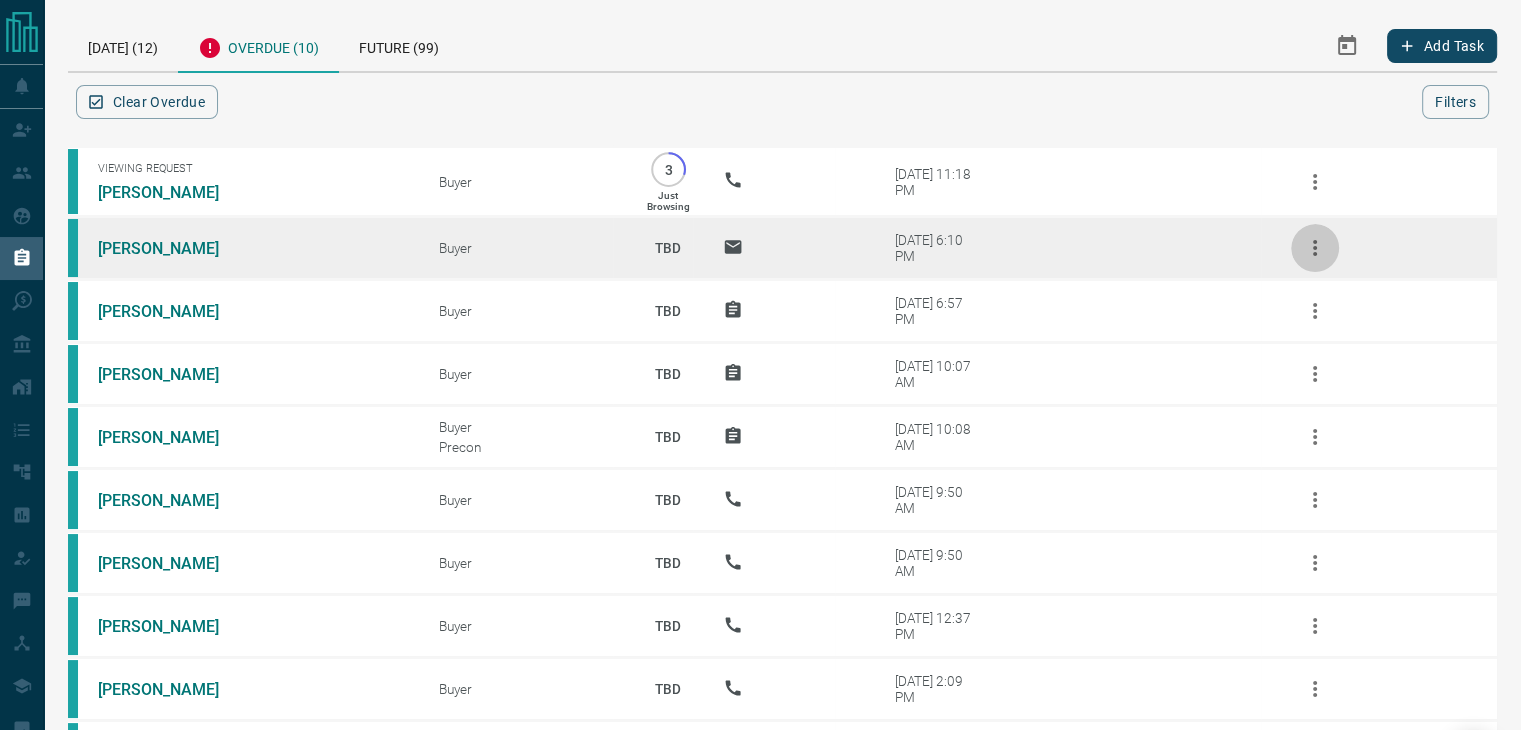 click 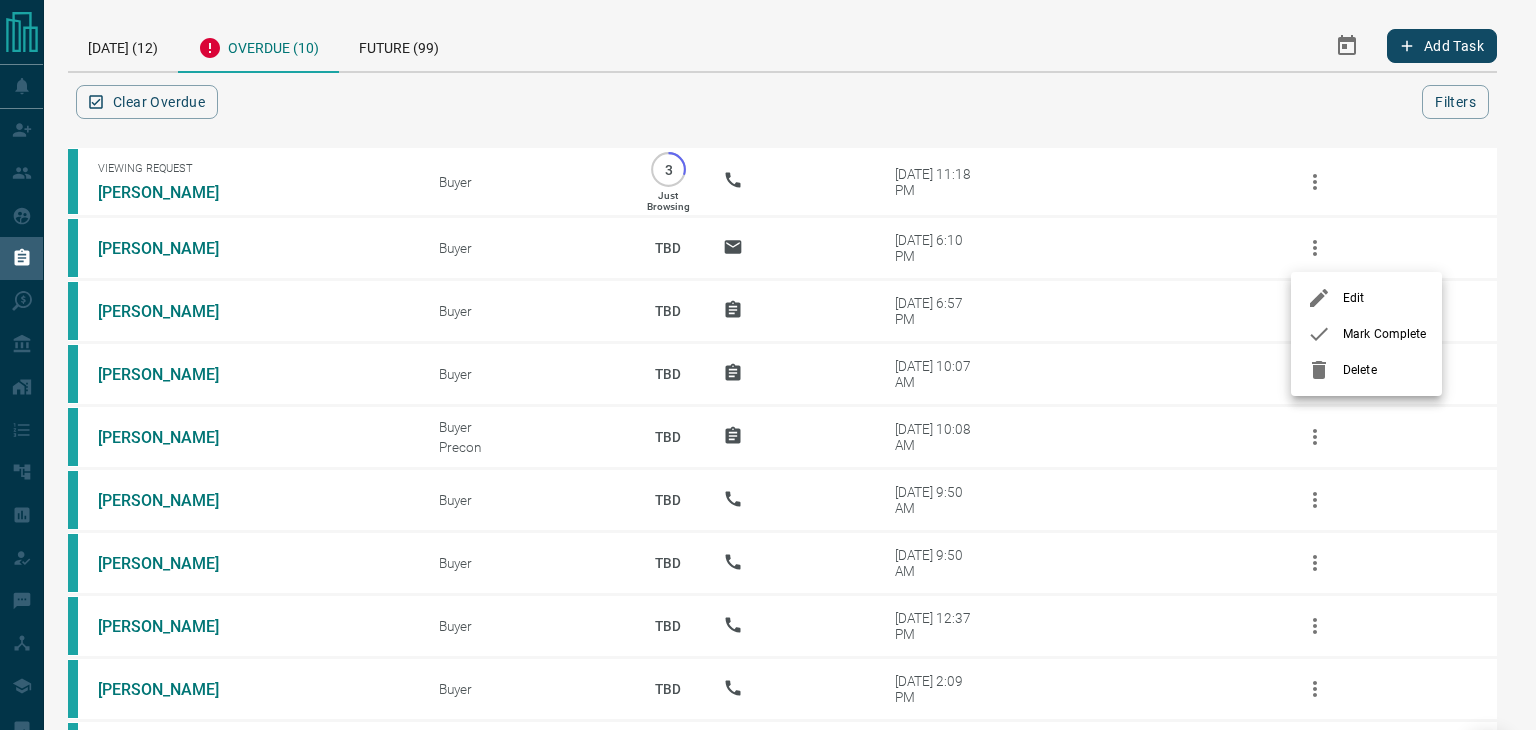 click at bounding box center (1325, 334) 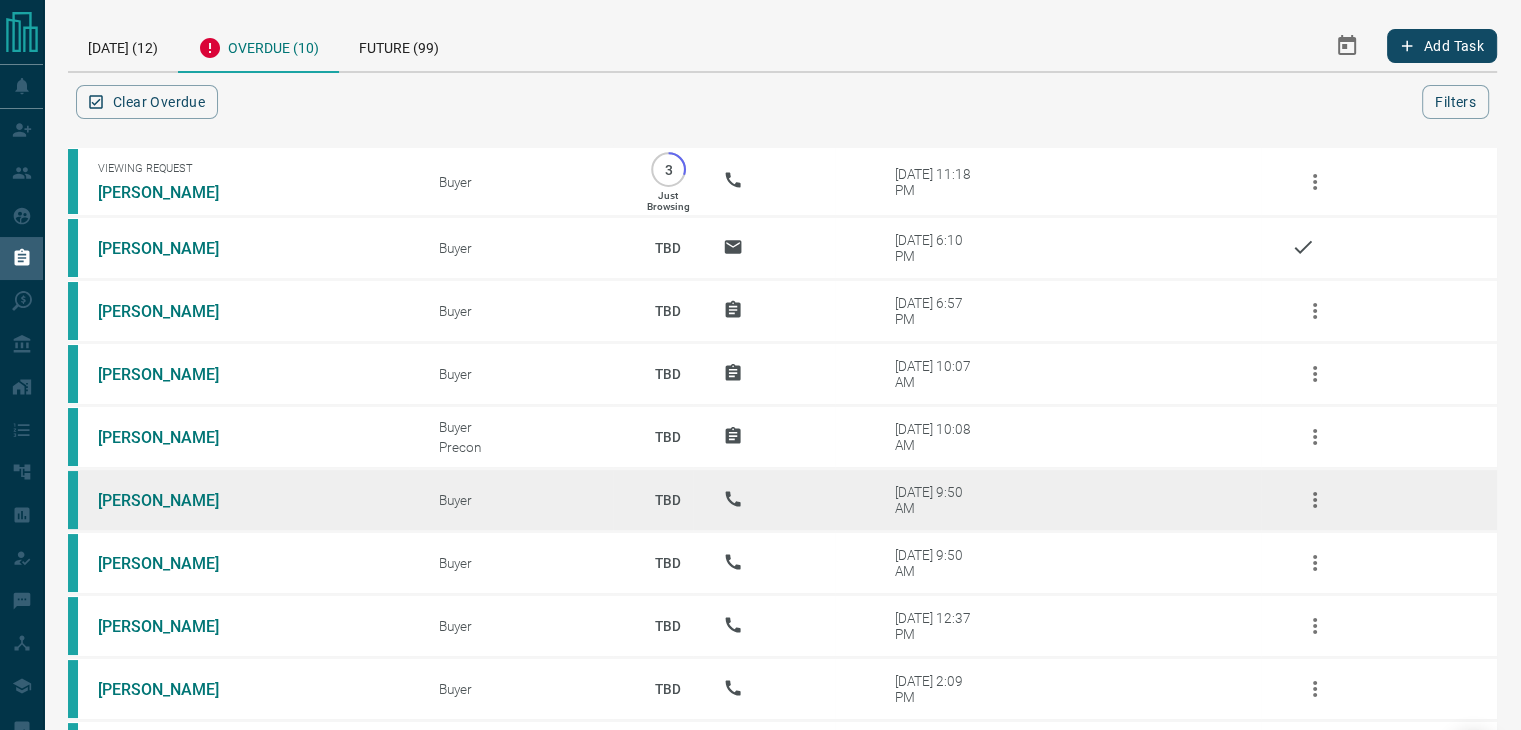 scroll, scrollTop: 148, scrollLeft: 0, axis: vertical 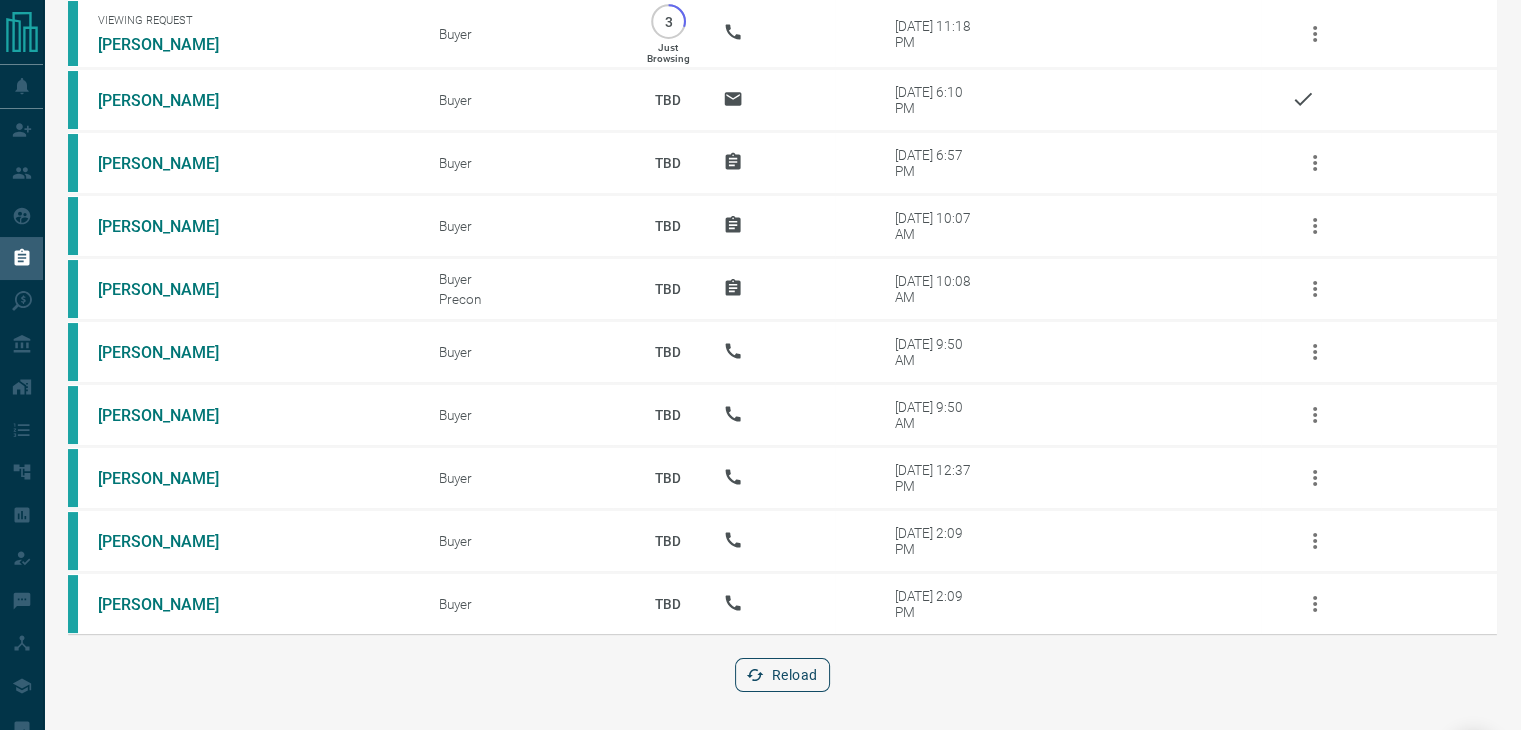 click on "Reload" at bounding box center [782, 675] 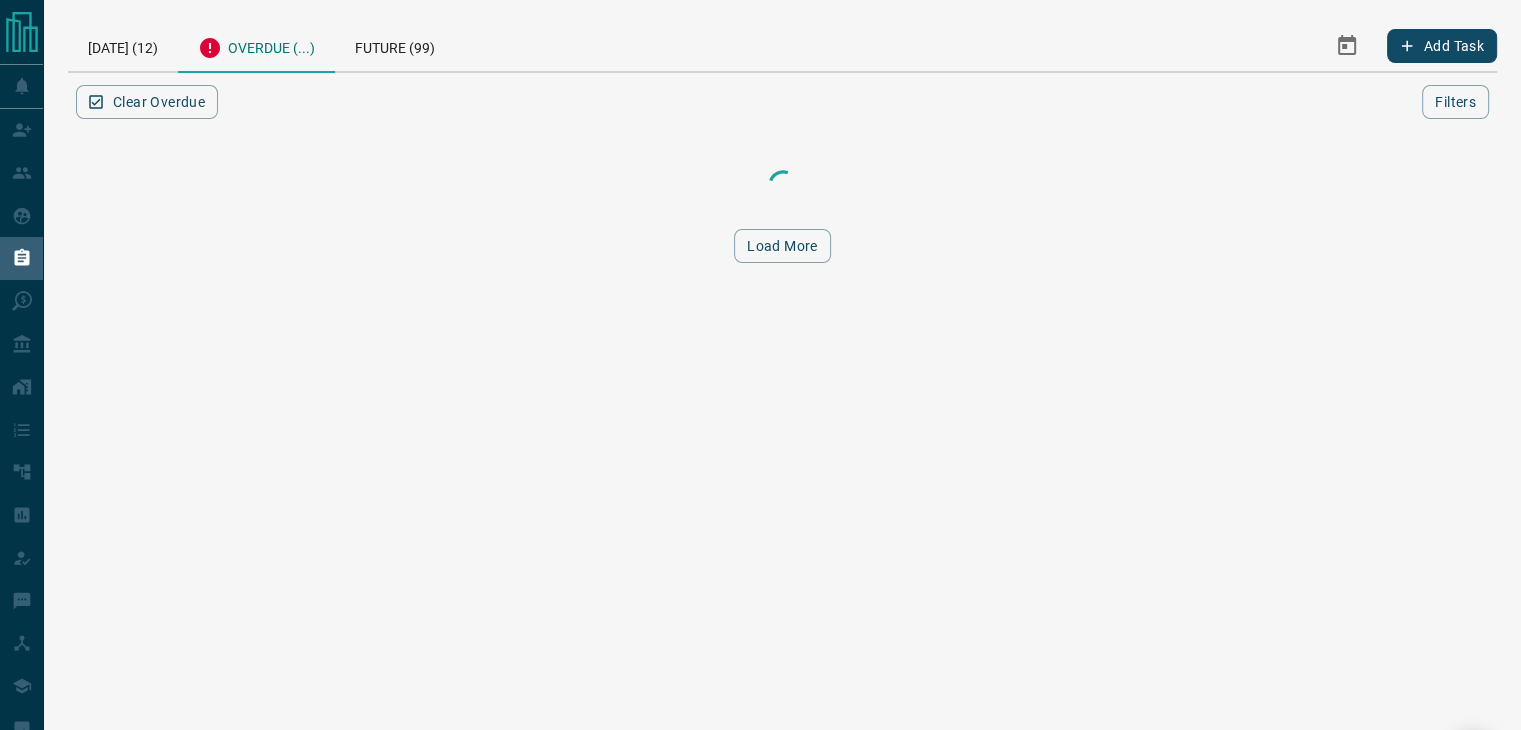 scroll, scrollTop: 0, scrollLeft: 0, axis: both 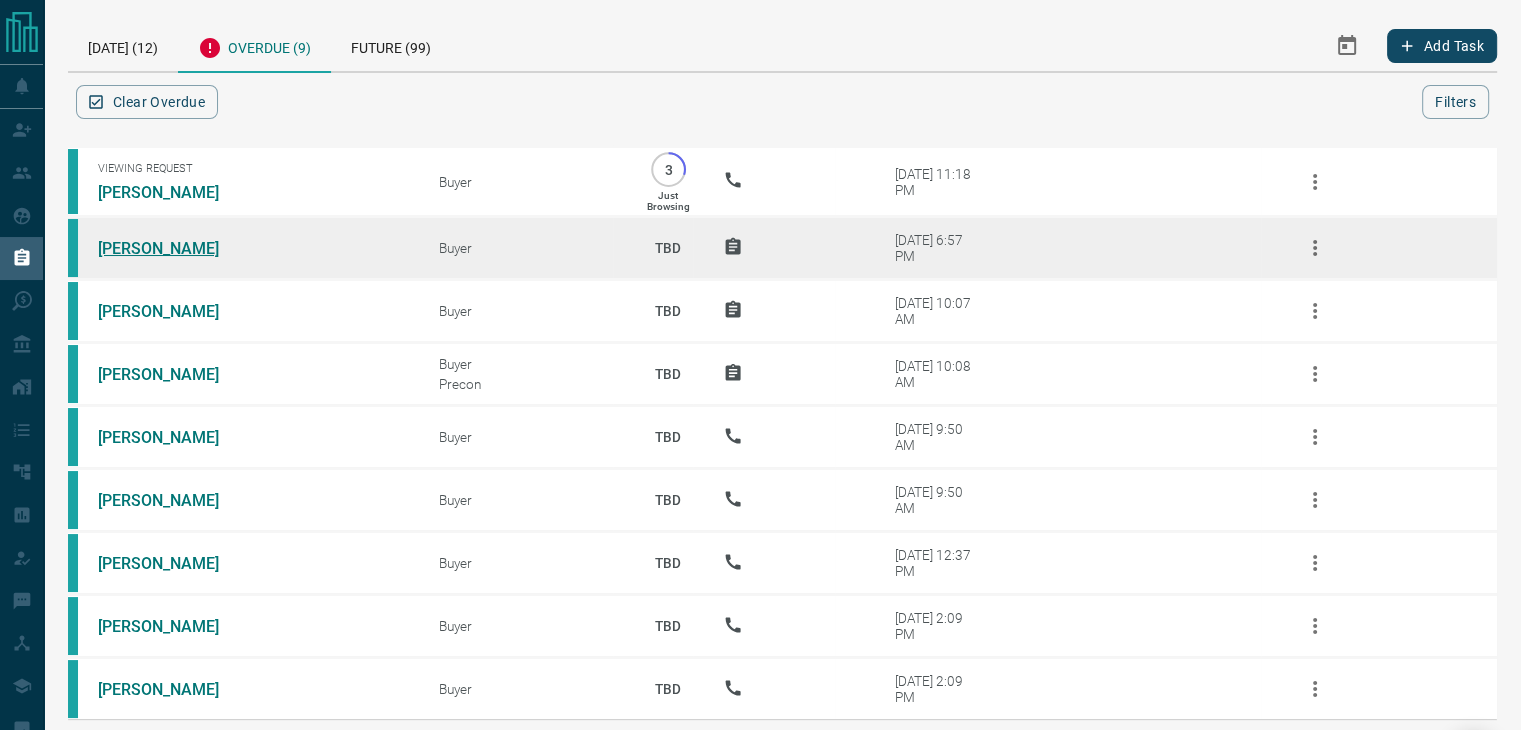click on "[PERSON_NAME]" at bounding box center [173, 248] 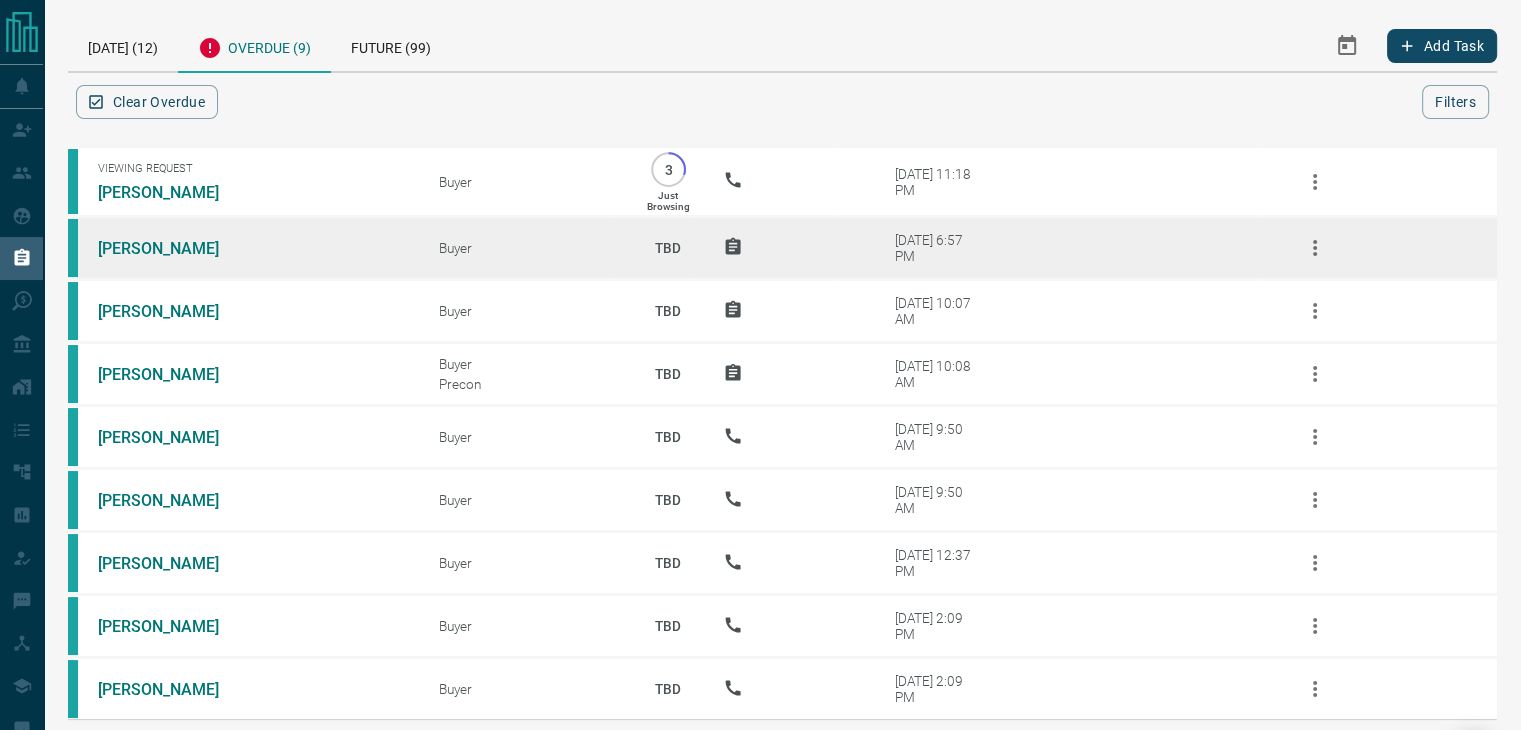 click 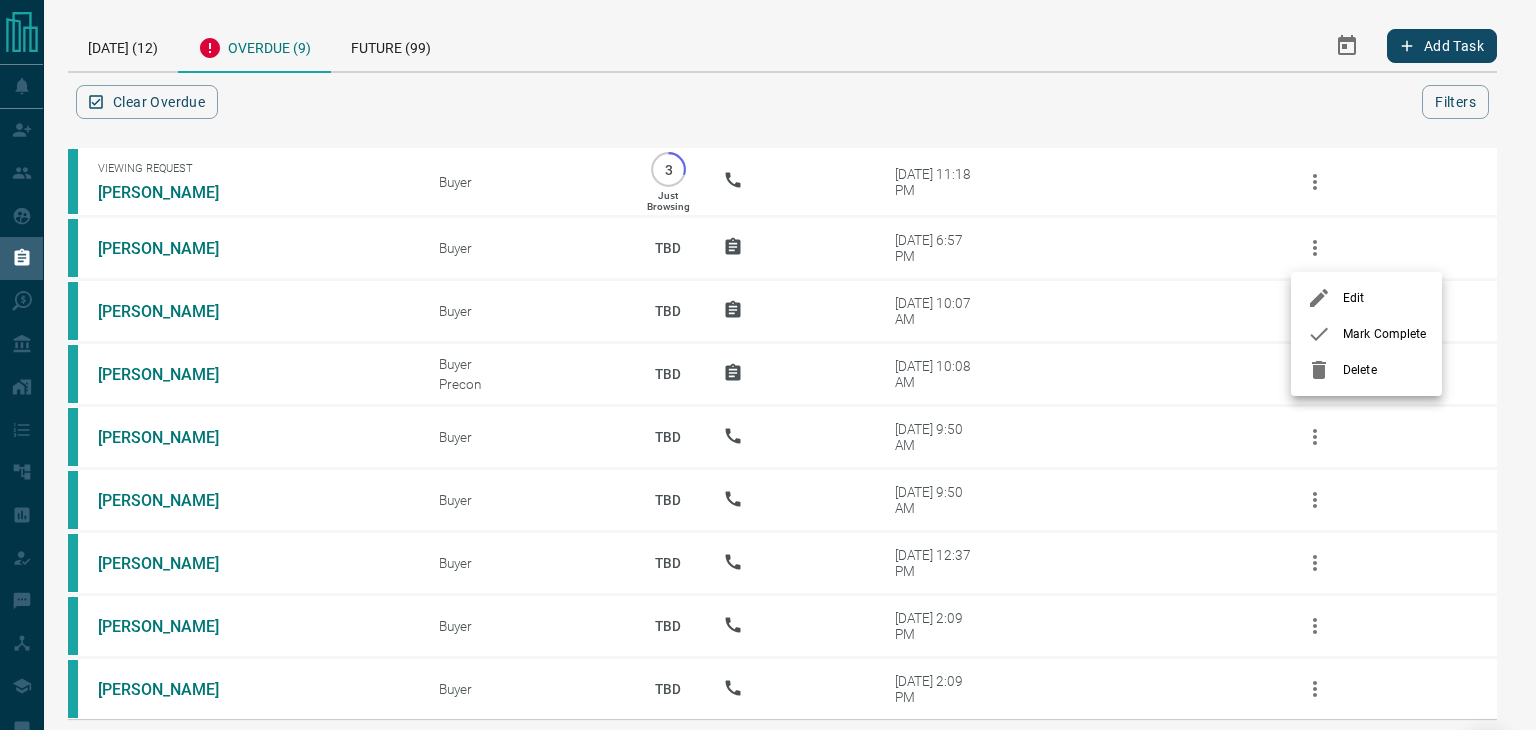 click at bounding box center [1325, 334] 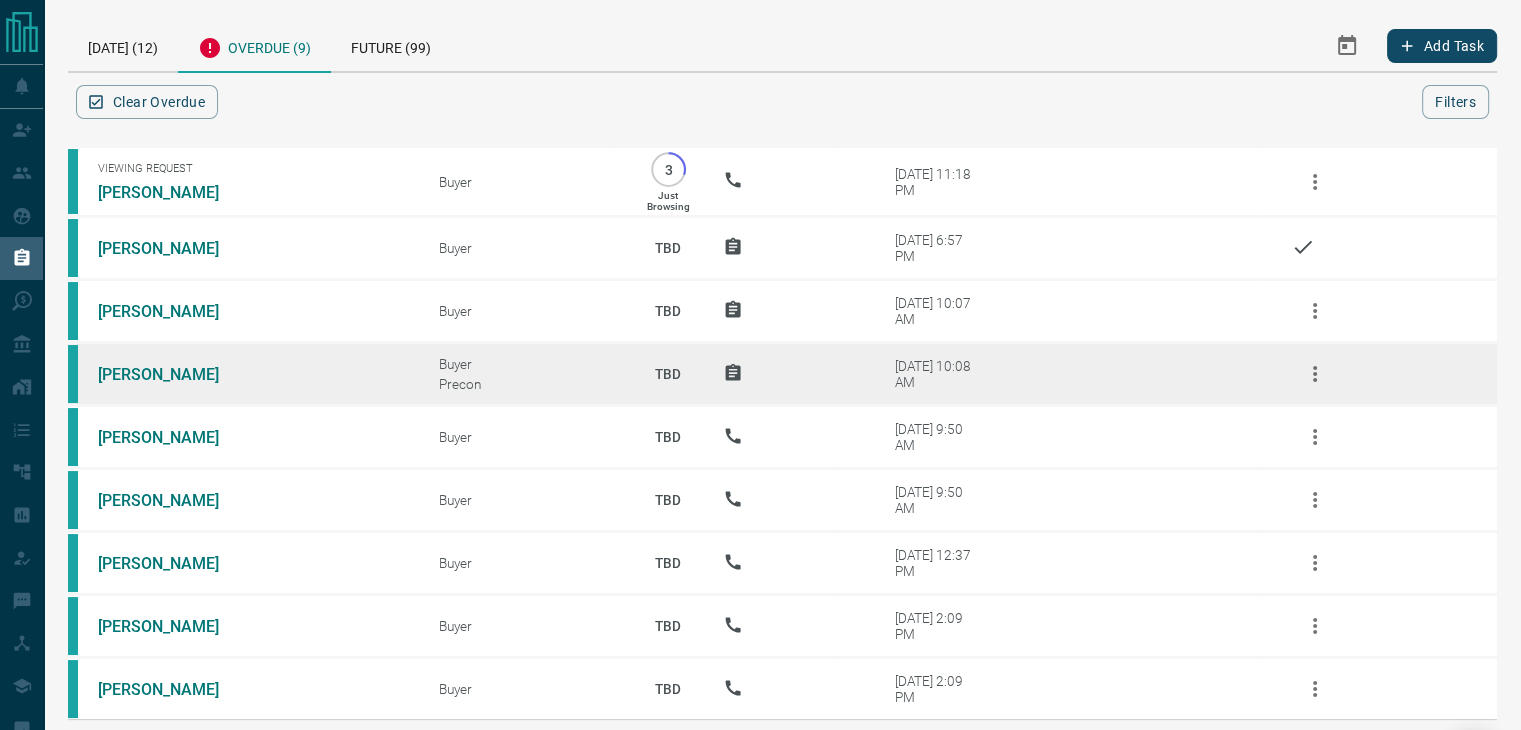 scroll, scrollTop: 86, scrollLeft: 0, axis: vertical 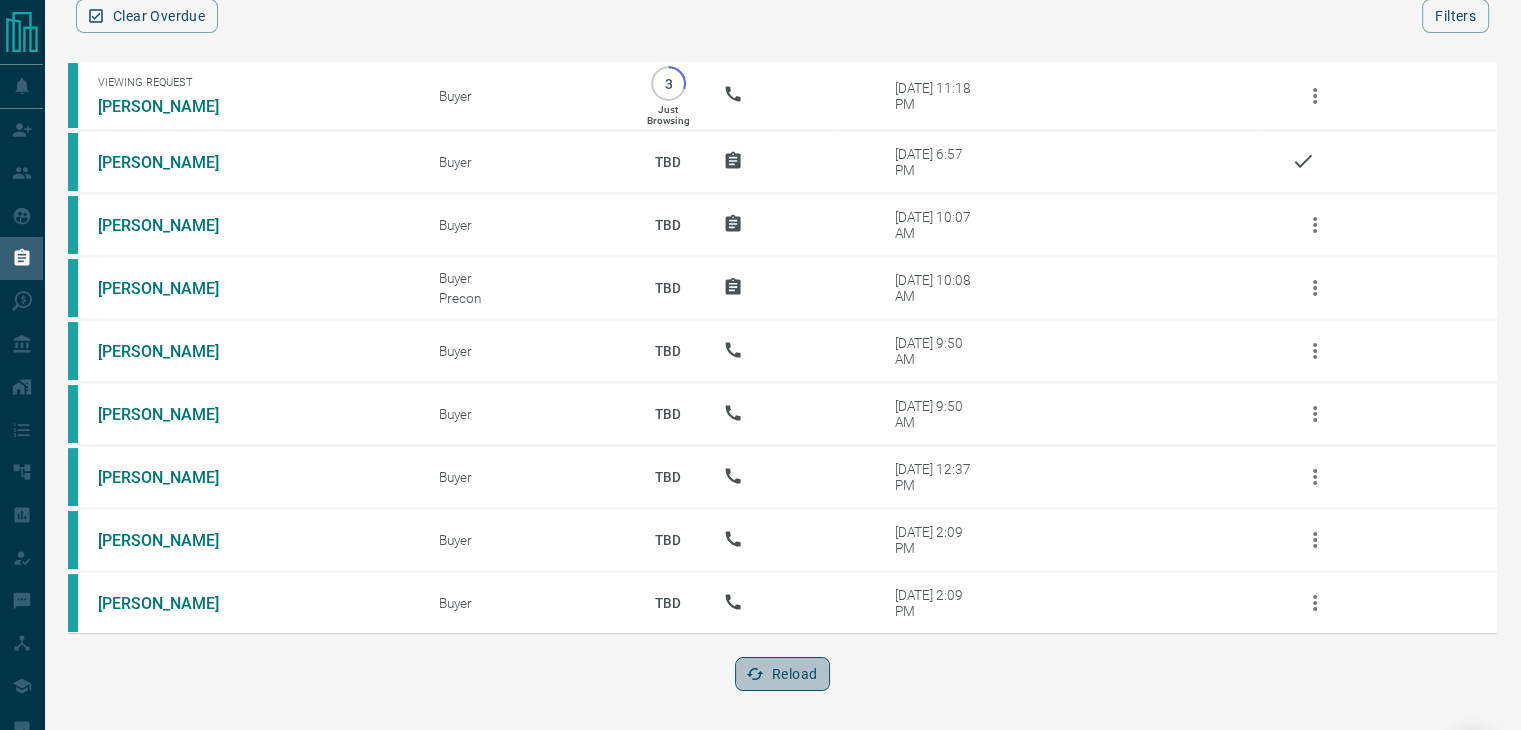 click on "Reload" at bounding box center [782, 674] 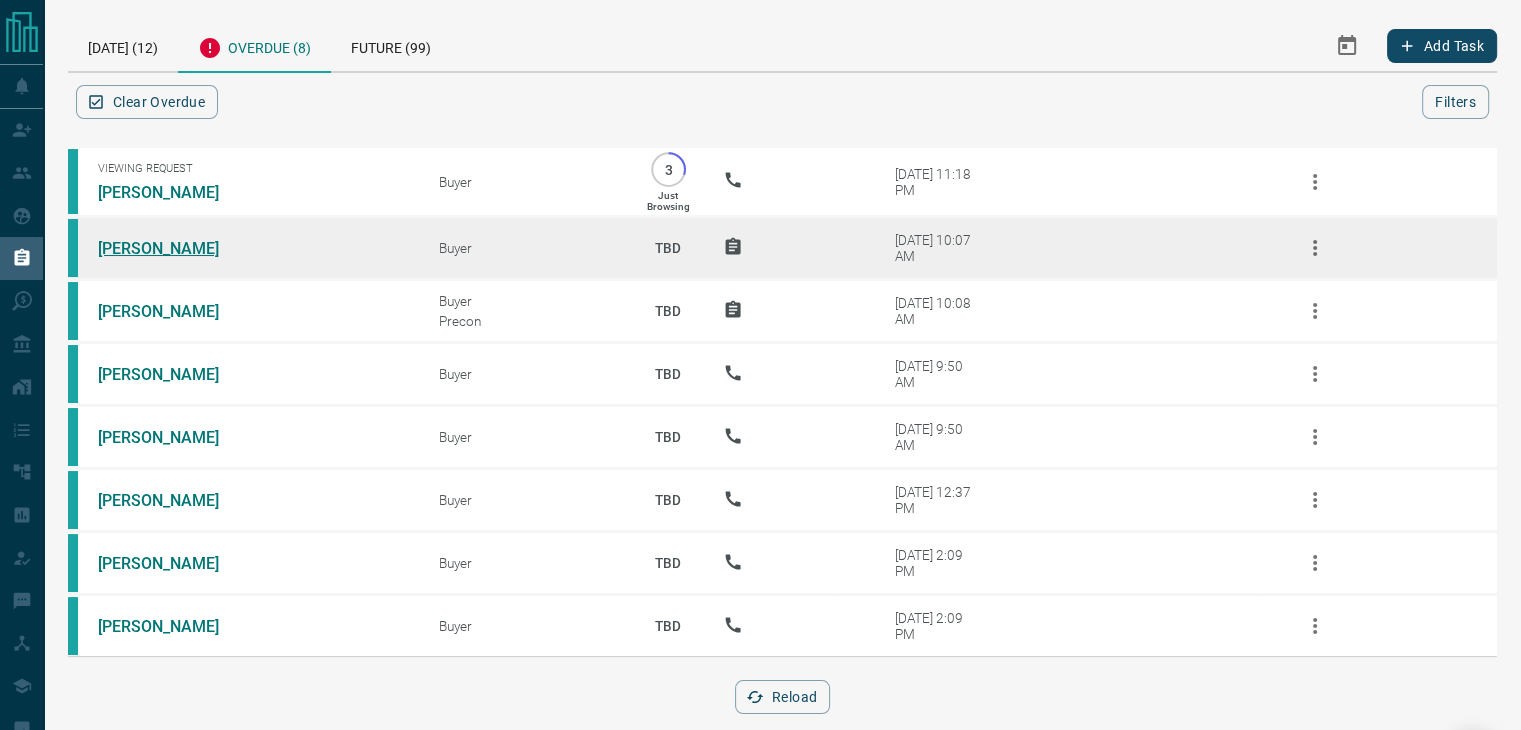 click on "[PERSON_NAME]" at bounding box center [173, 248] 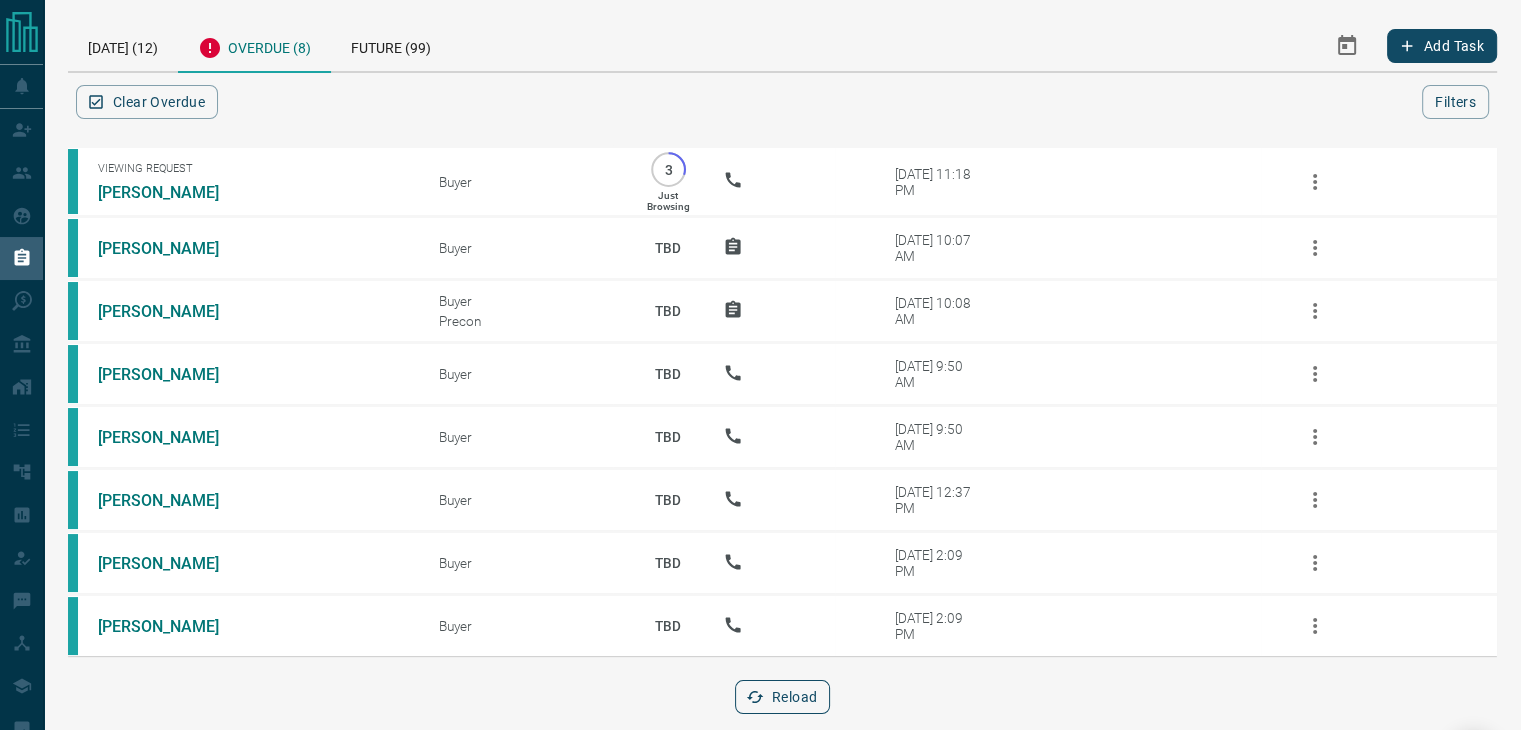 click on "Reload" at bounding box center [782, 697] 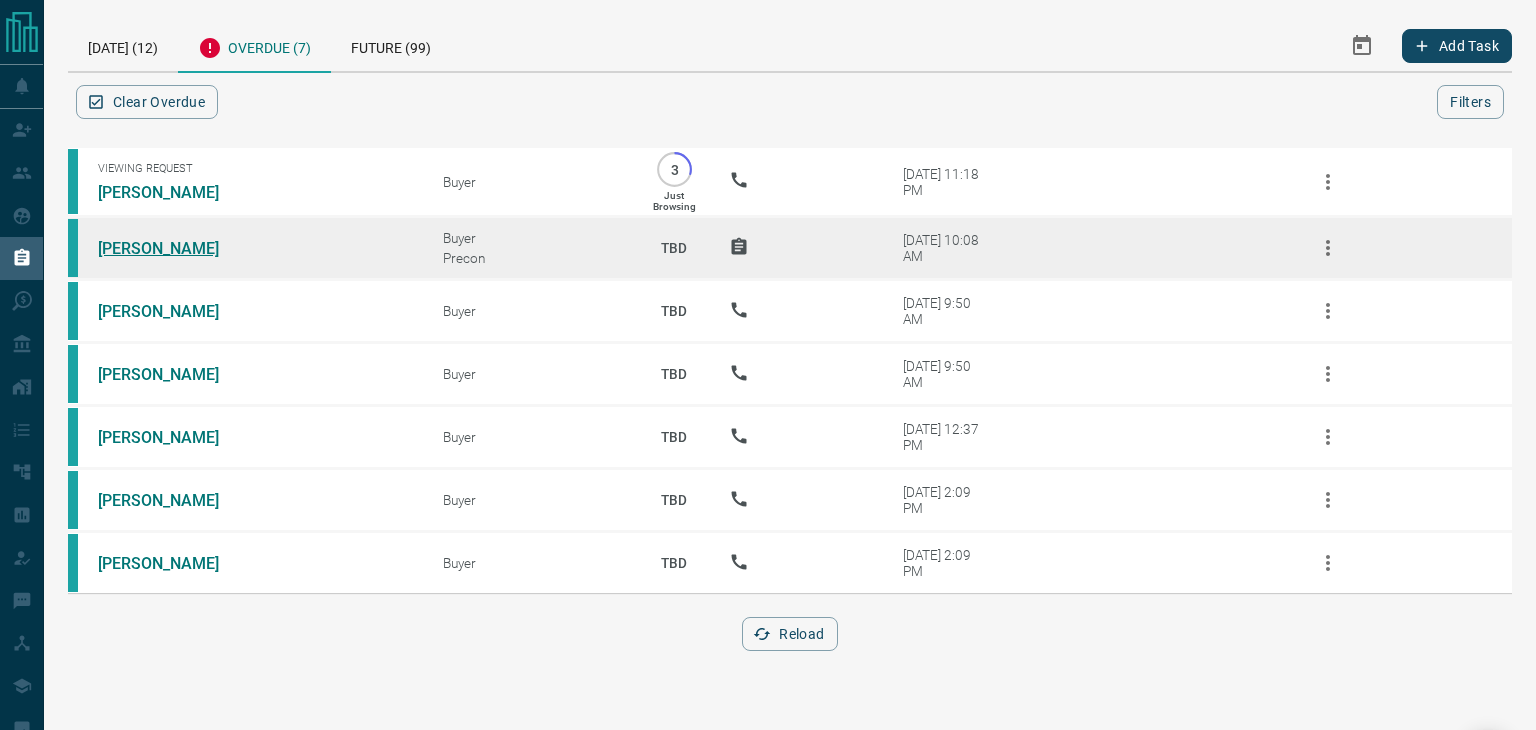click on "[PERSON_NAME]" at bounding box center (173, 248) 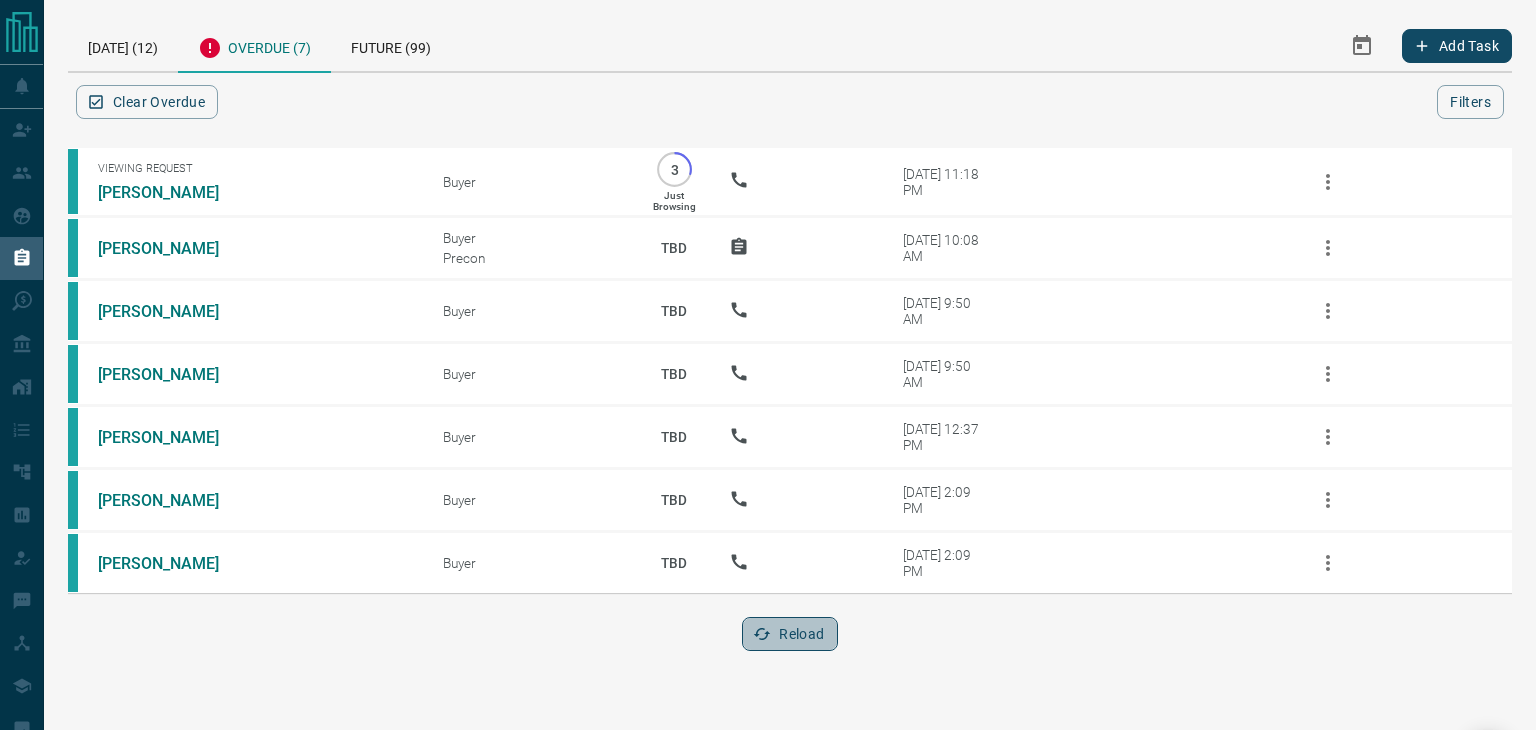 click 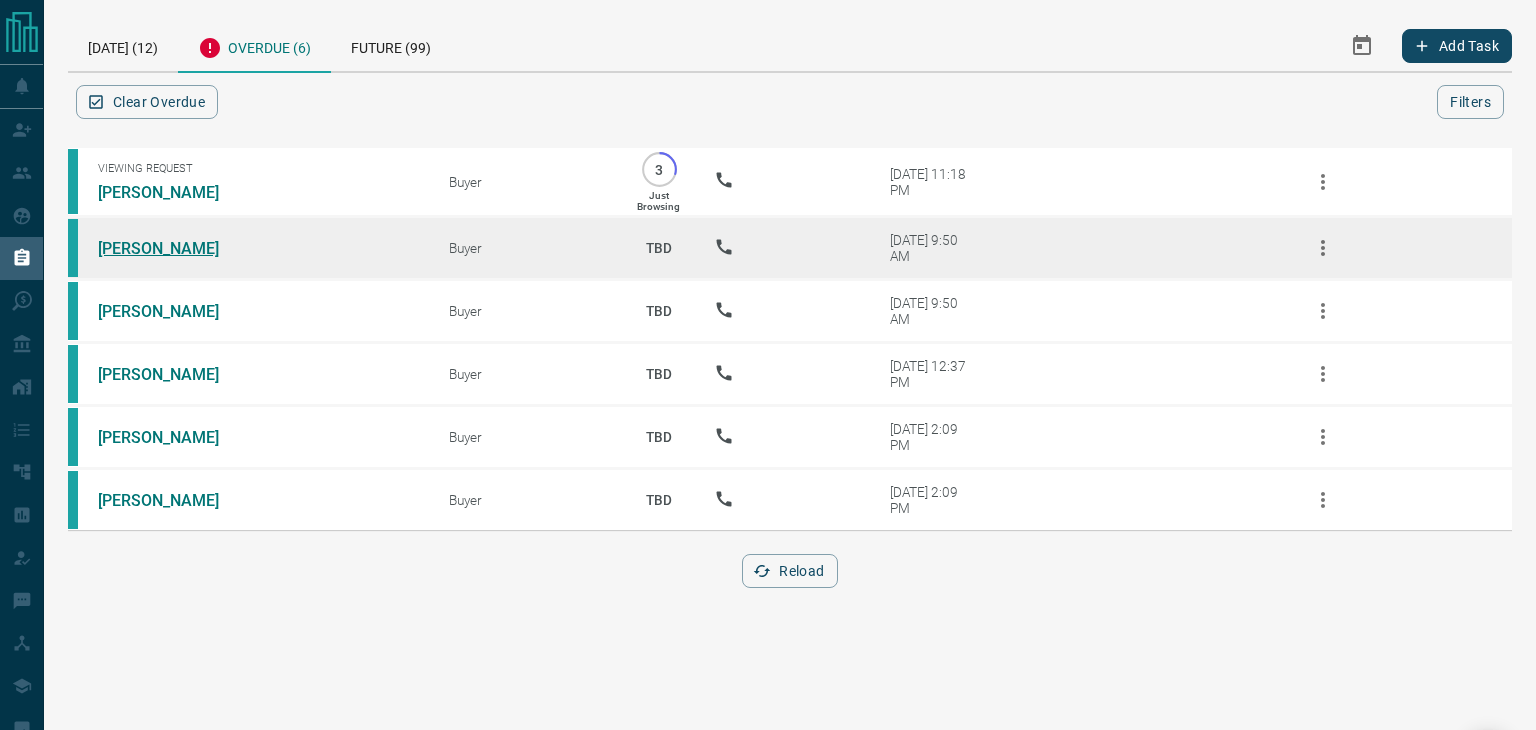 click on "[PERSON_NAME]" at bounding box center [173, 248] 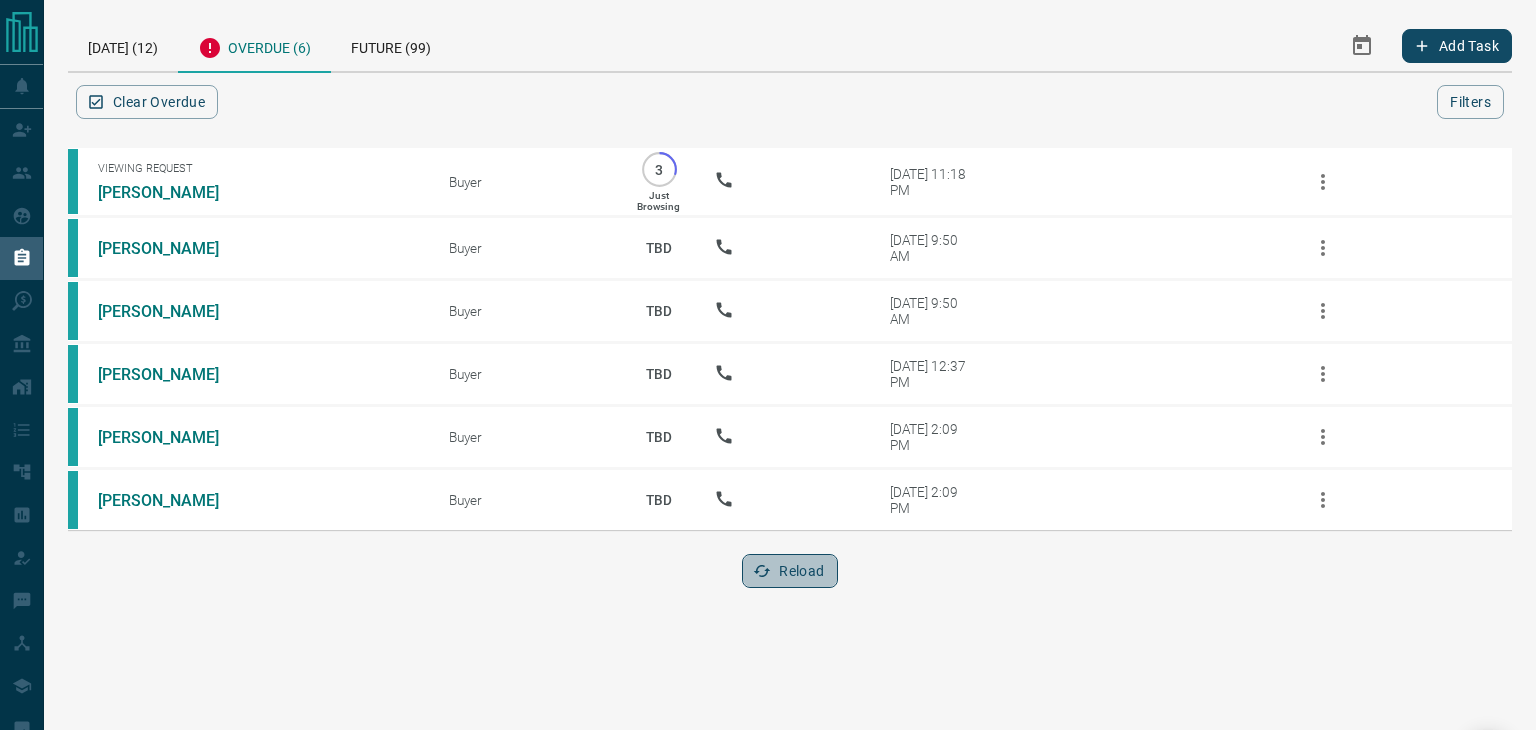 click on "Reload" at bounding box center (789, 571) 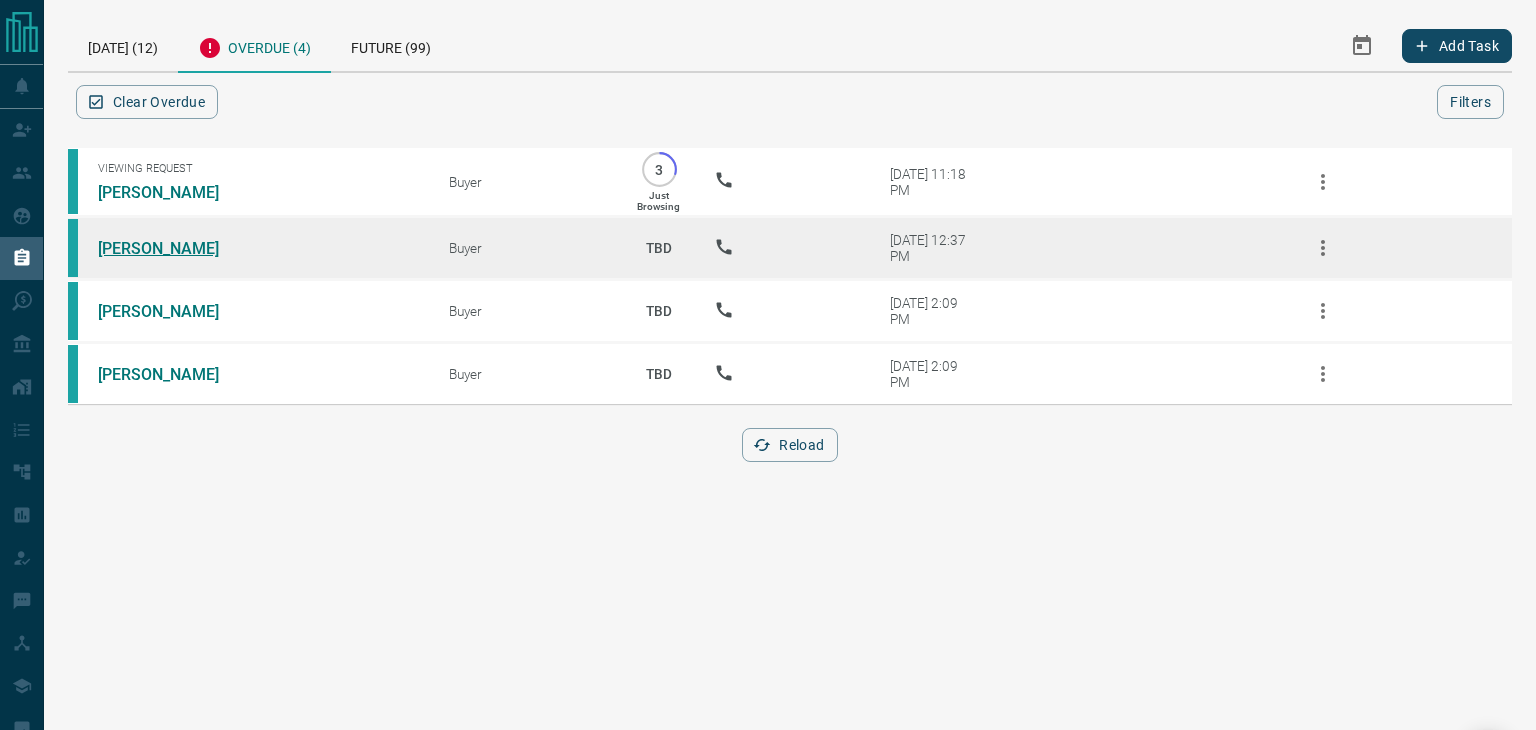 click on "[PERSON_NAME]" at bounding box center (173, 248) 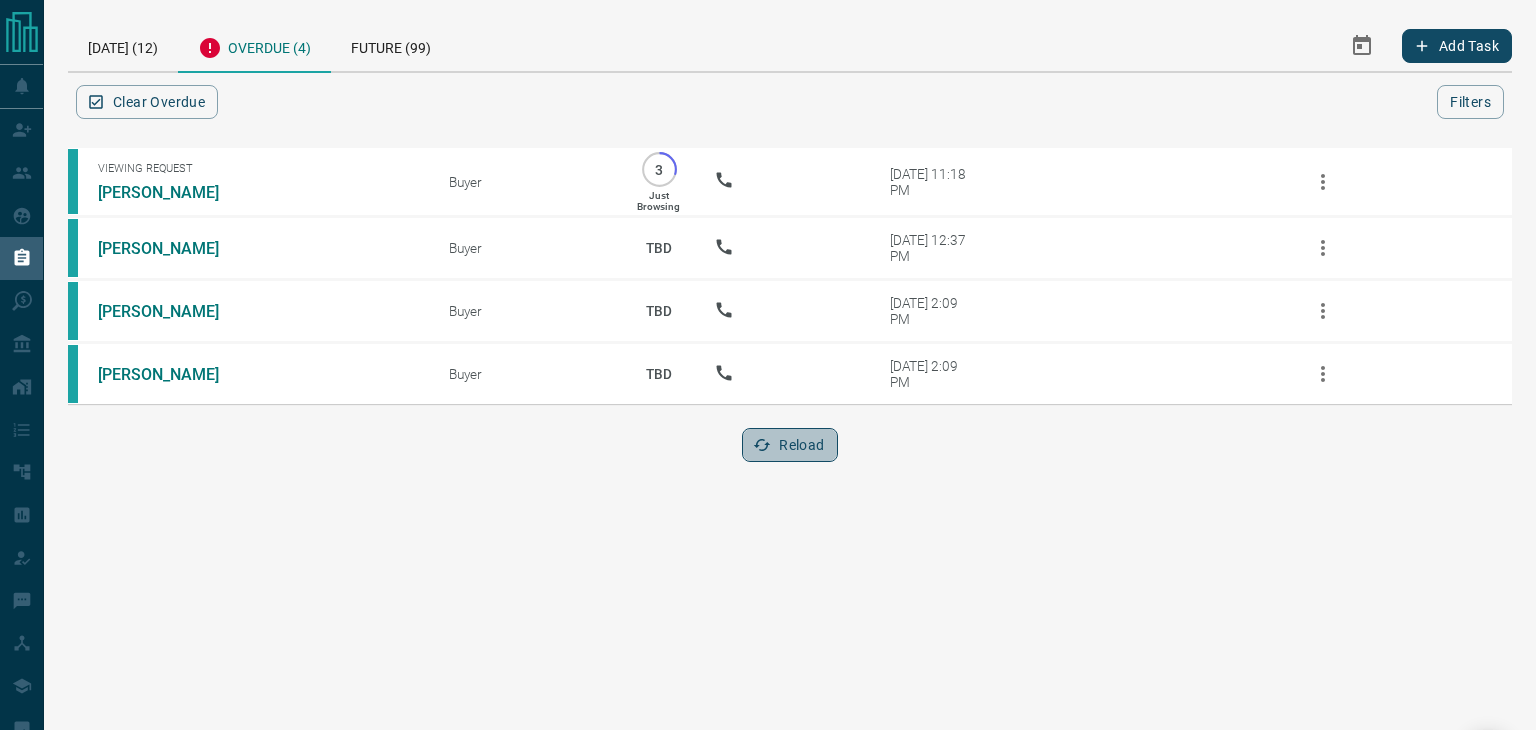 click 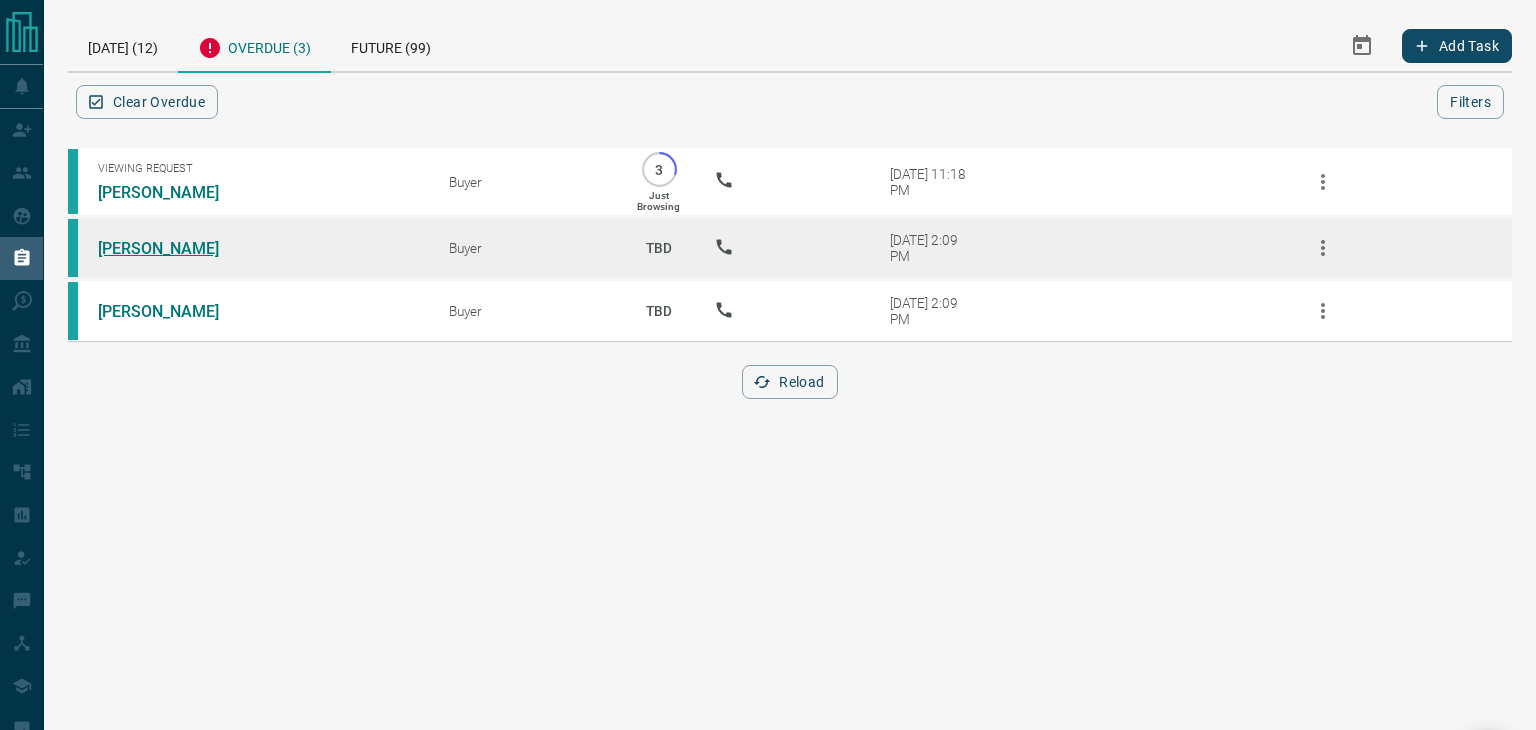 click on "[PERSON_NAME]" at bounding box center [173, 248] 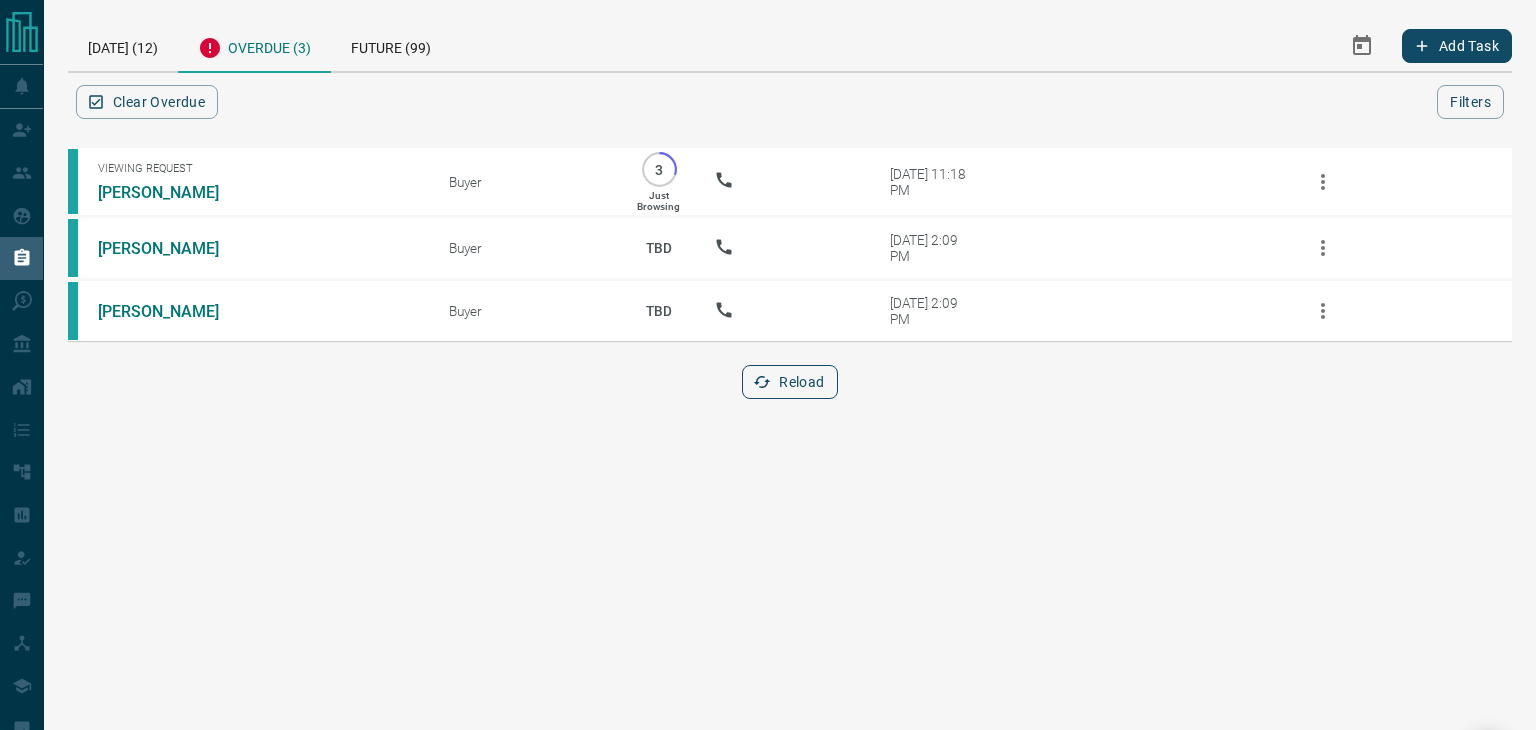 click on "Reload" at bounding box center [789, 382] 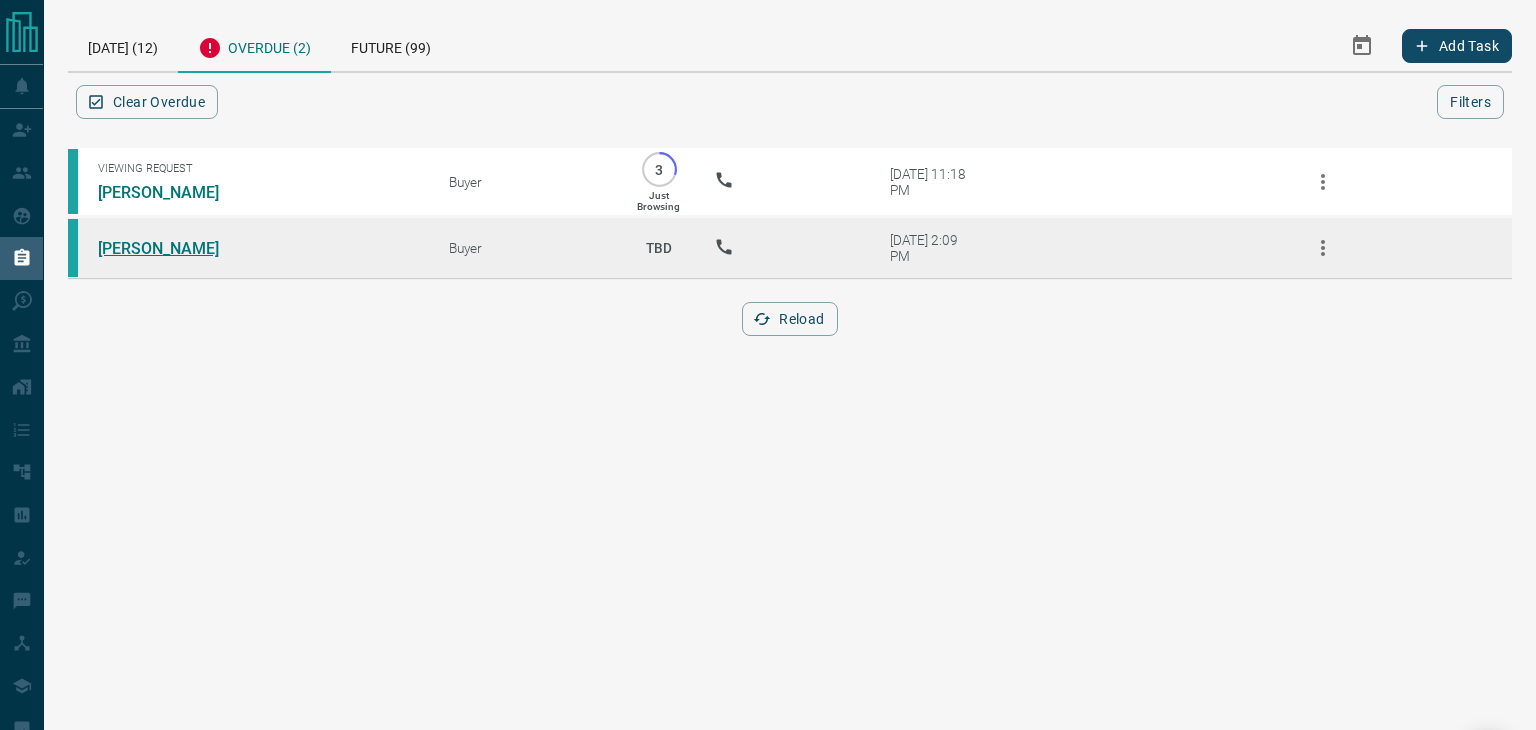 click on "[PERSON_NAME]" at bounding box center [173, 248] 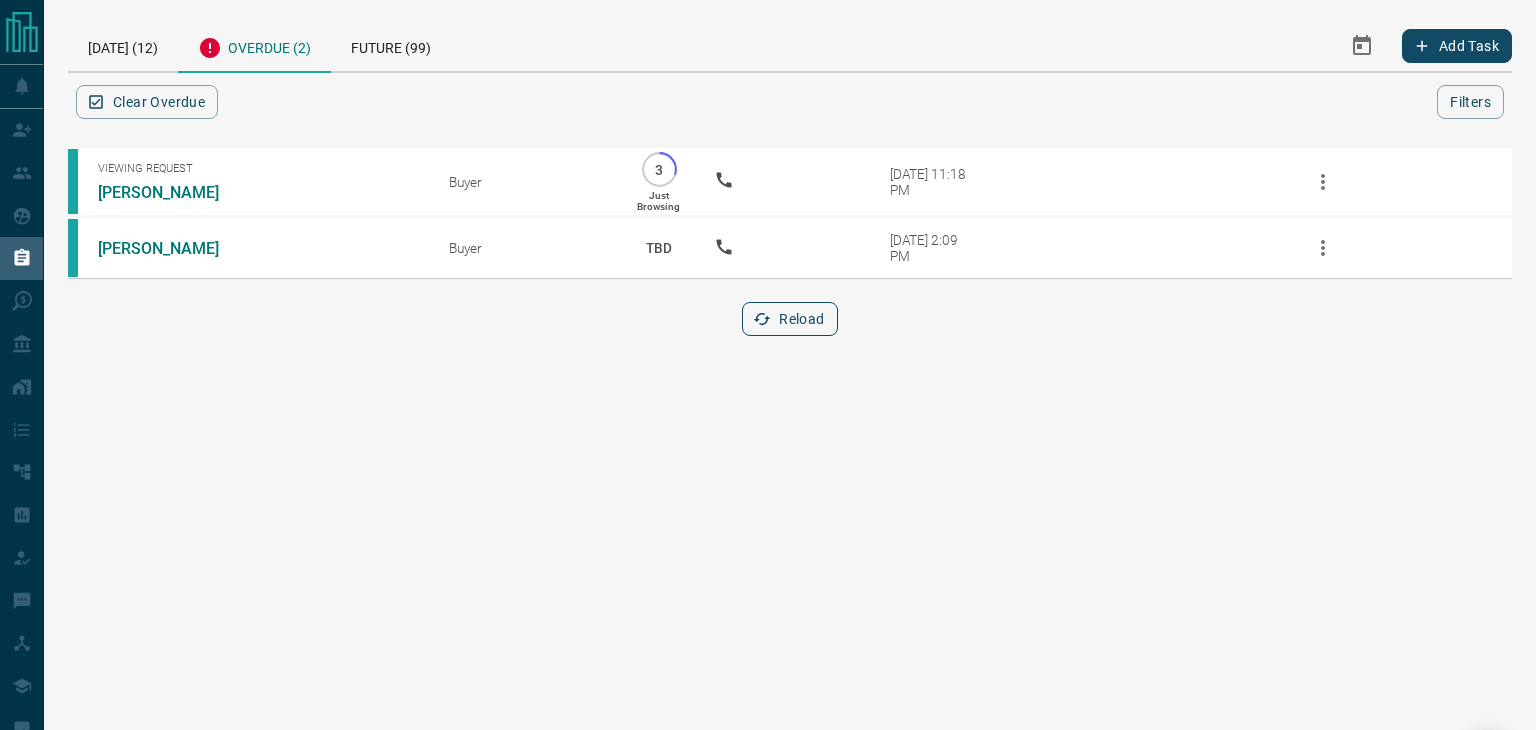 click on "Reload" at bounding box center [789, 319] 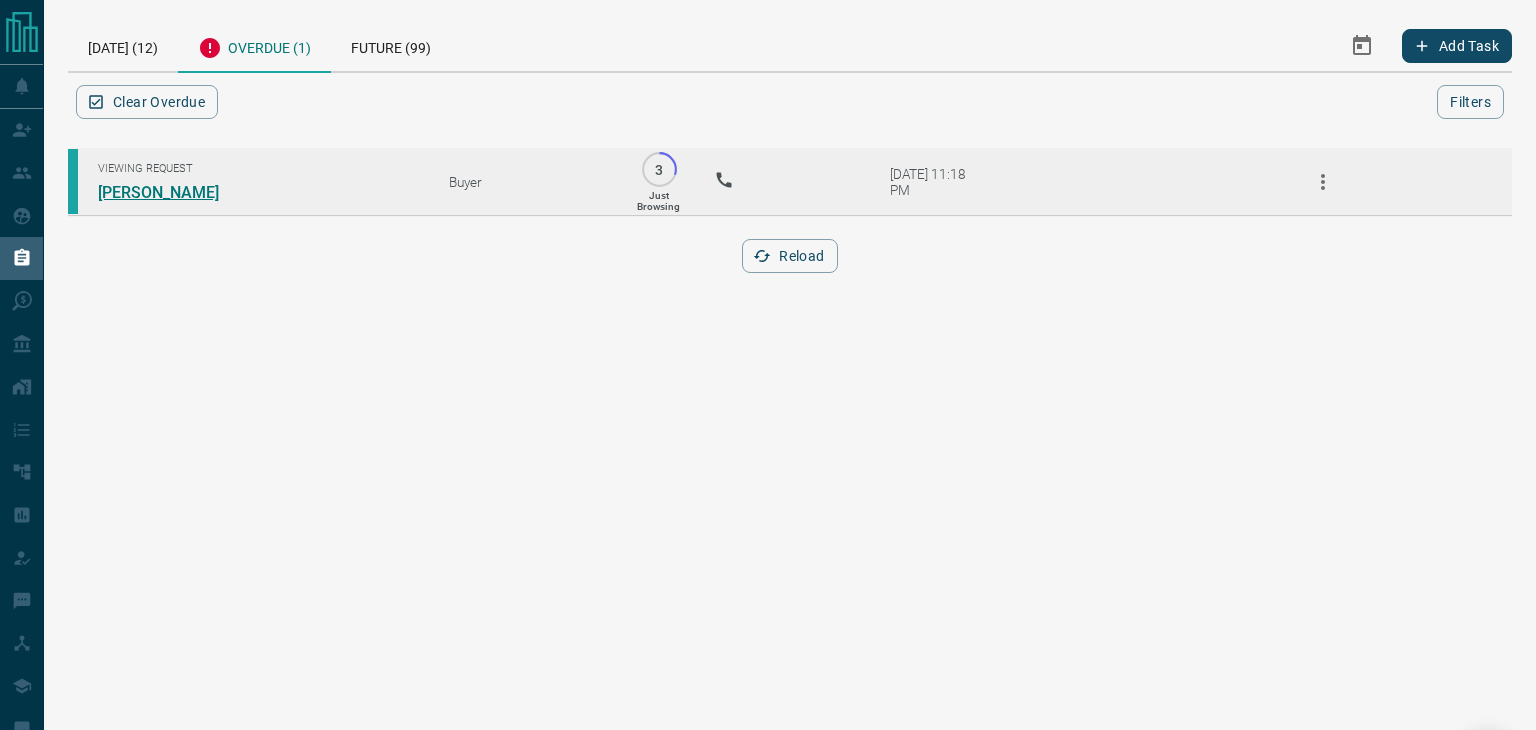 click on "[PERSON_NAME]" at bounding box center [173, 192] 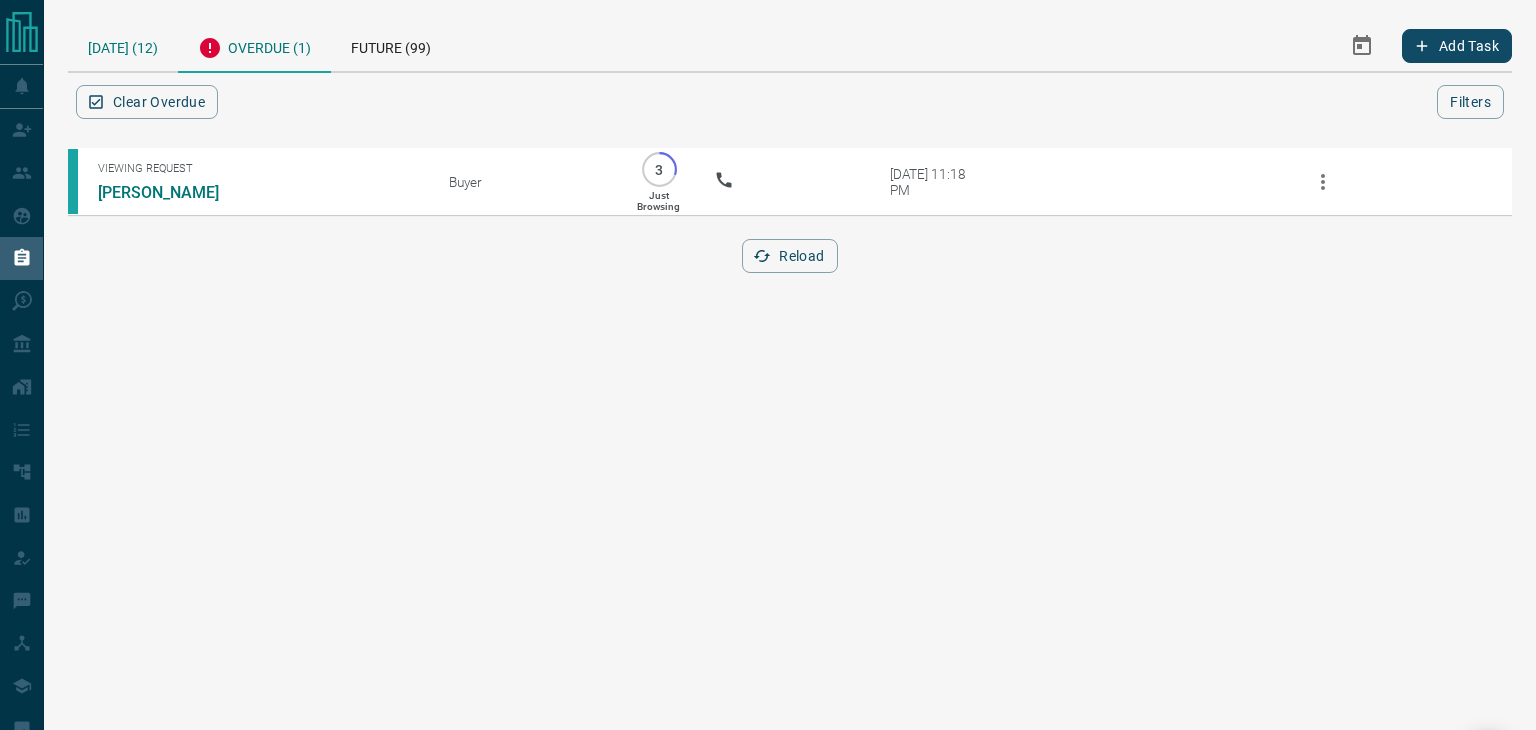 click on "[DATE] (12)" at bounding box center [123, 45] 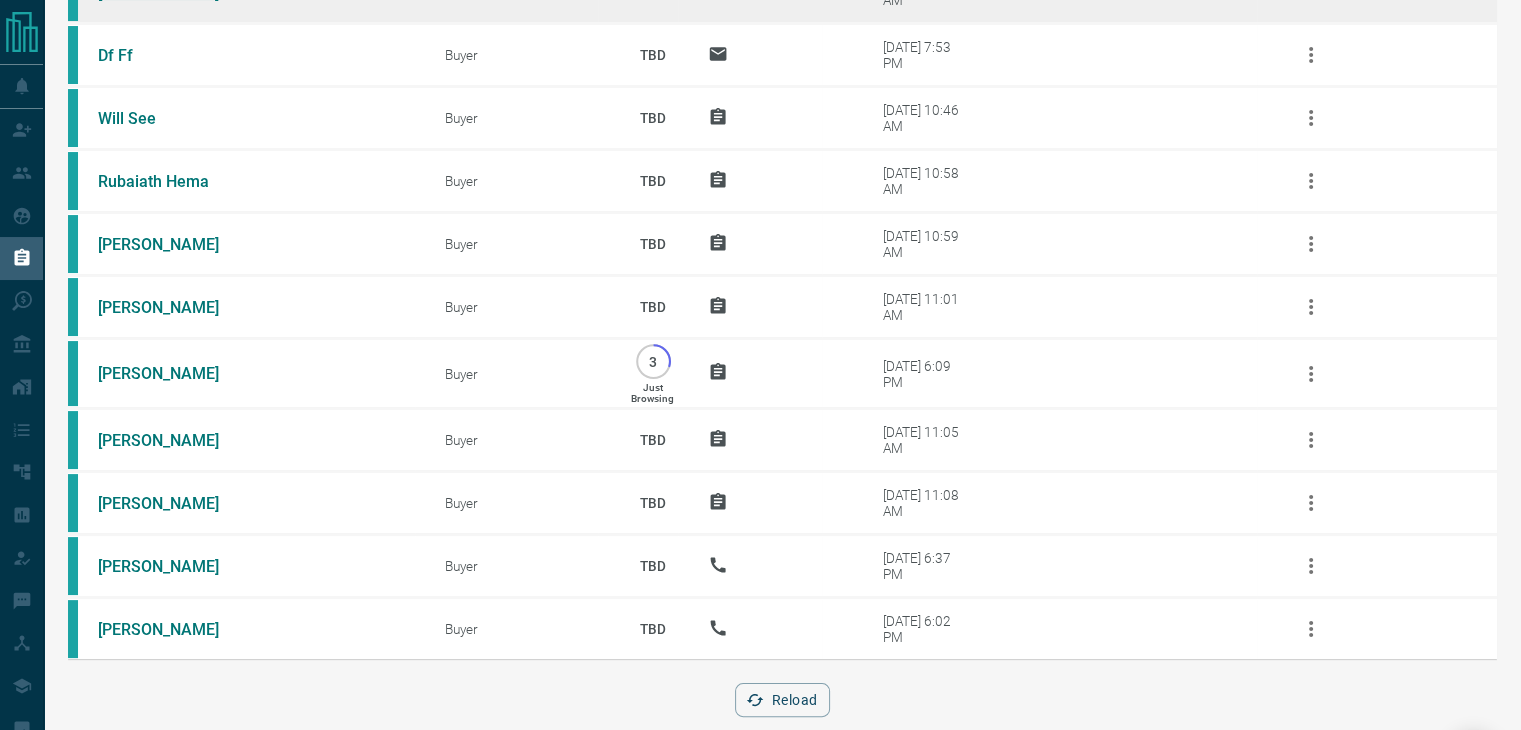 scroll, scrollTop: 0, scrollLeft: 0, axis: both 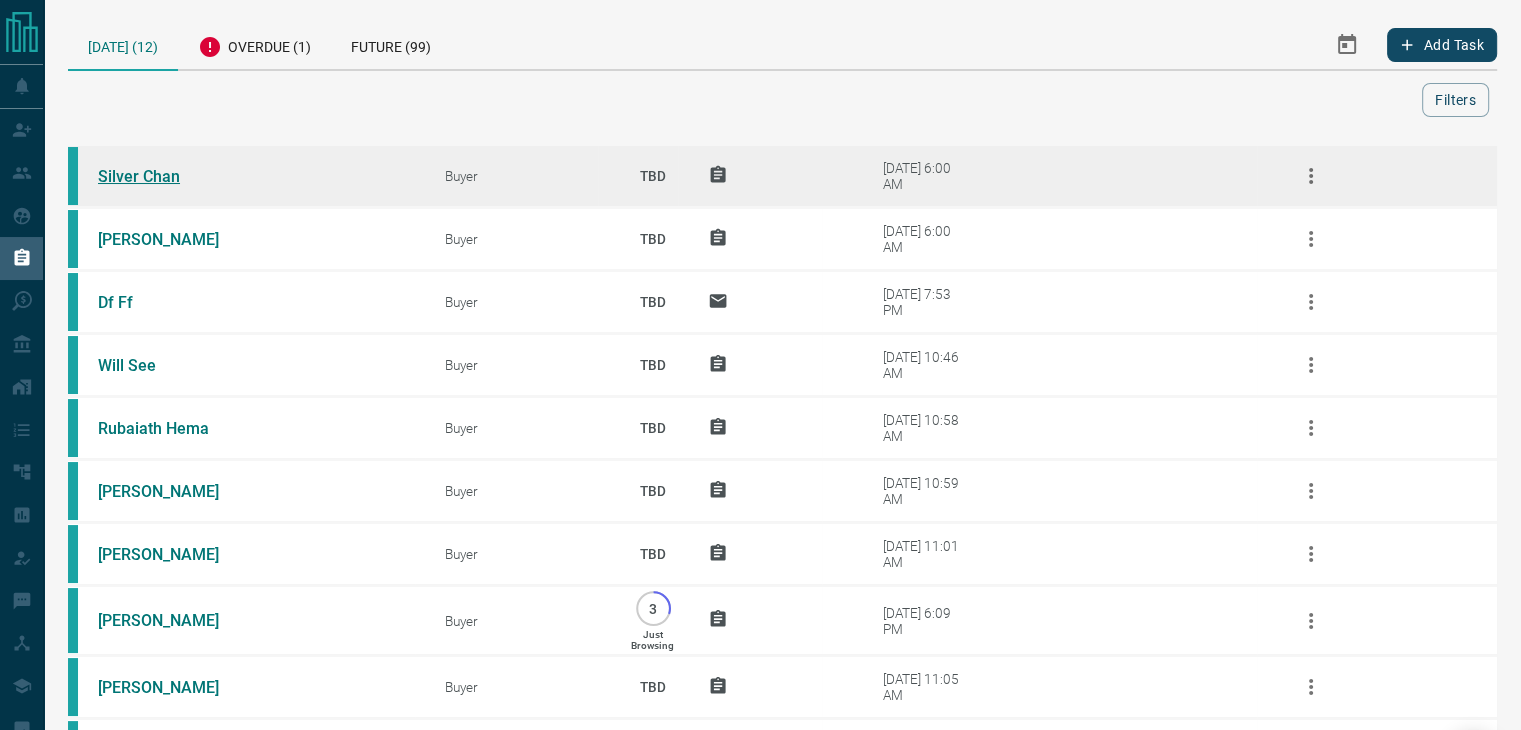 click on "Silver Chan" at bounding box center [173, 176] 